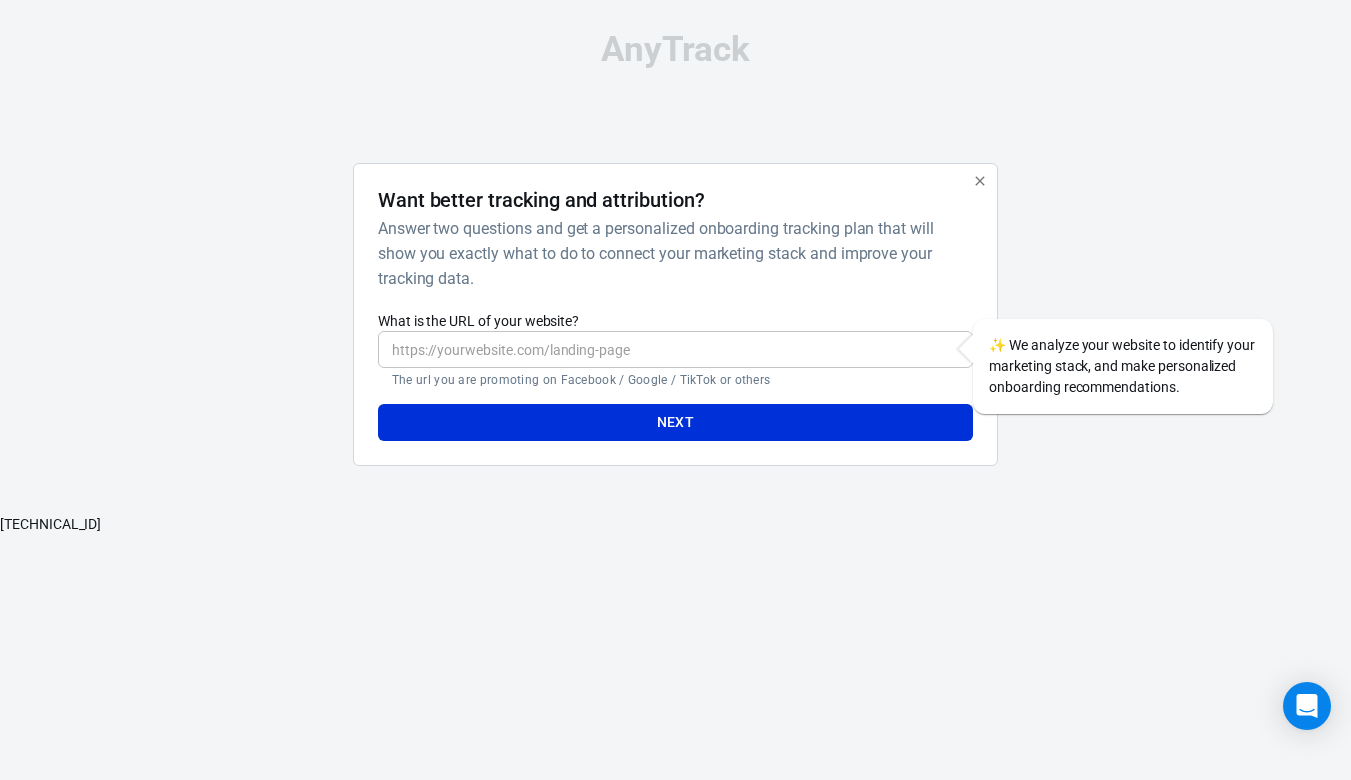 scroll, scrollTop: 0, scrollLeft: 0, axis: both 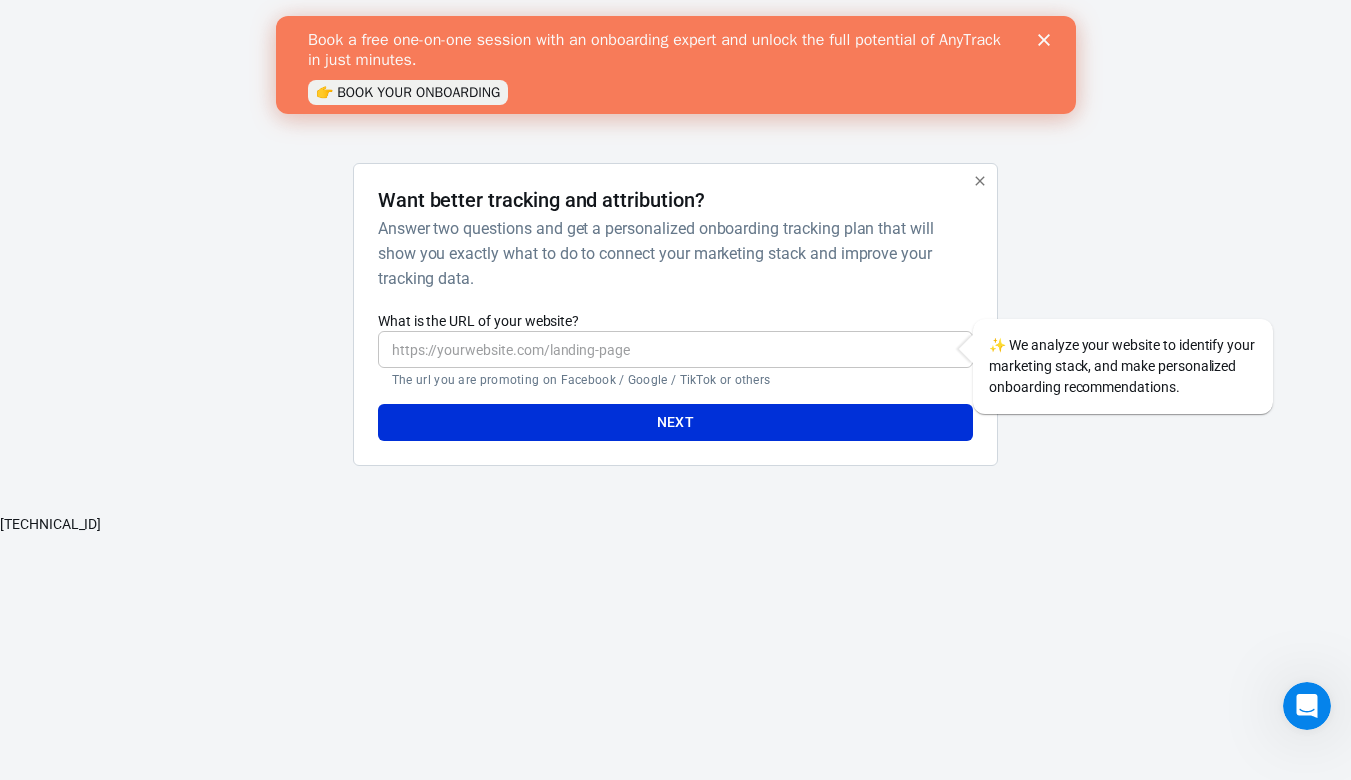 click on "What is the URL of your website?" at bounding box center [675, 349] 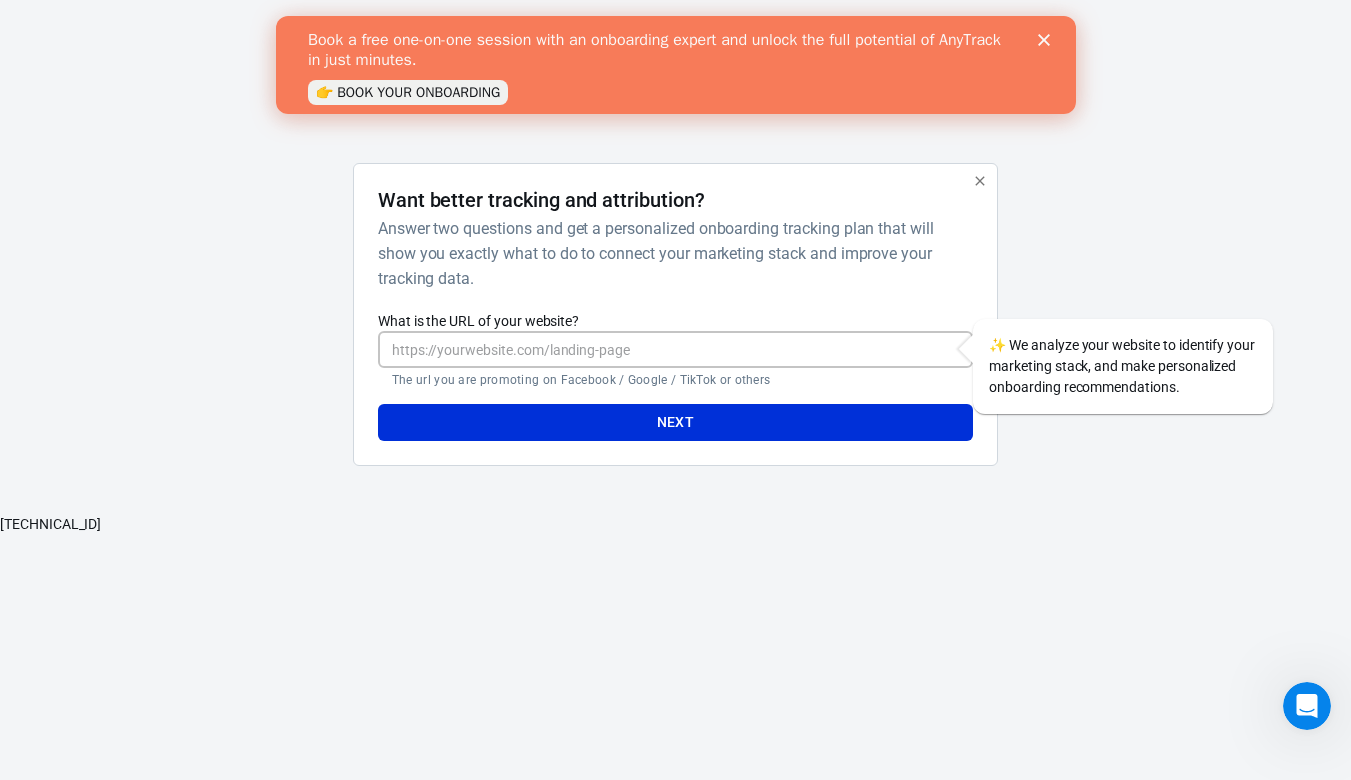 type on "[URL][DOMAIN_NAME]" 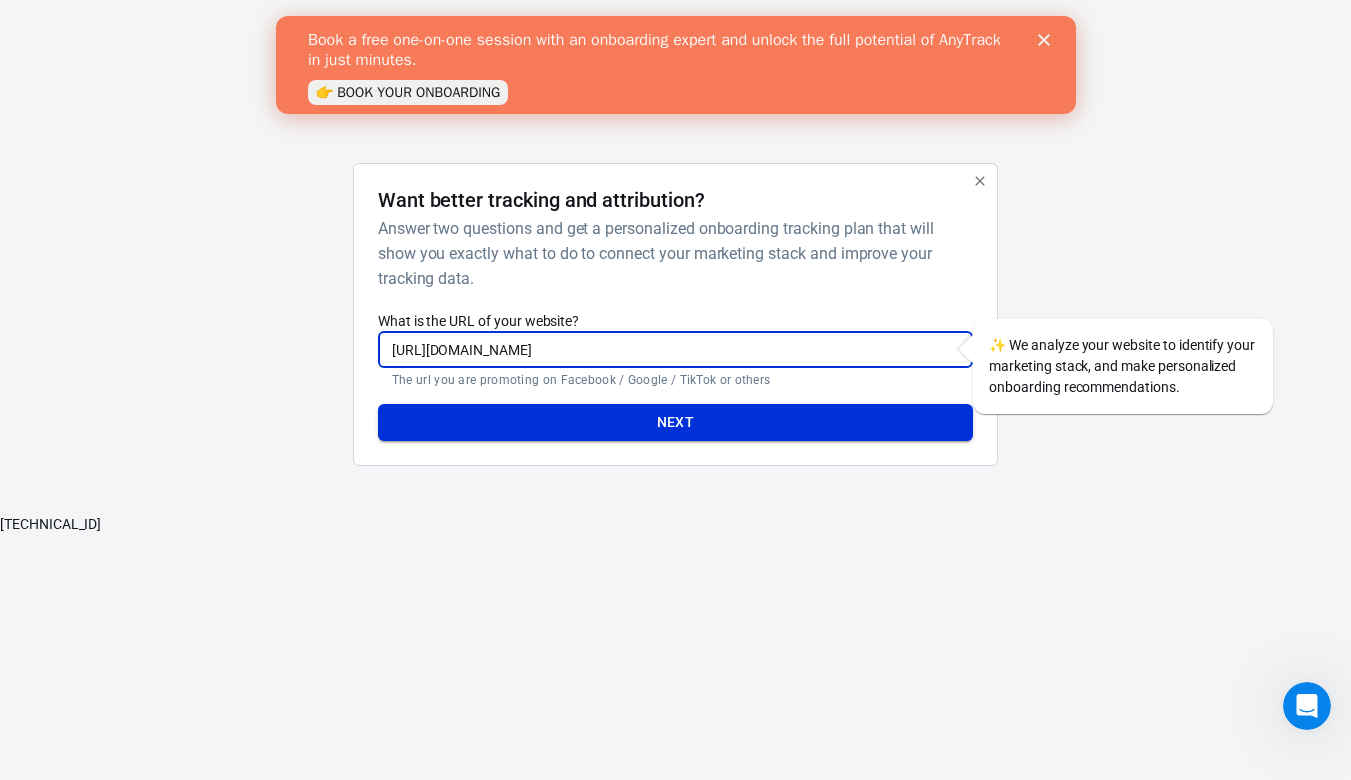 click on "Next" at bounding box center (675, 422) 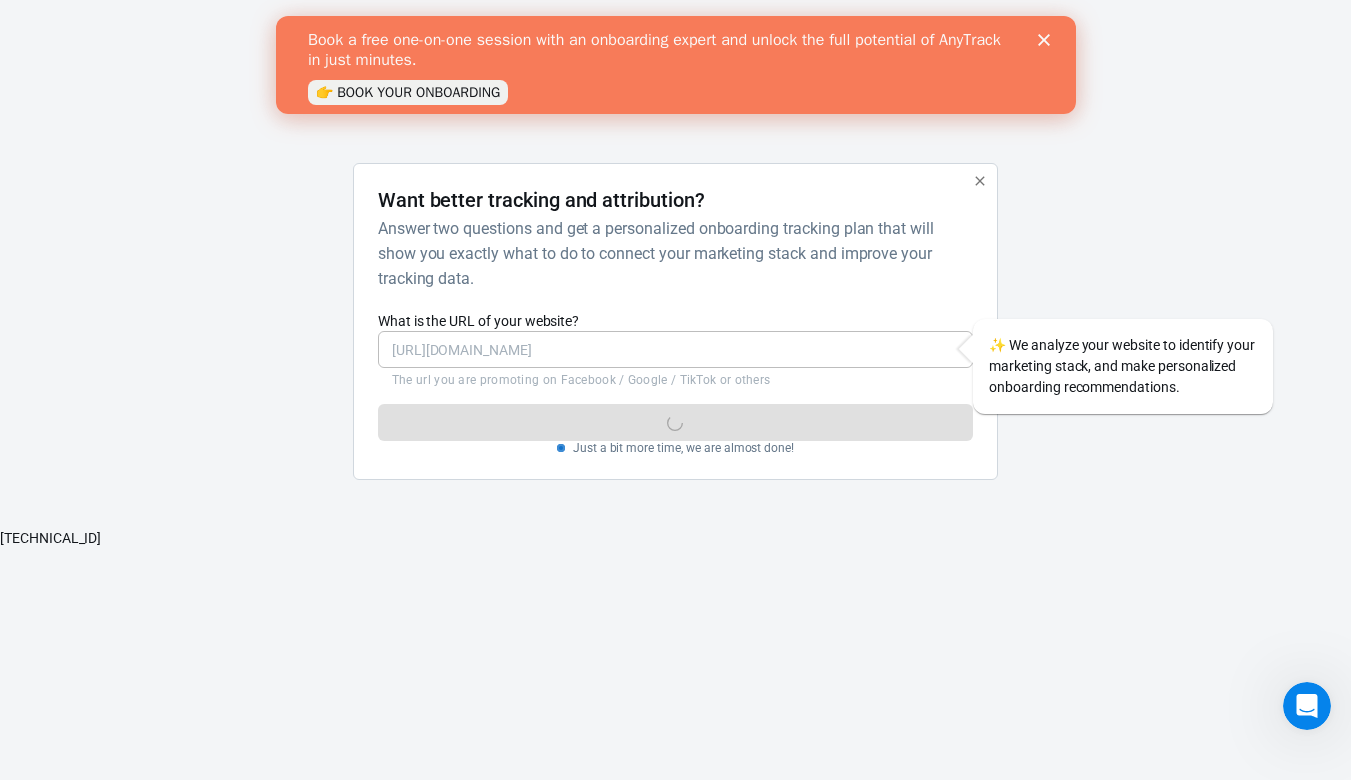 click on "Answer two questions and get a personalized onboarding tracking plan that will show you exactly what to do
to connect your marketing stack and improve your tracking data." at bounding box center (671, 253) 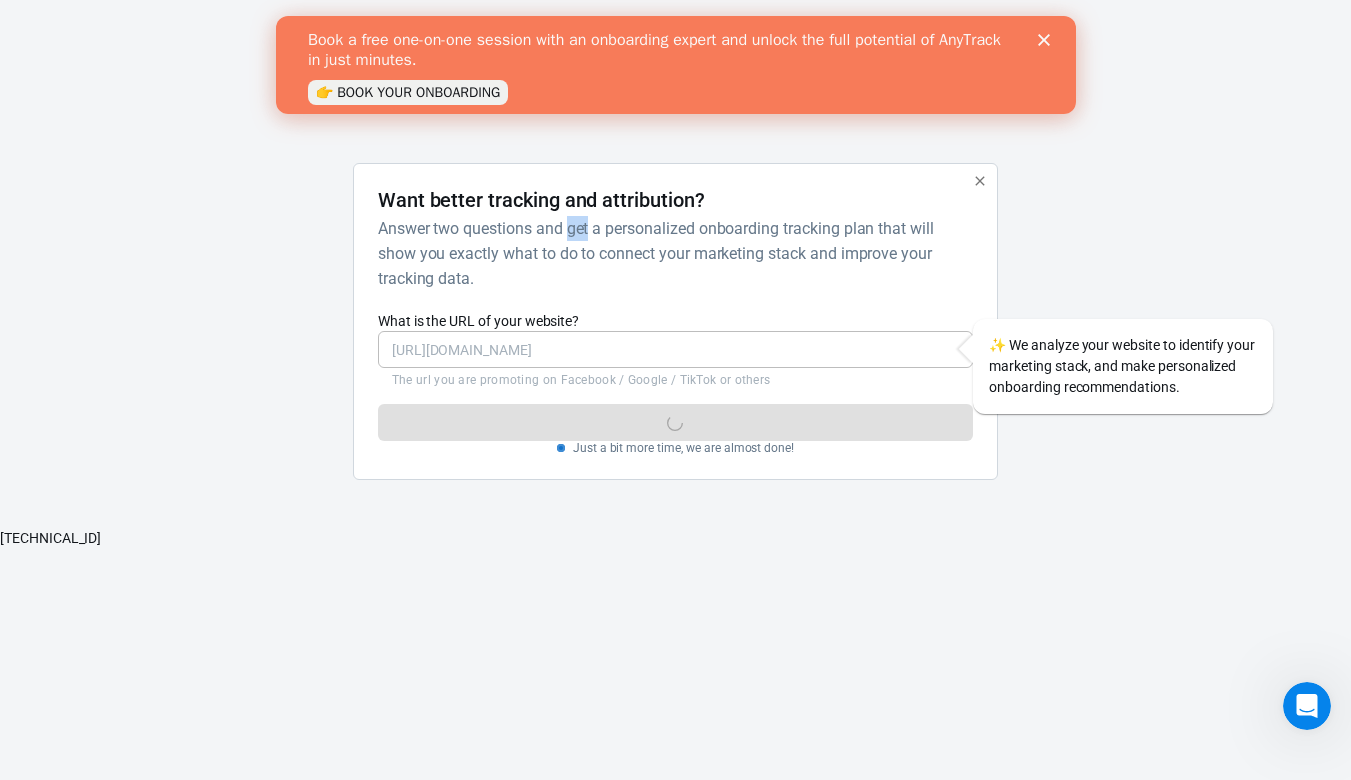 click on "Answer two questions and get a personalized onboarding tracking plan that will show you exactly what to do
to connect your marketing stack and improve your tracking data." at bounding box center [671, 253] 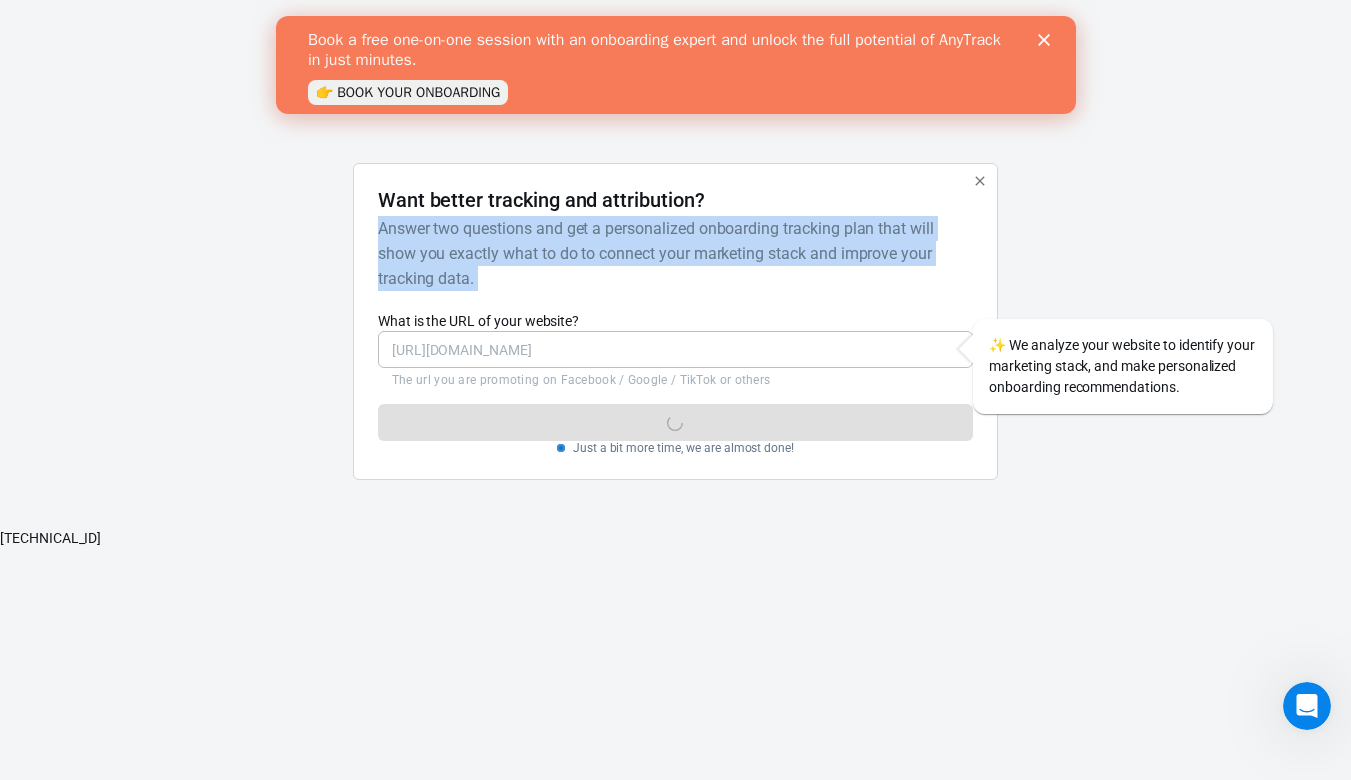click on "Answer two questions and get a personalized onboarding tracking plan that will show you exactly what to do
to connect your marketing stack and improve your tracking data." at bounding box center [671, 253] 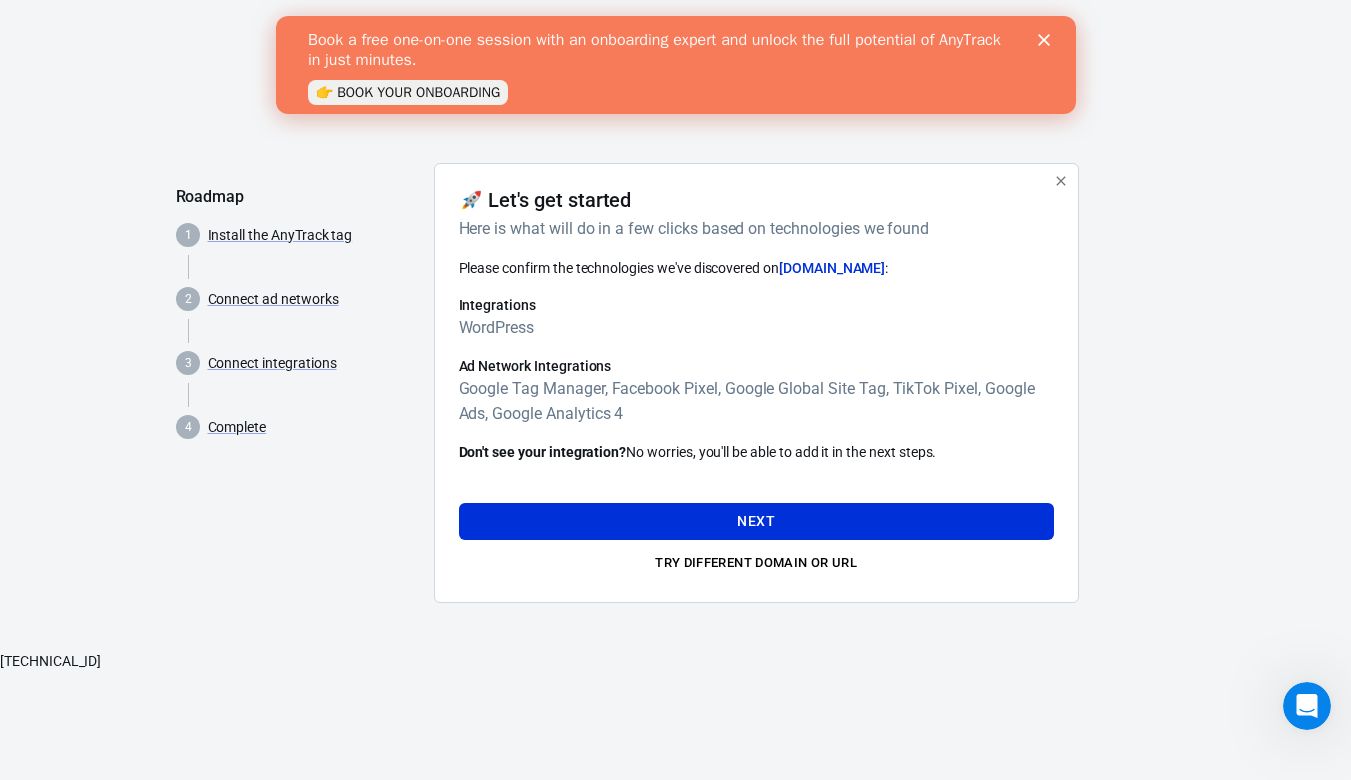 click on "WordPress" at bounding box center (756, 327) 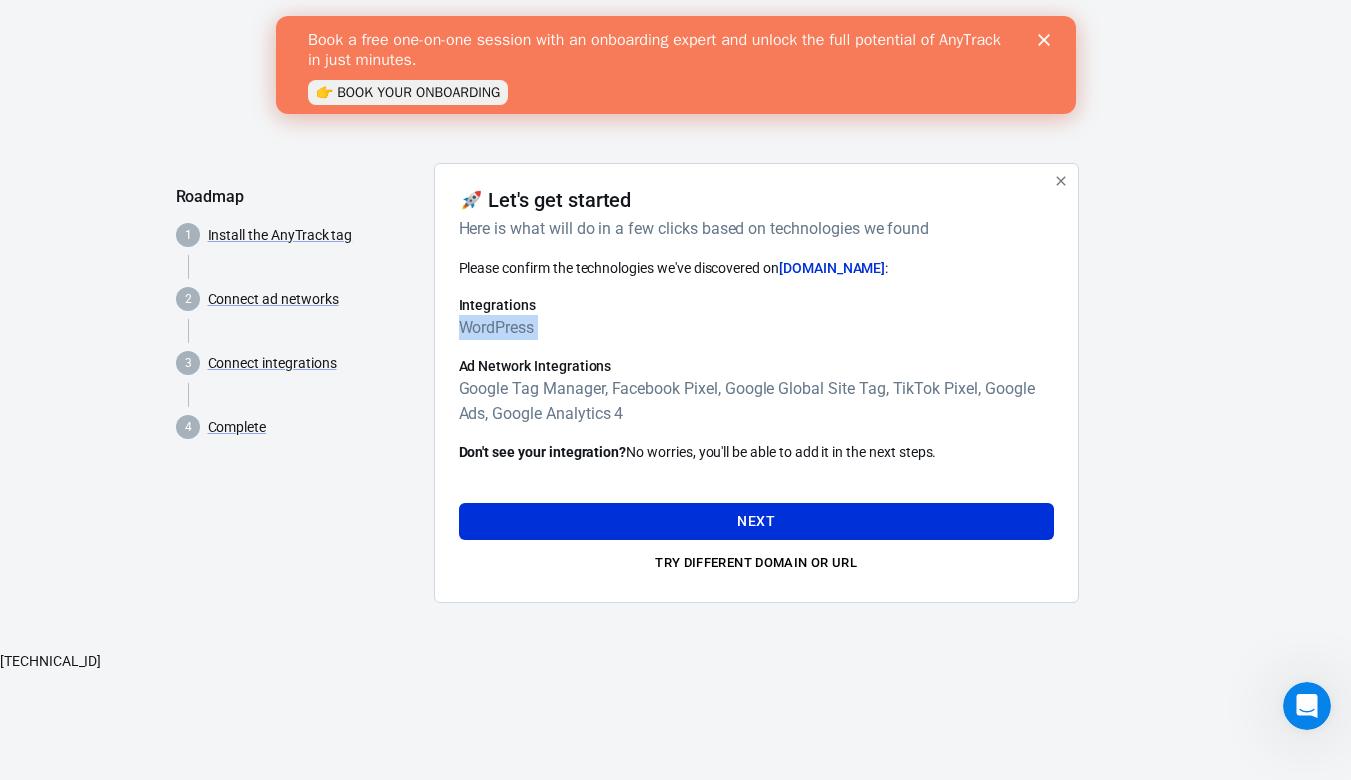 click on "Google Tag Manager, Facebook Pixel, Google Global Site Tag, TikTok Pixel, Google Ads, Google Analytics 4" at bounding box center (756, 401) 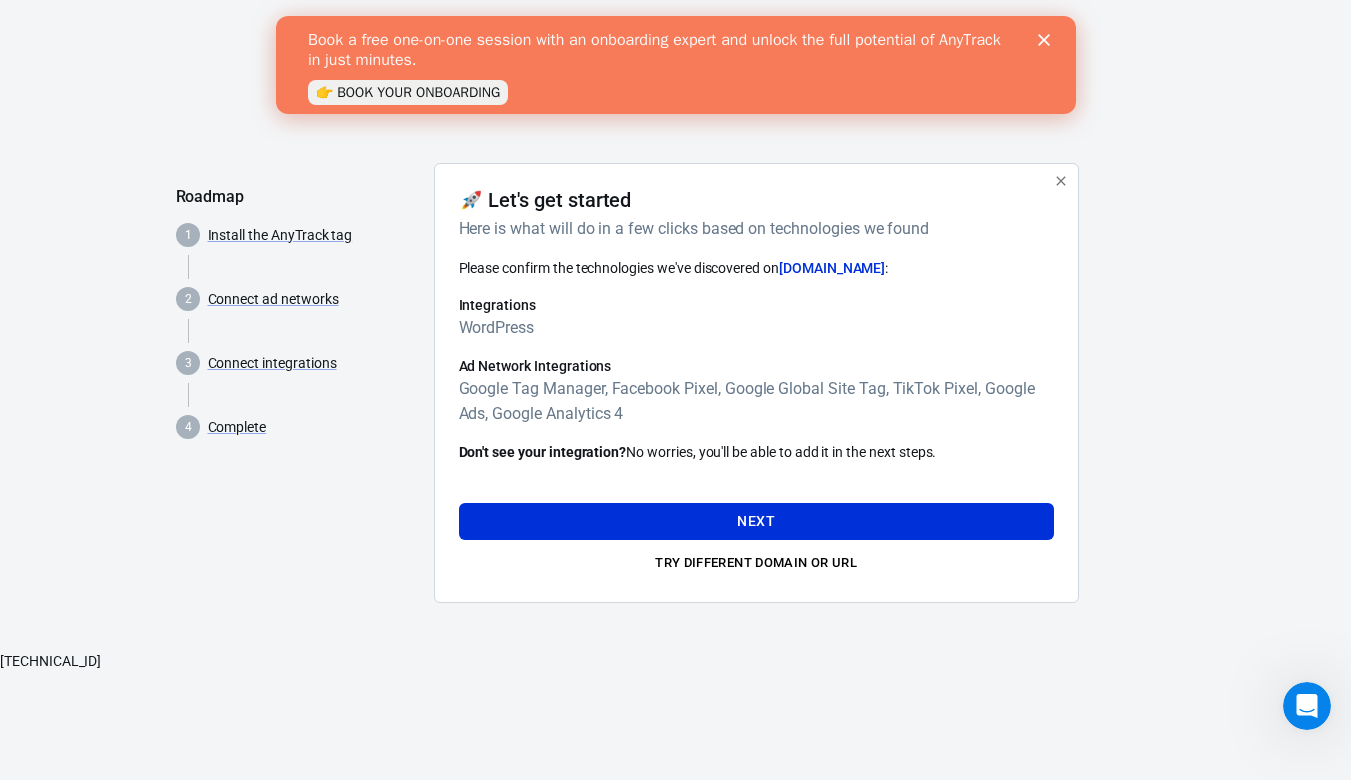 click on "Google Tag Manager, Facebook Pixel, Google Global Site Tag, TikTok Pixel, Google Ads, Google Analytics 4" at bounding box center (756, 401) 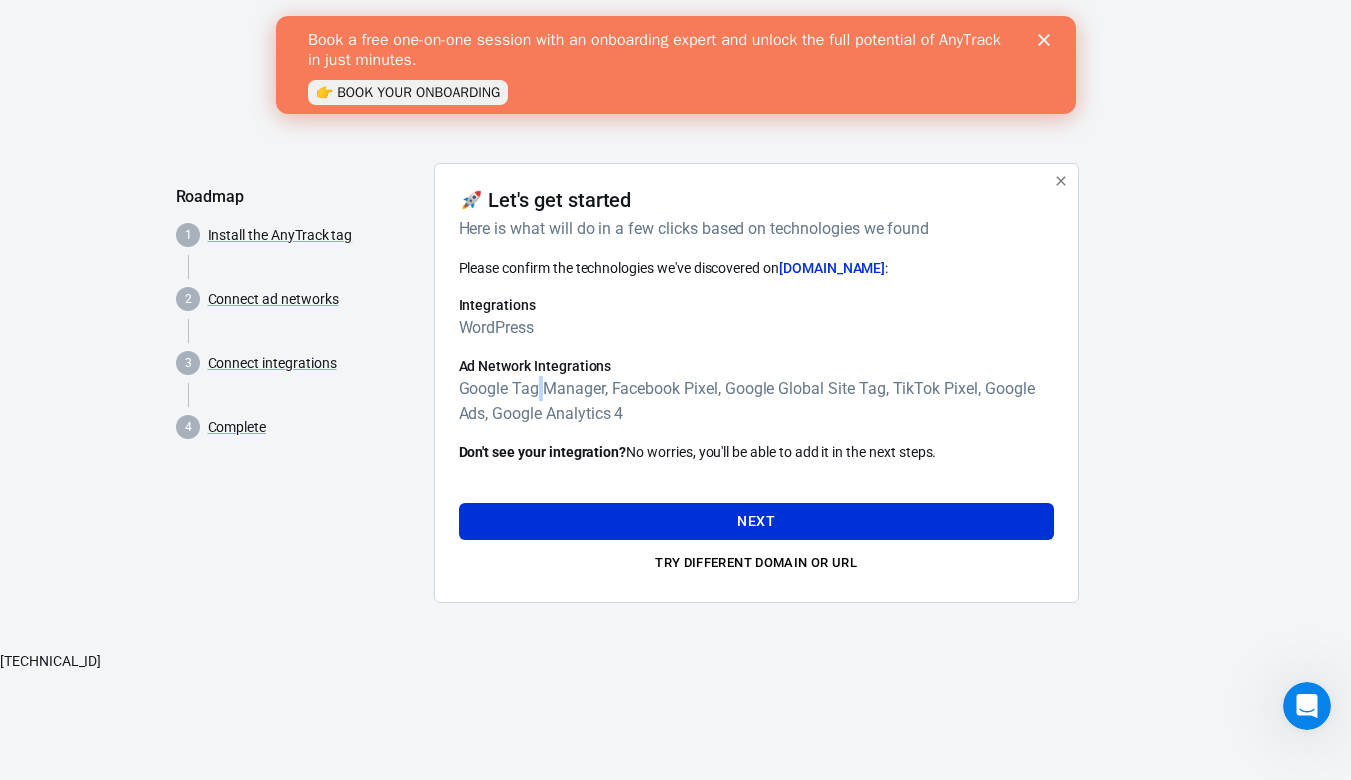 click on "Google Tag Manager, Facebook Pixel, Google Global Site Tag, TikTok Pixel, Google Ads, Google Analytics 4" at bounding box center [756, 401] 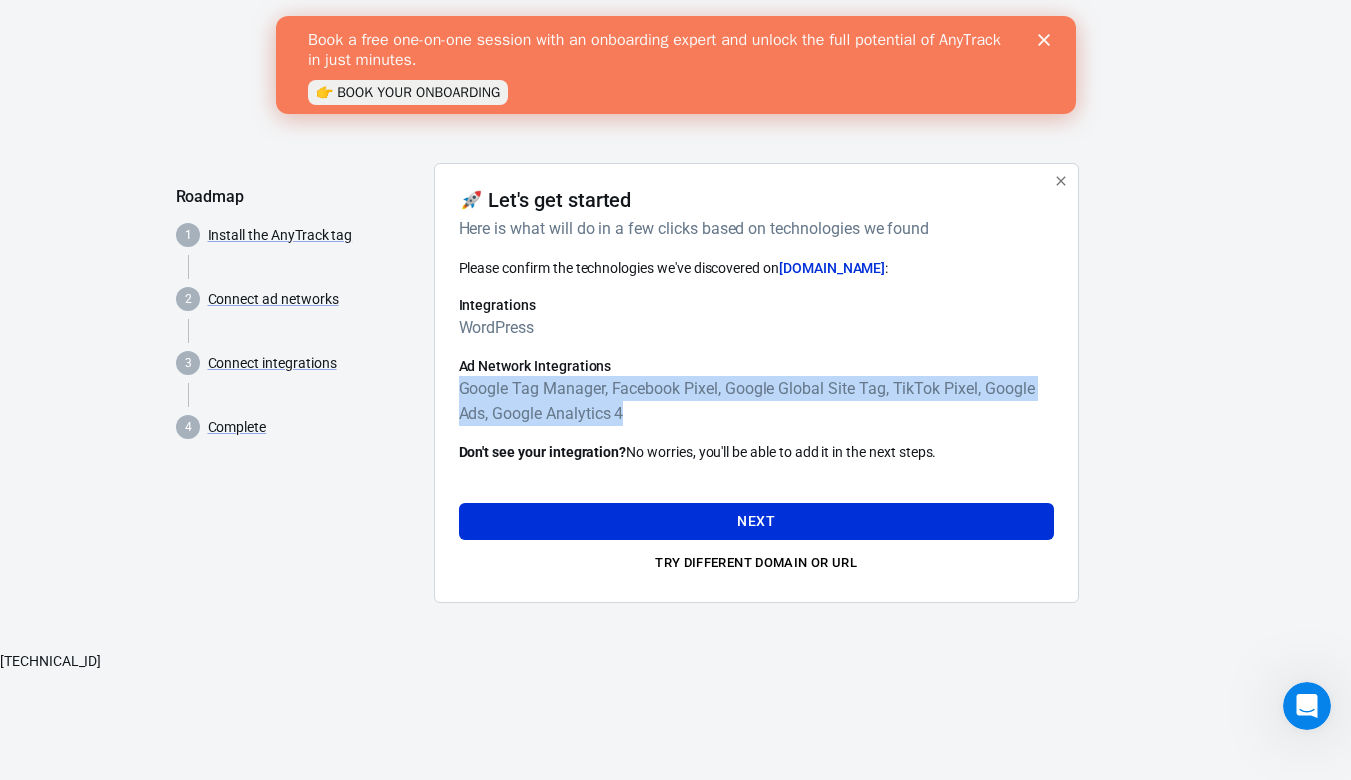 click on "Google Tag Manager, Facebook Pixel, Google Global Site Tag, TikTok Pixel, Google Ads, Google Analytics 4" at bounding box center (756, 401) 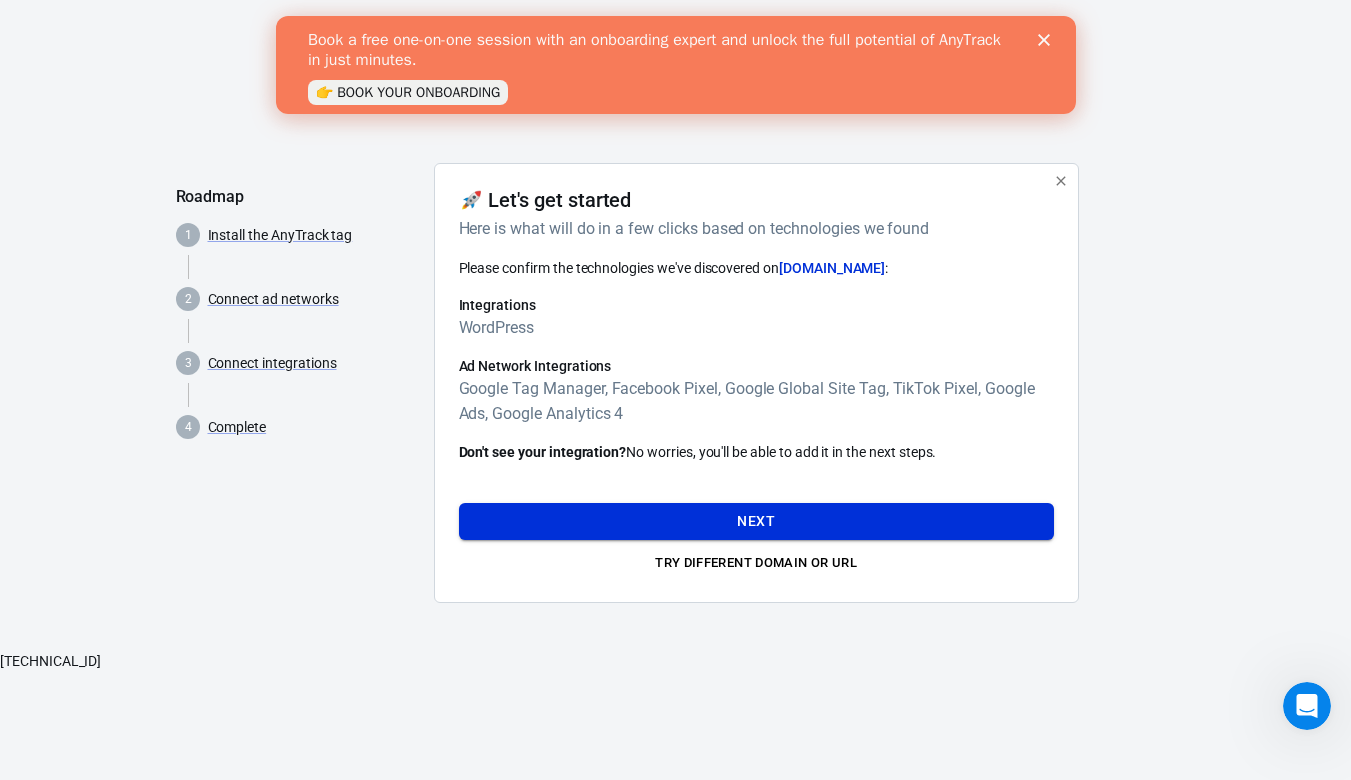 click on "Next" at bounding box center [756, 521] 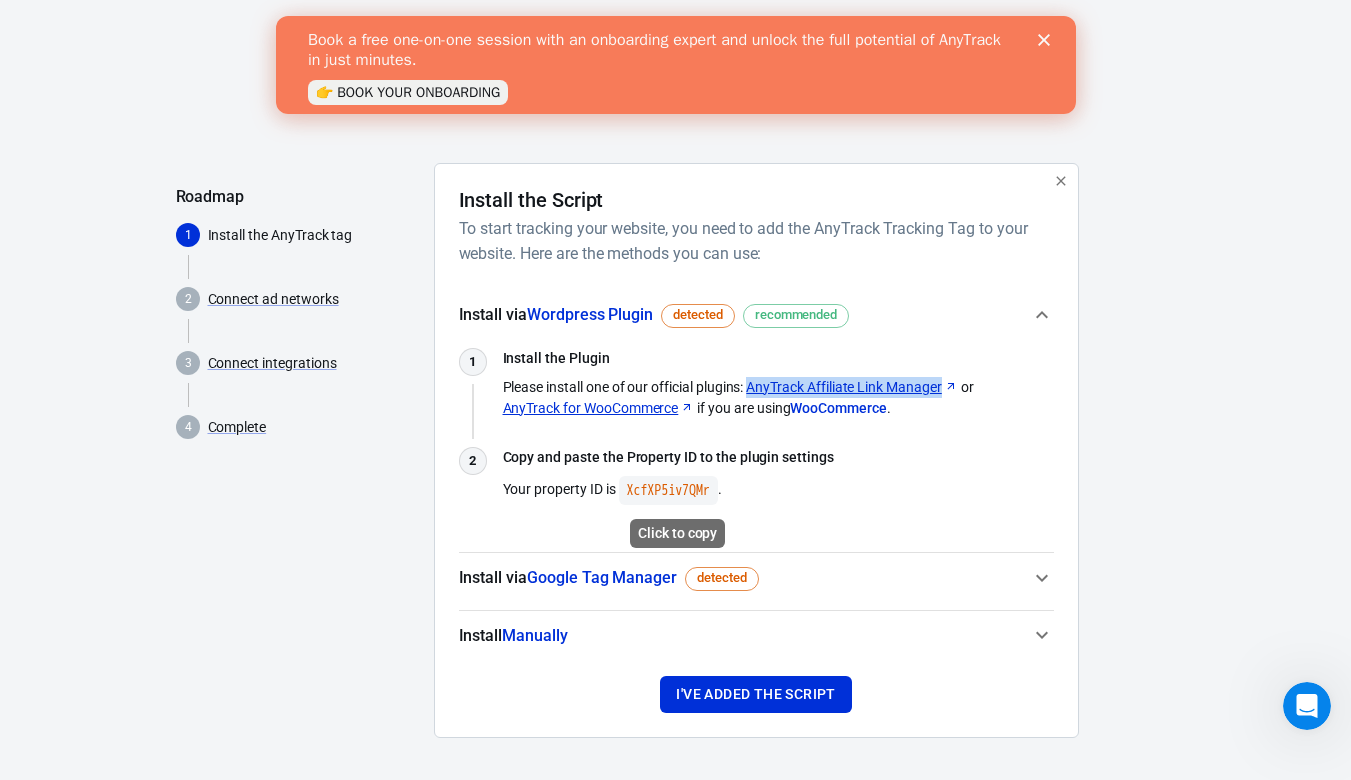 click on "XcfXP5iv7QMr" at bounding box center (668, 490) 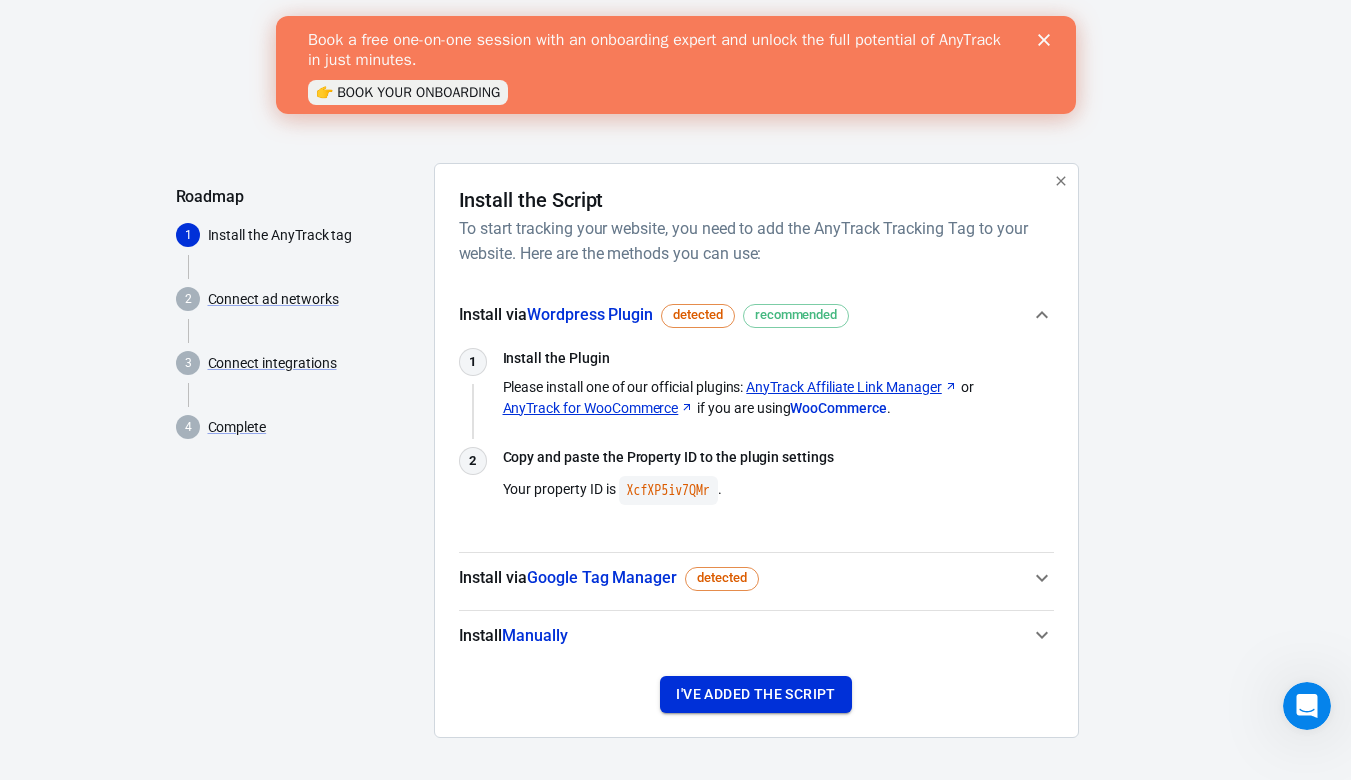 click on "I've added the script" at bounding box center (755, 694) 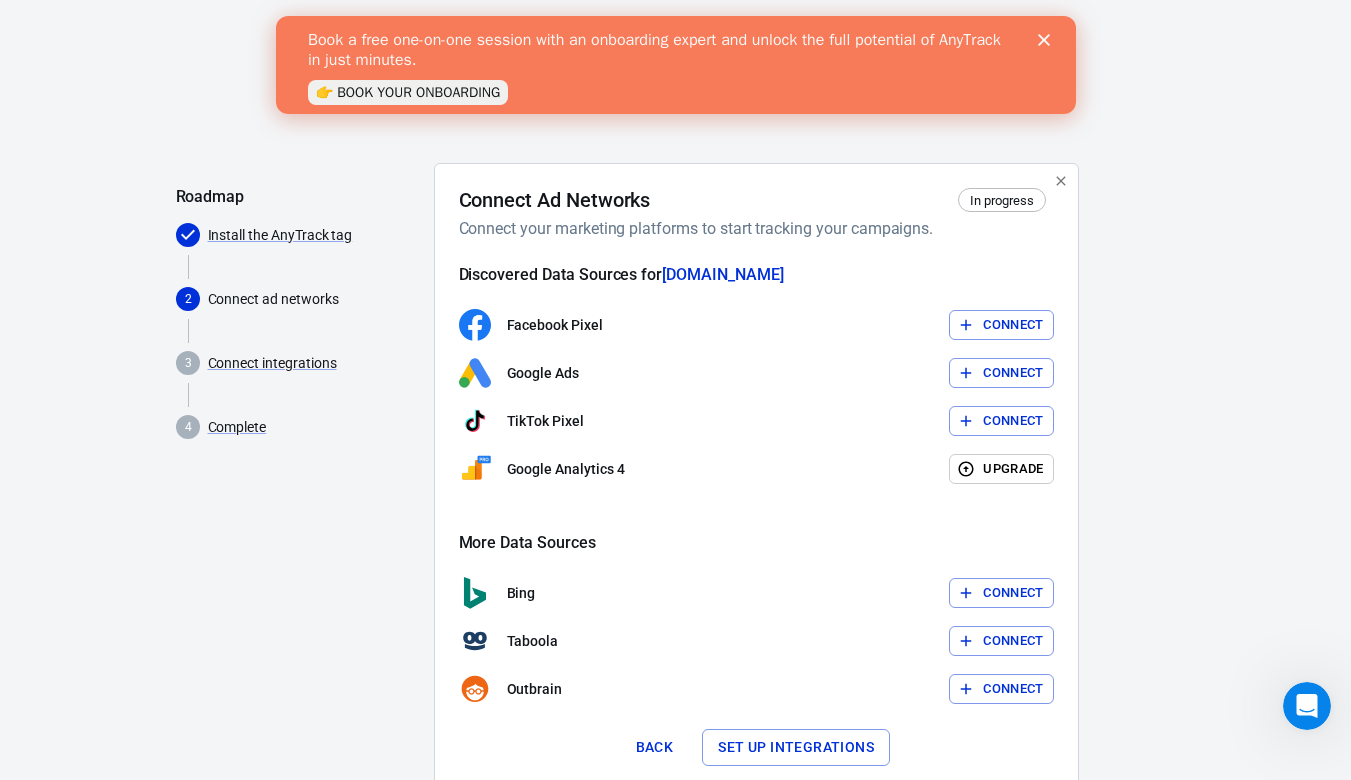 click on "Connect" at bounding box center [1013, 325] 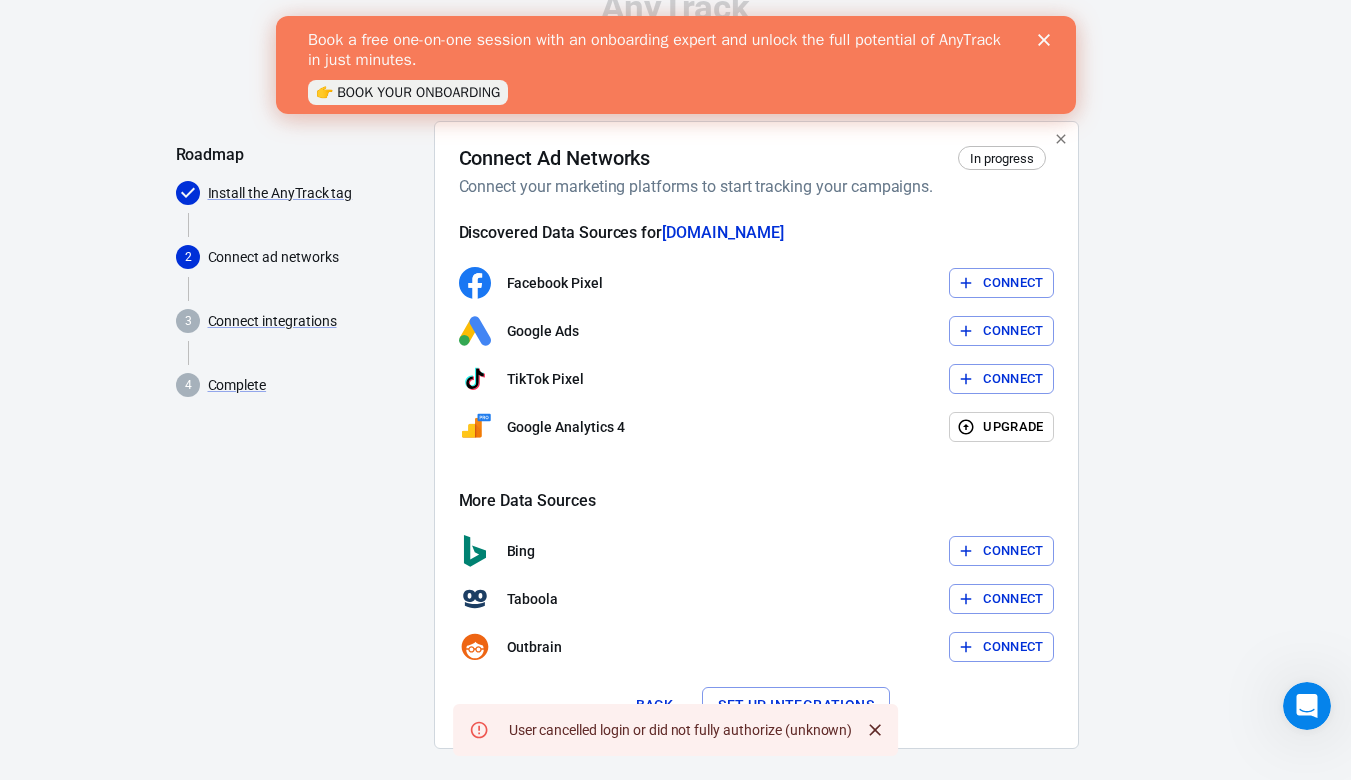 scroll, scrollTop: 58, scrollLeft: 0, axis: vertical 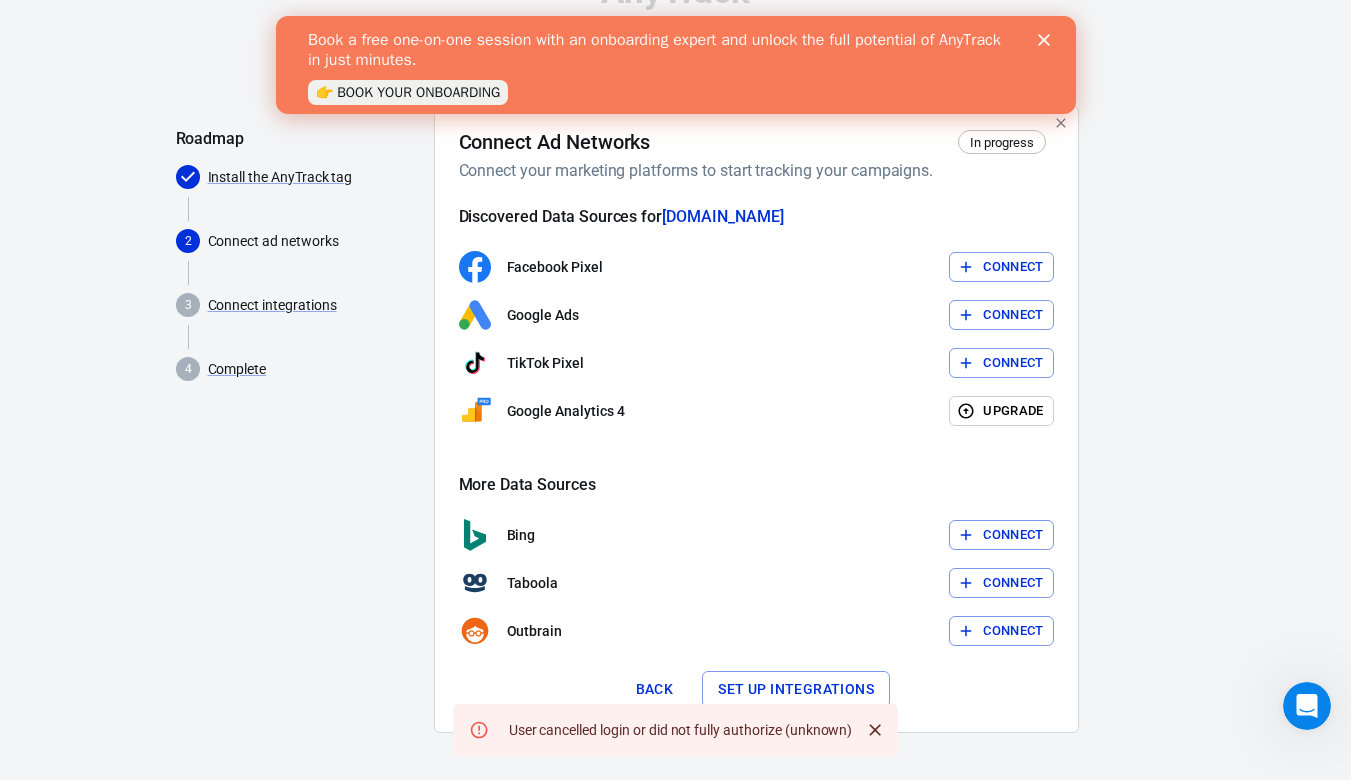 click on "Set up integrations" at bounding box center (796, 689) 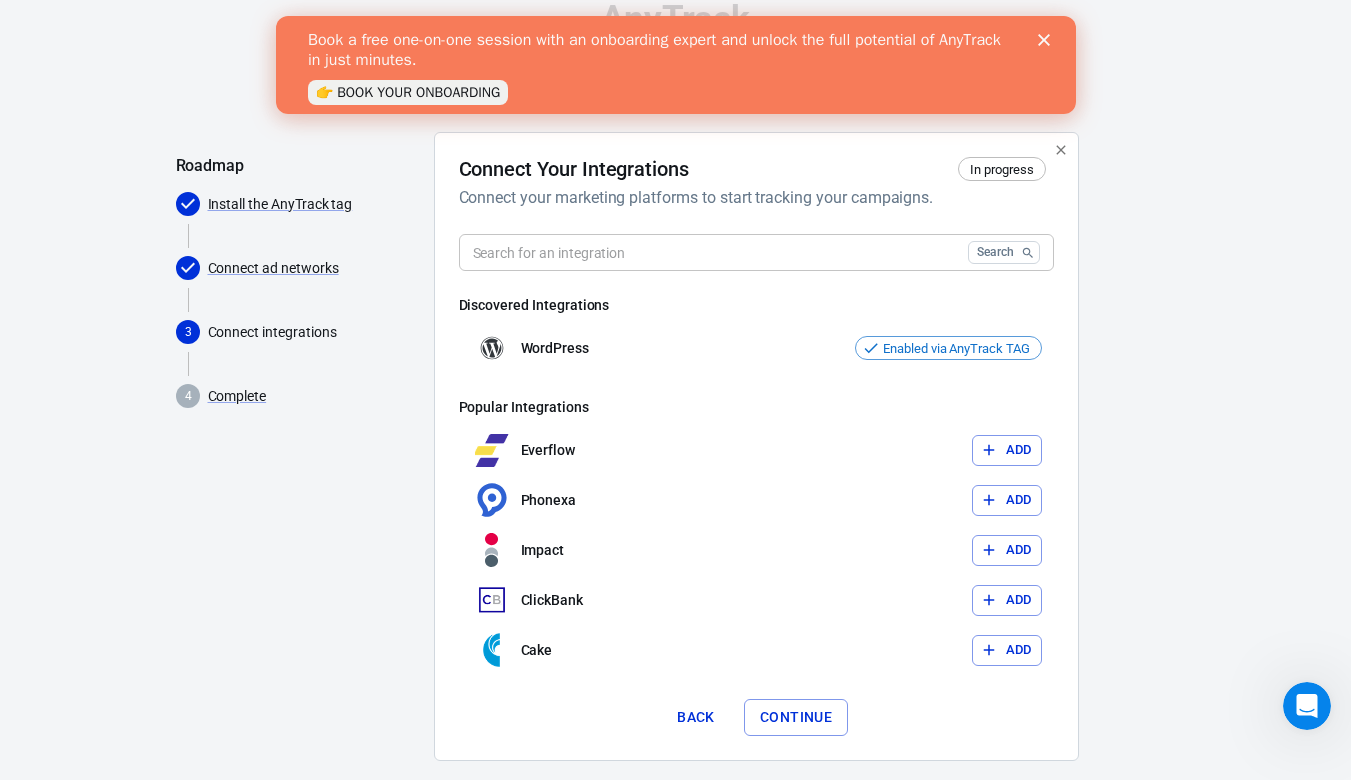 scroll, scrollTop: 35, scrollLeft: 0, axis: vertical 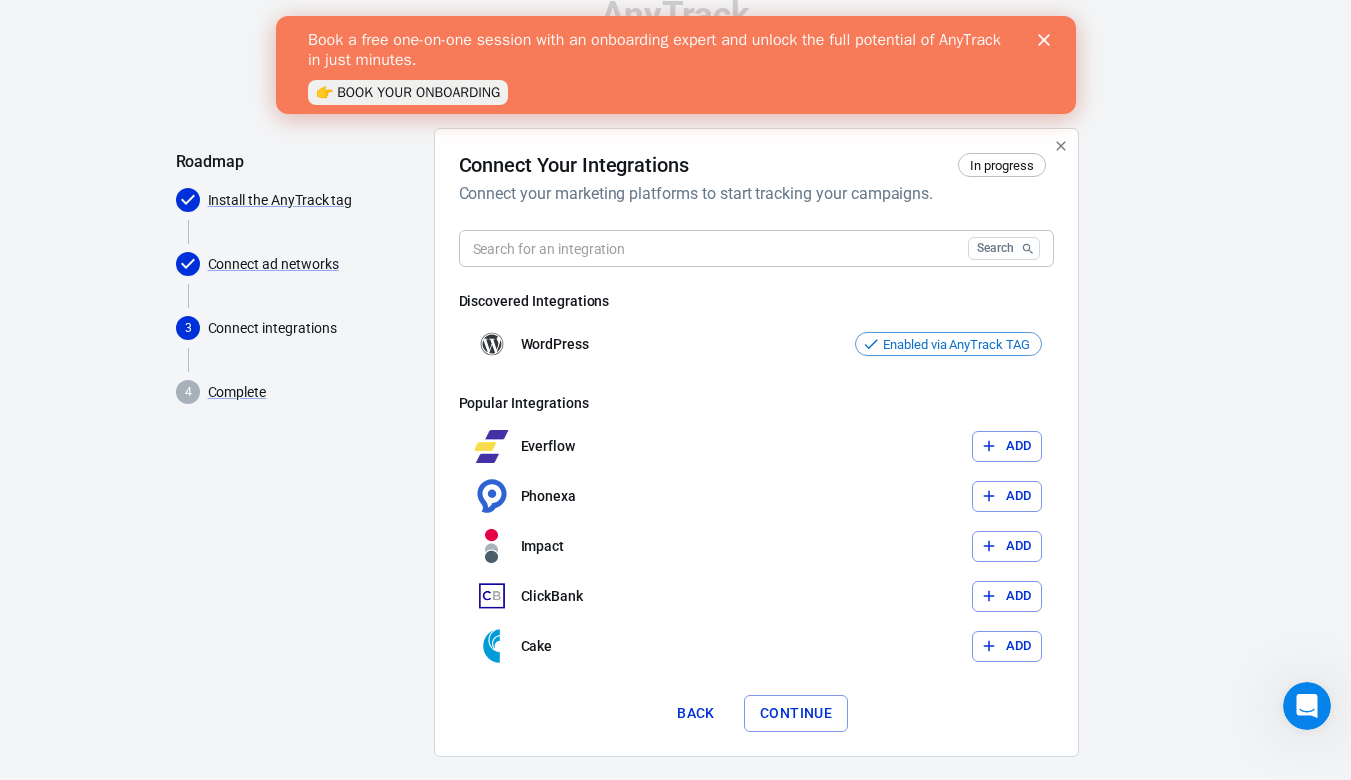 click at bounding box center [709, 248] 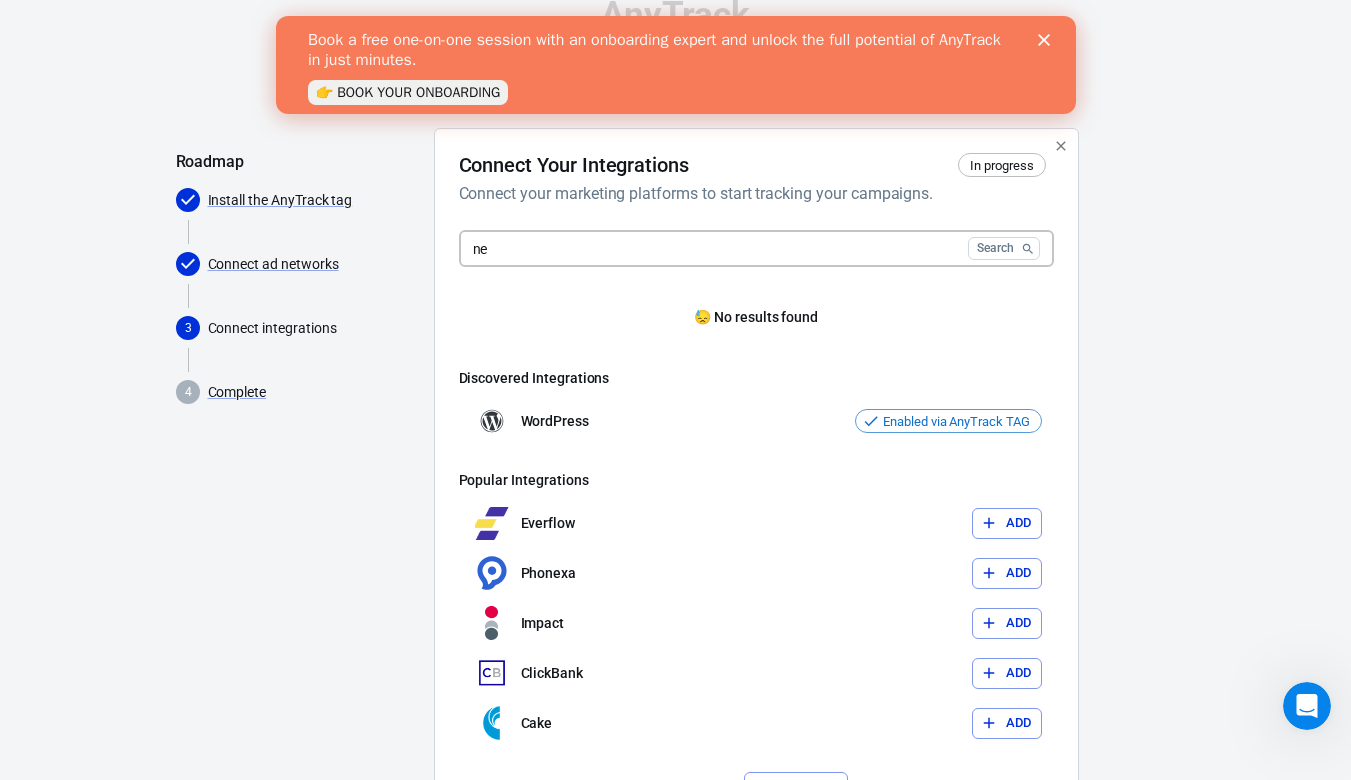 type on "n" 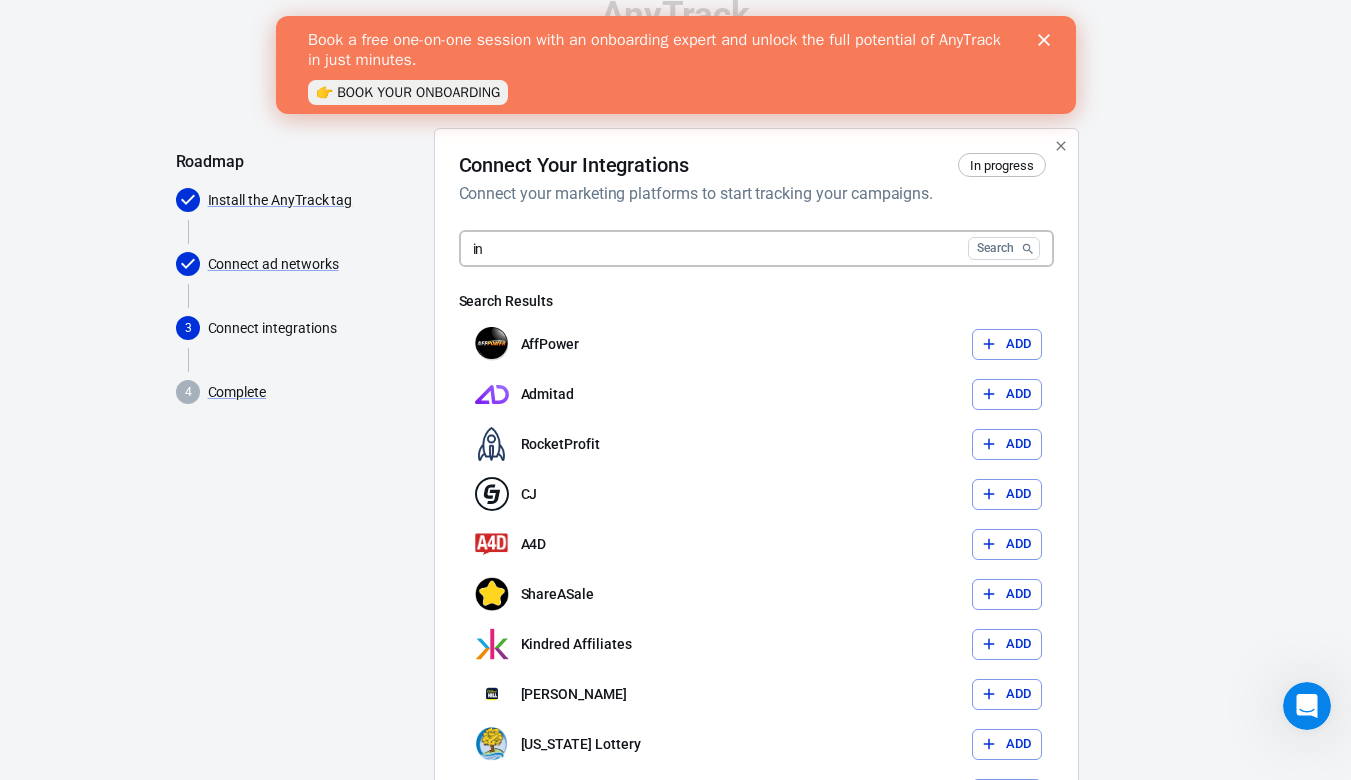 type on "i" 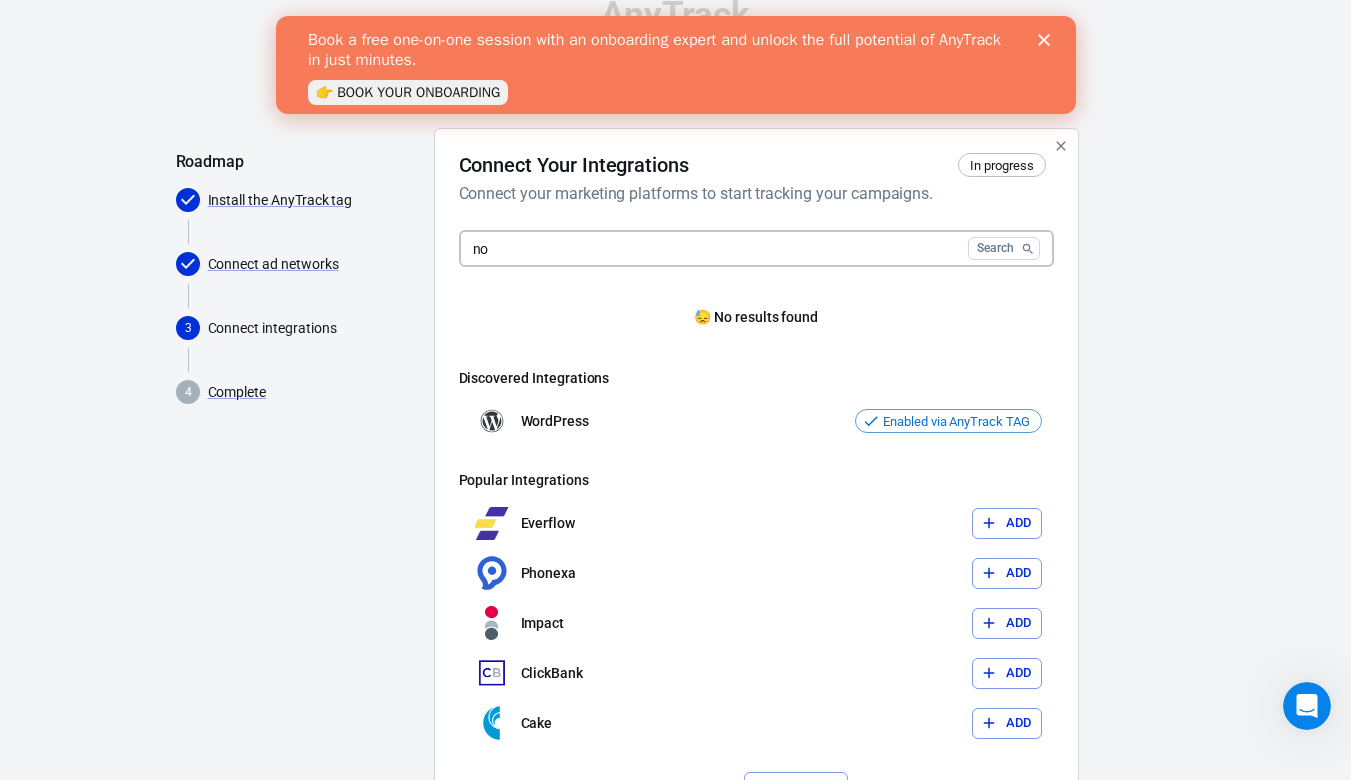 type on "n" 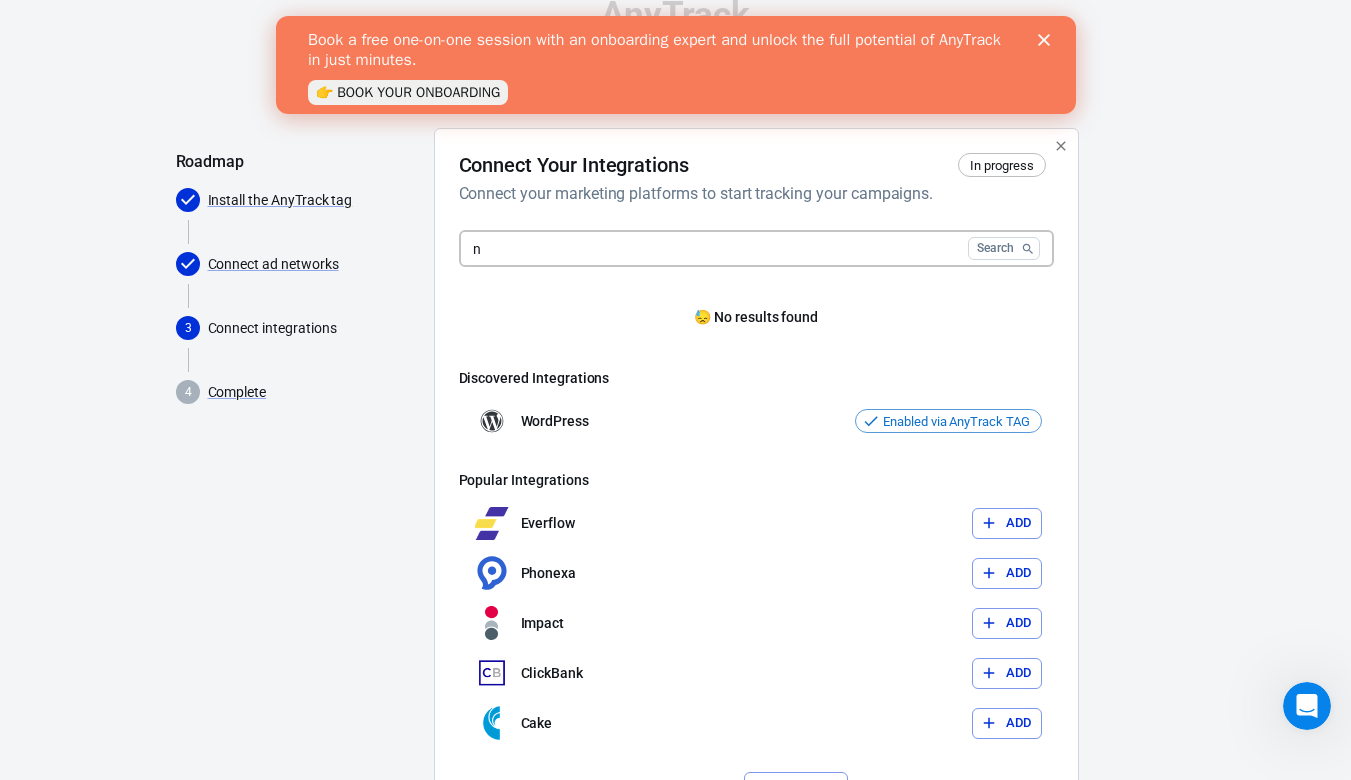 type 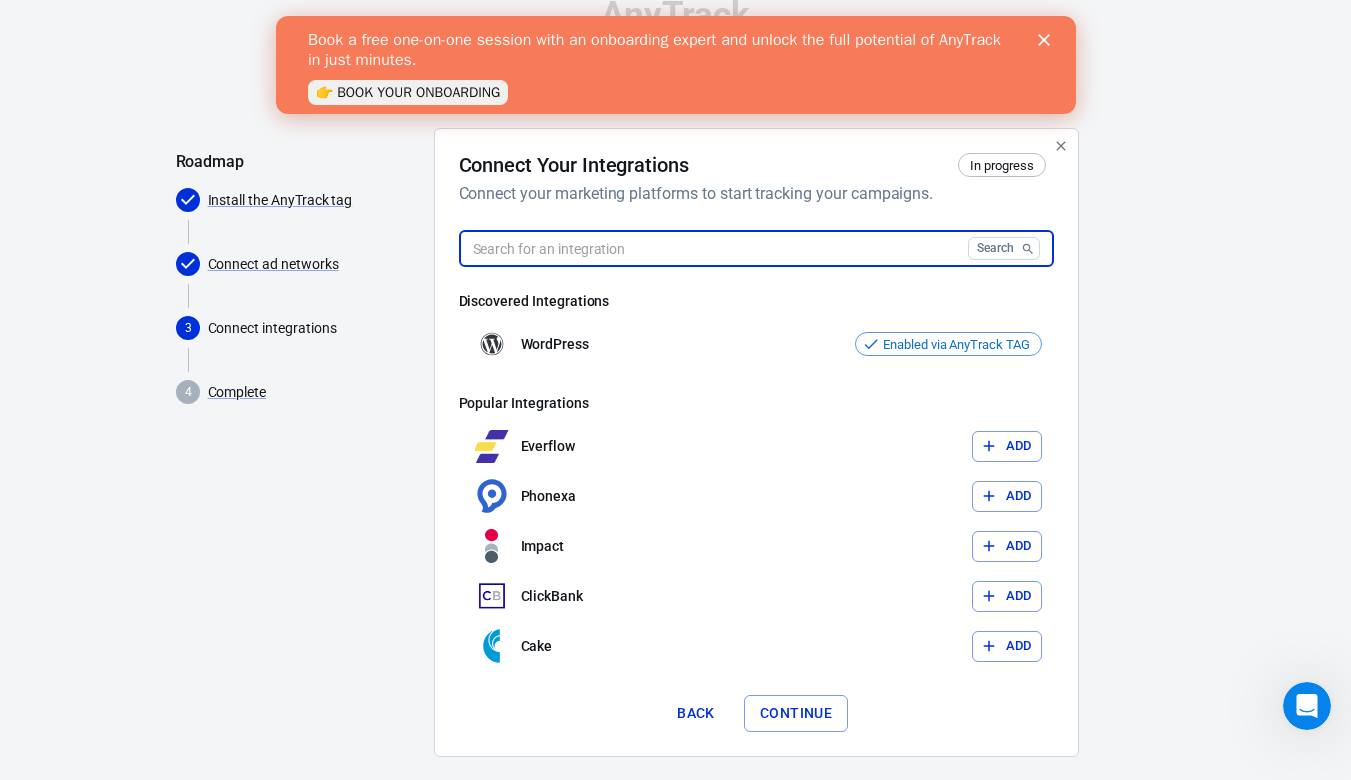 click on "Continue" at bounding box center [796, 713] 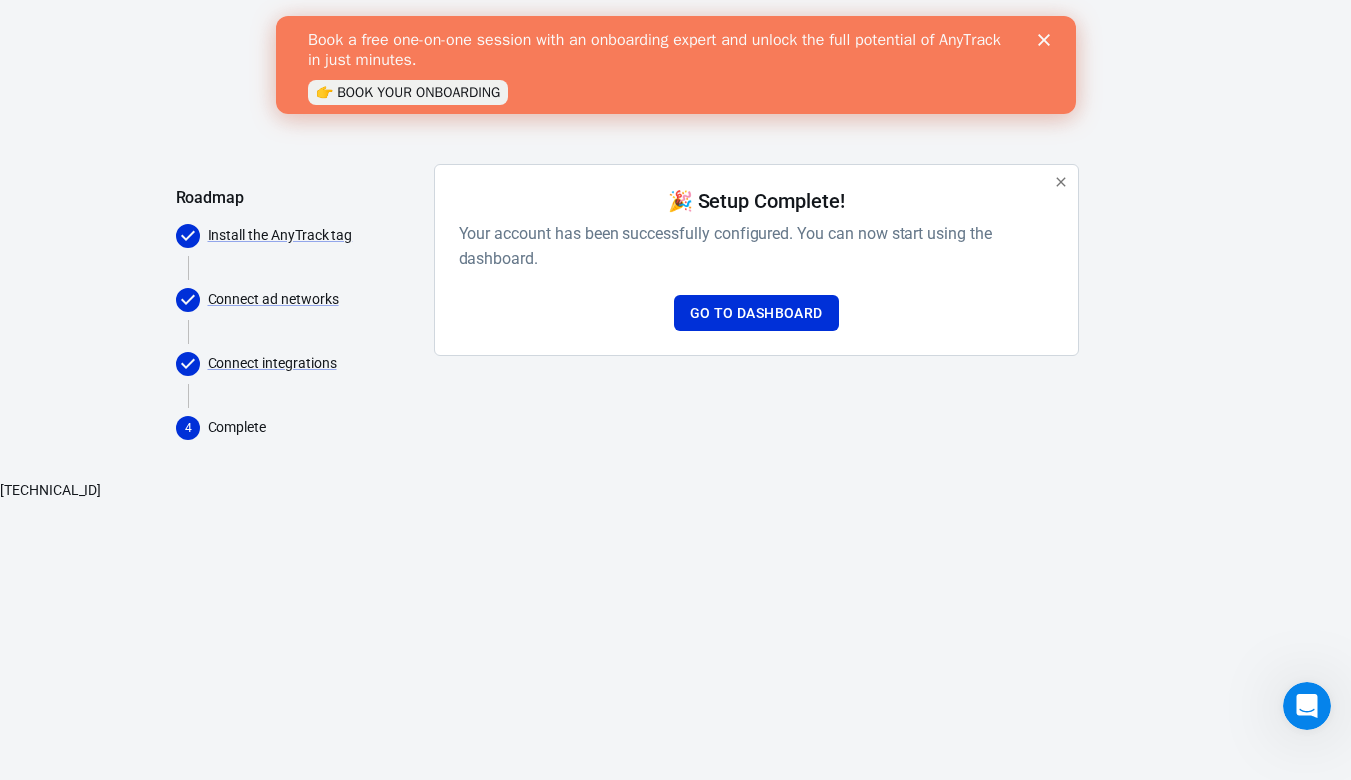 scroll, scrollTop: 0, scrollLeft: 0, axis: both 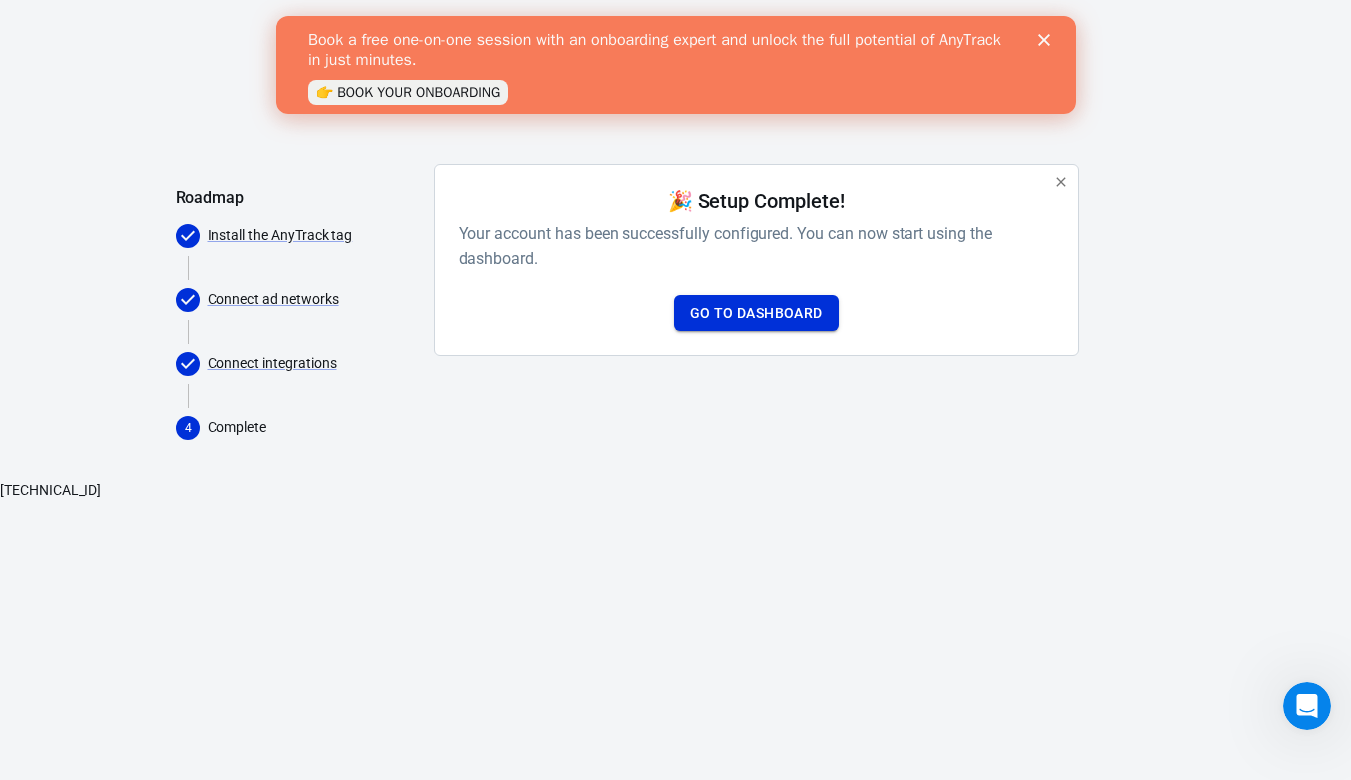 click on "Go to Dashboard" at bounding box center [756, 313] 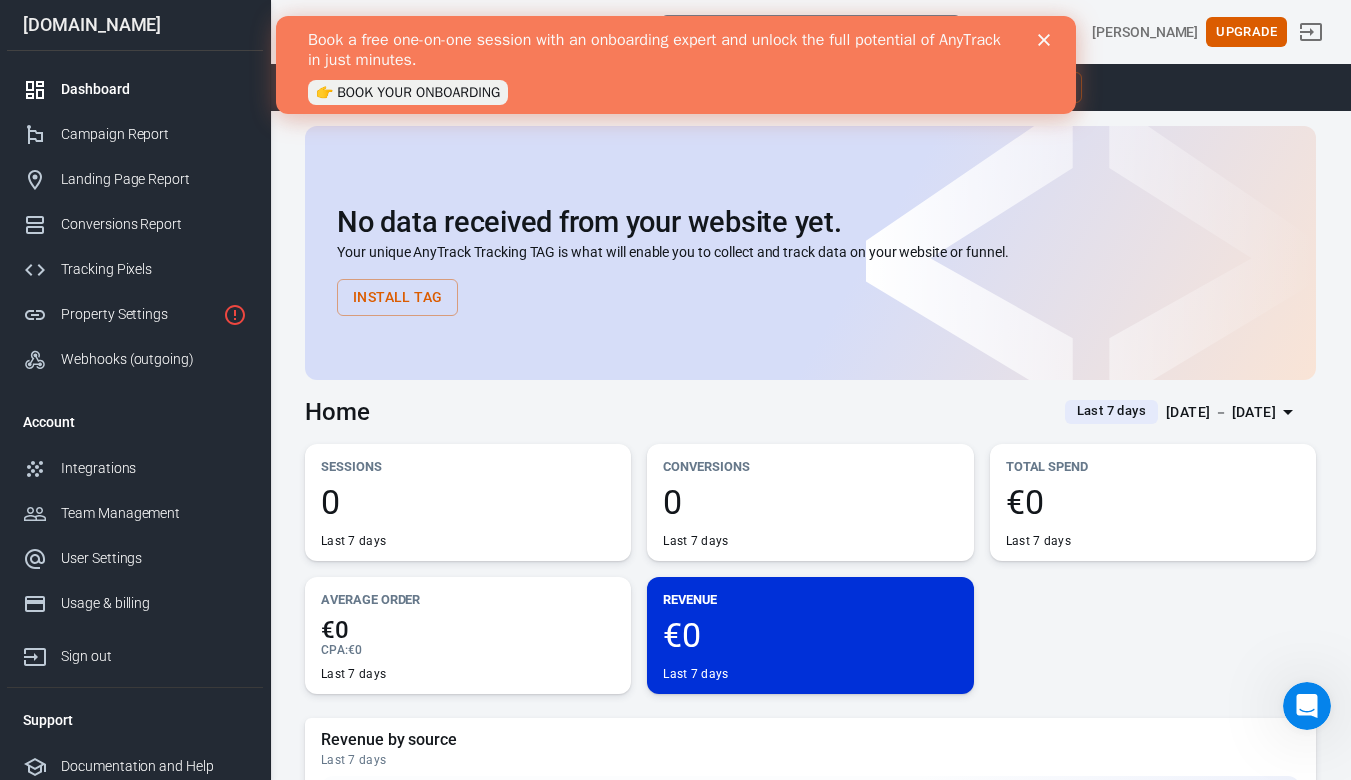 click 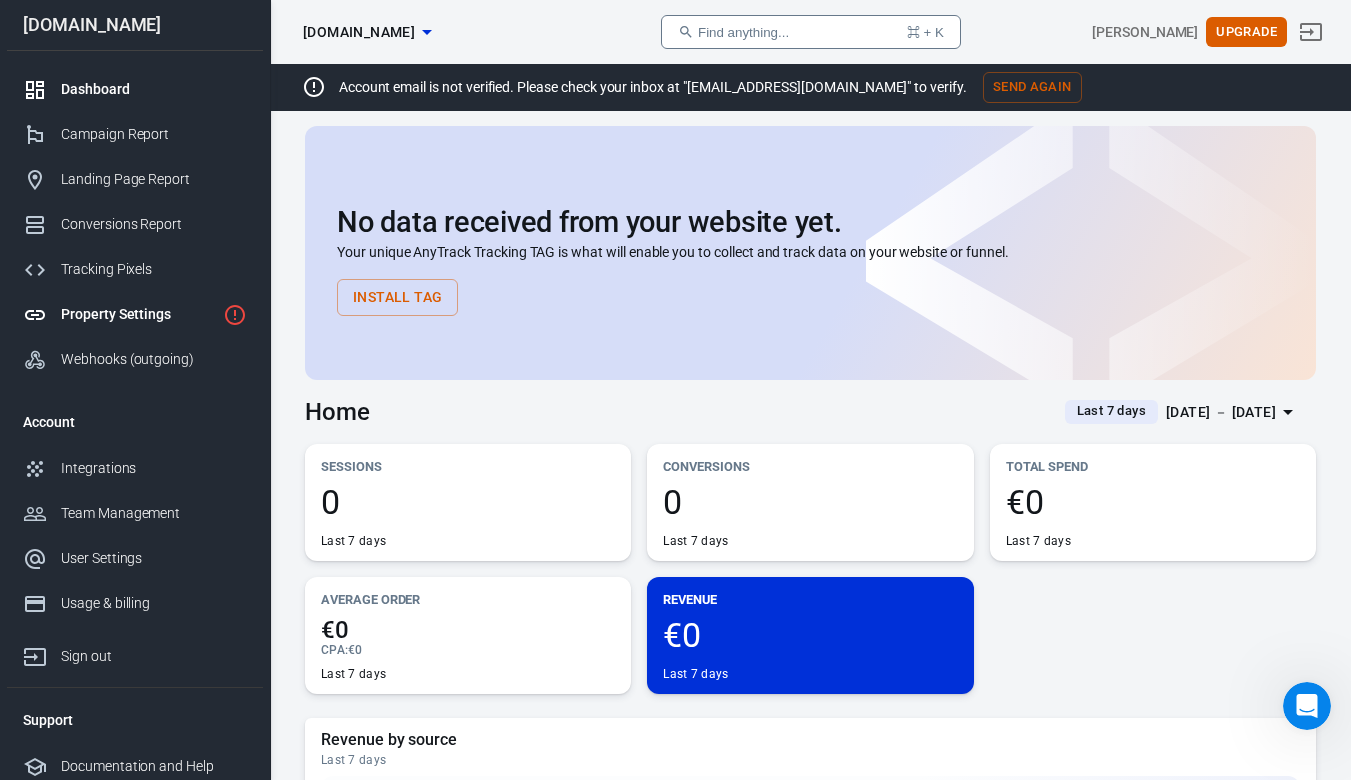 click on "Property Settings" at bounding box center (138, 314) 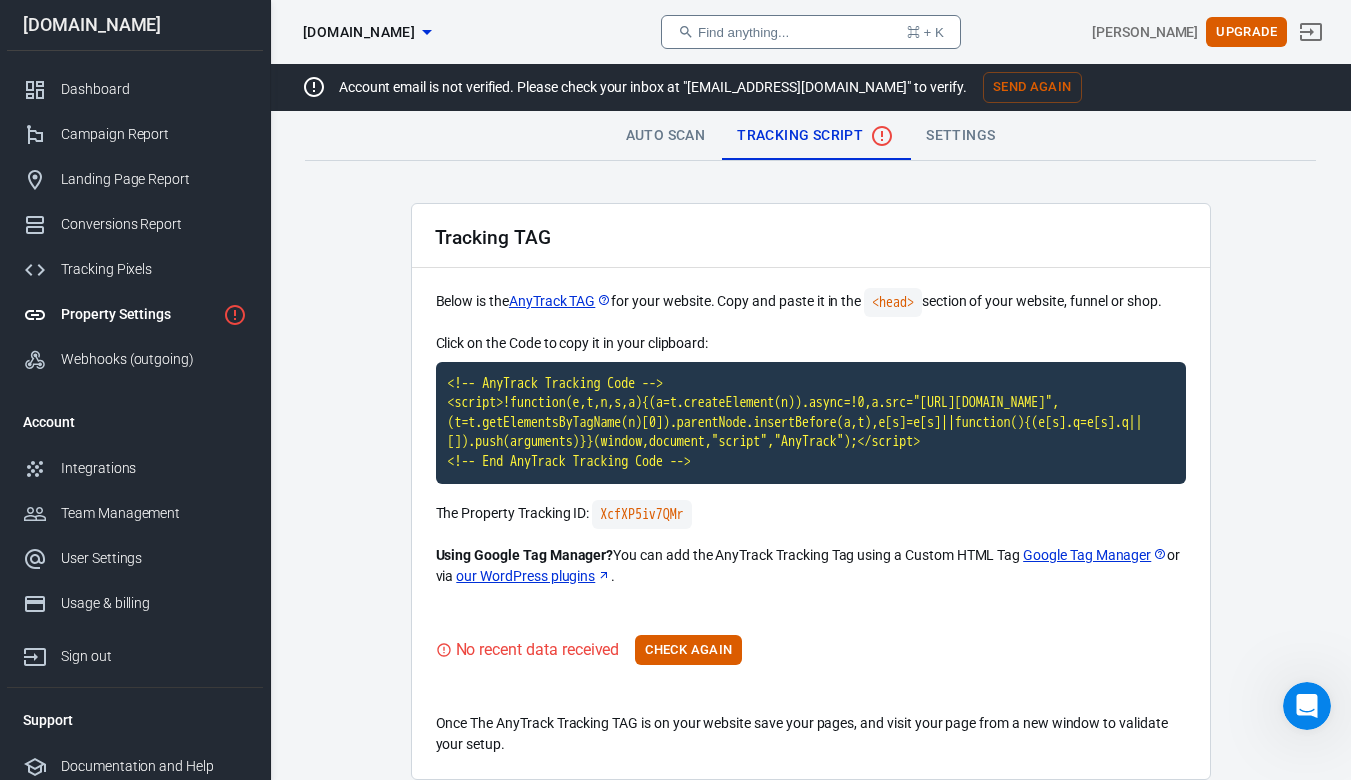 click on "Tracking TAG" at bounding box center (811, 236) 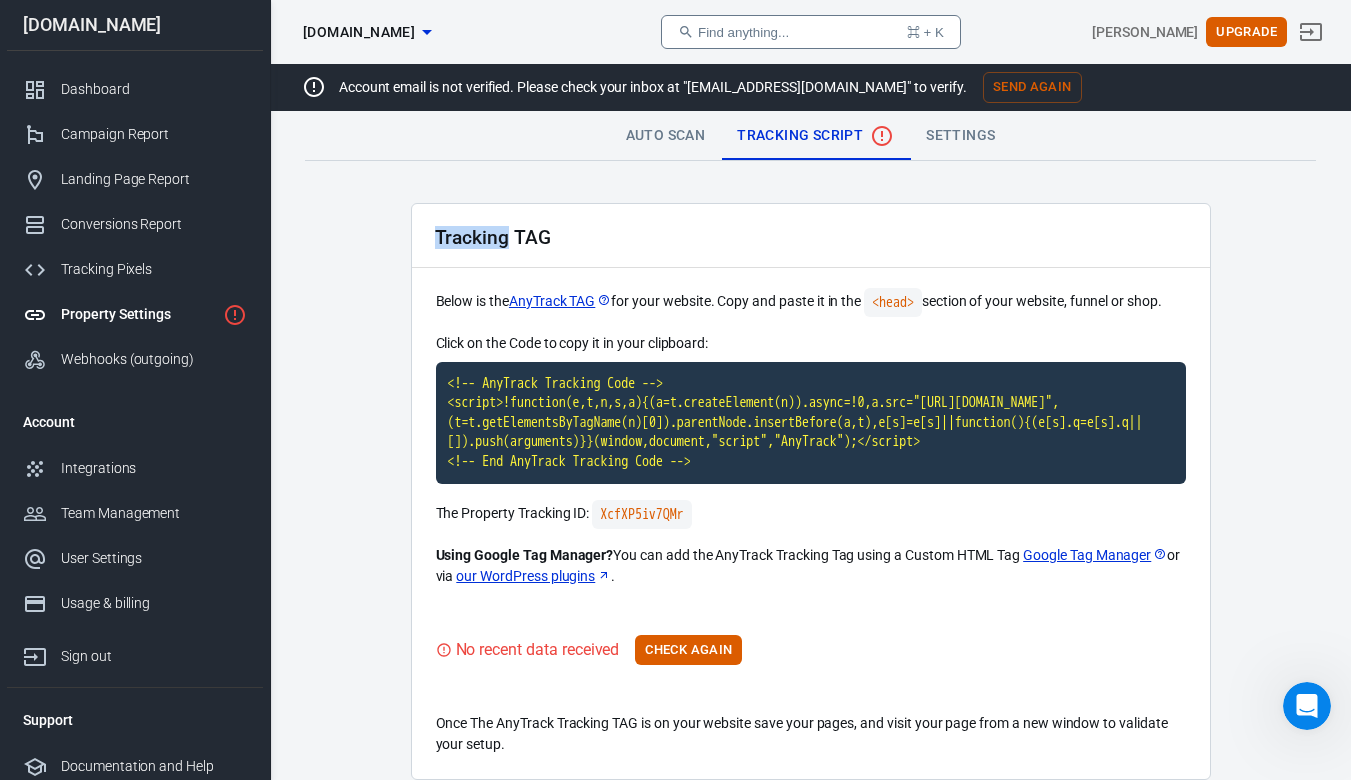 click on "Tracking TAG" at bounding box center [811, 236] 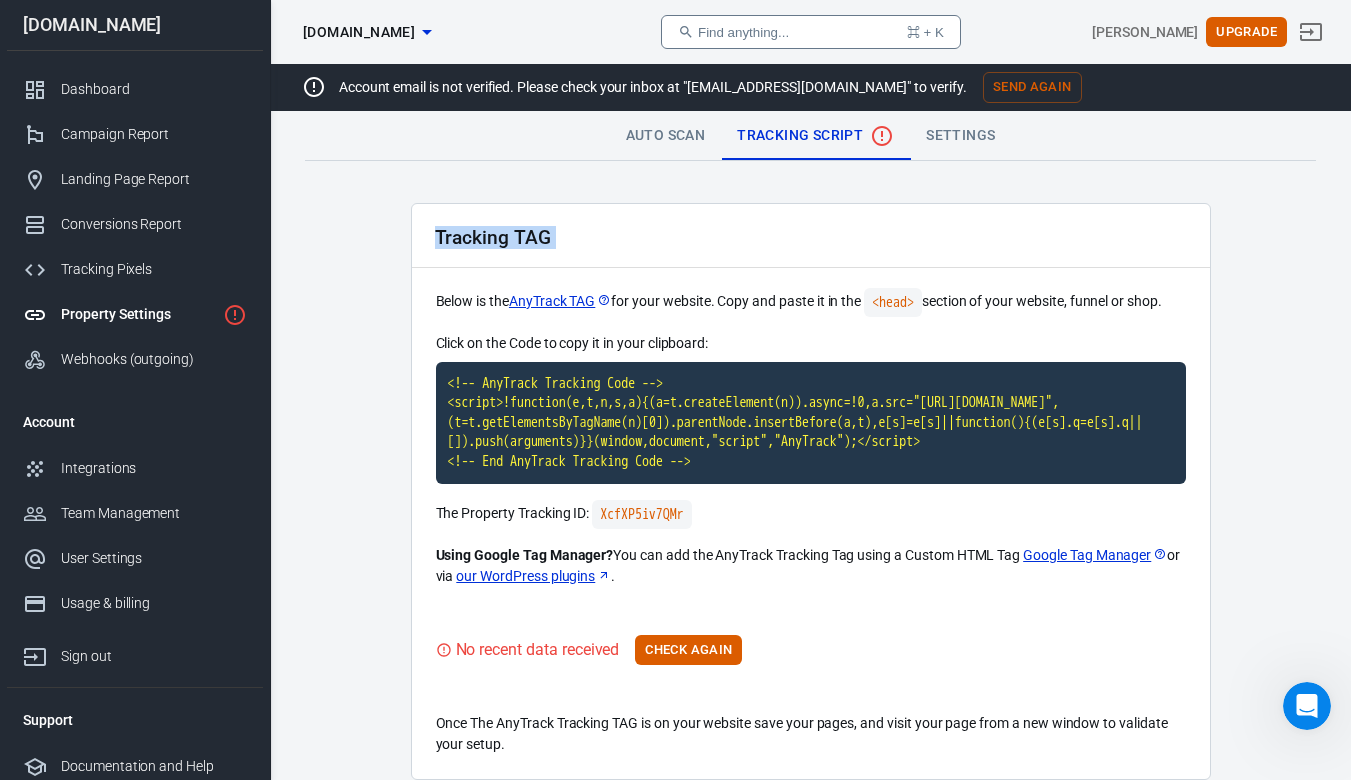 click on "Tracking TAG" at bounding box center [811, 236] 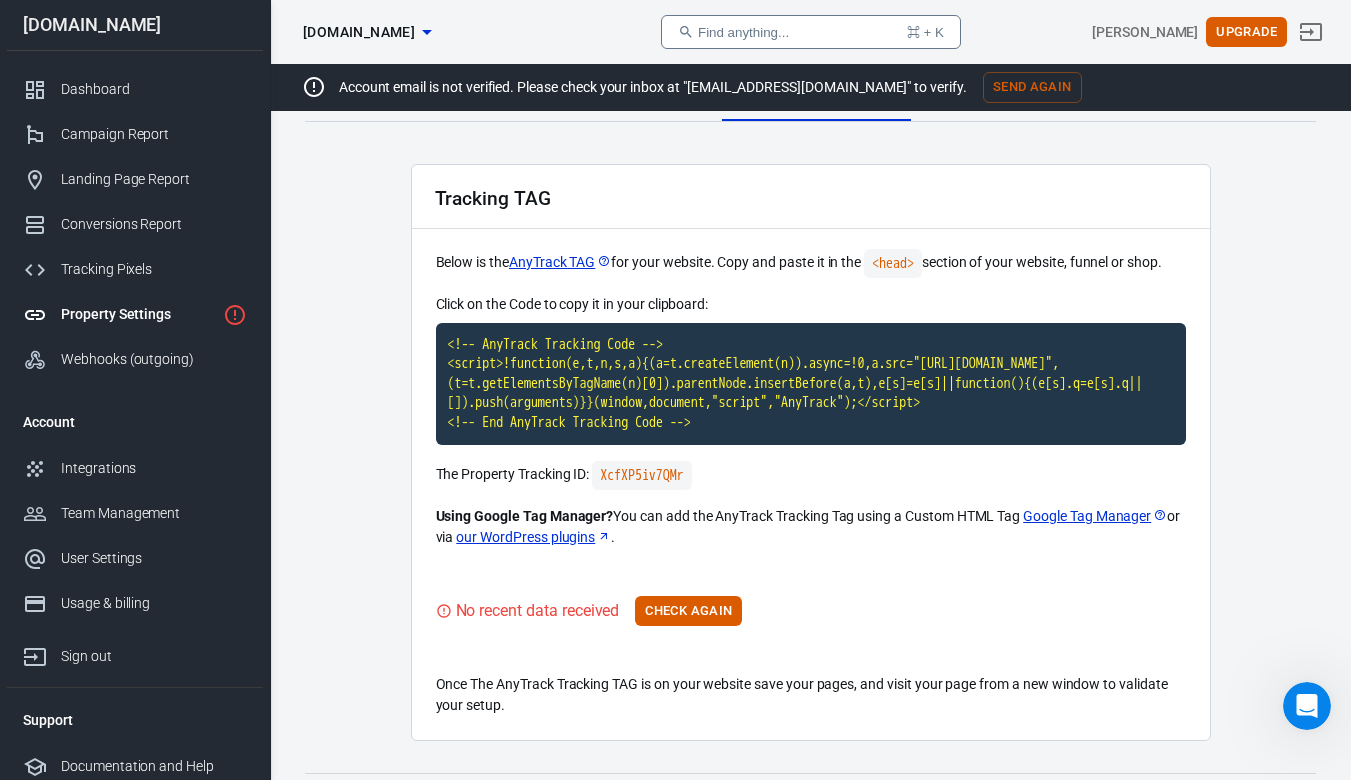 scroll, scrollTop: 53, scrollLeft: 0, axis: vertical 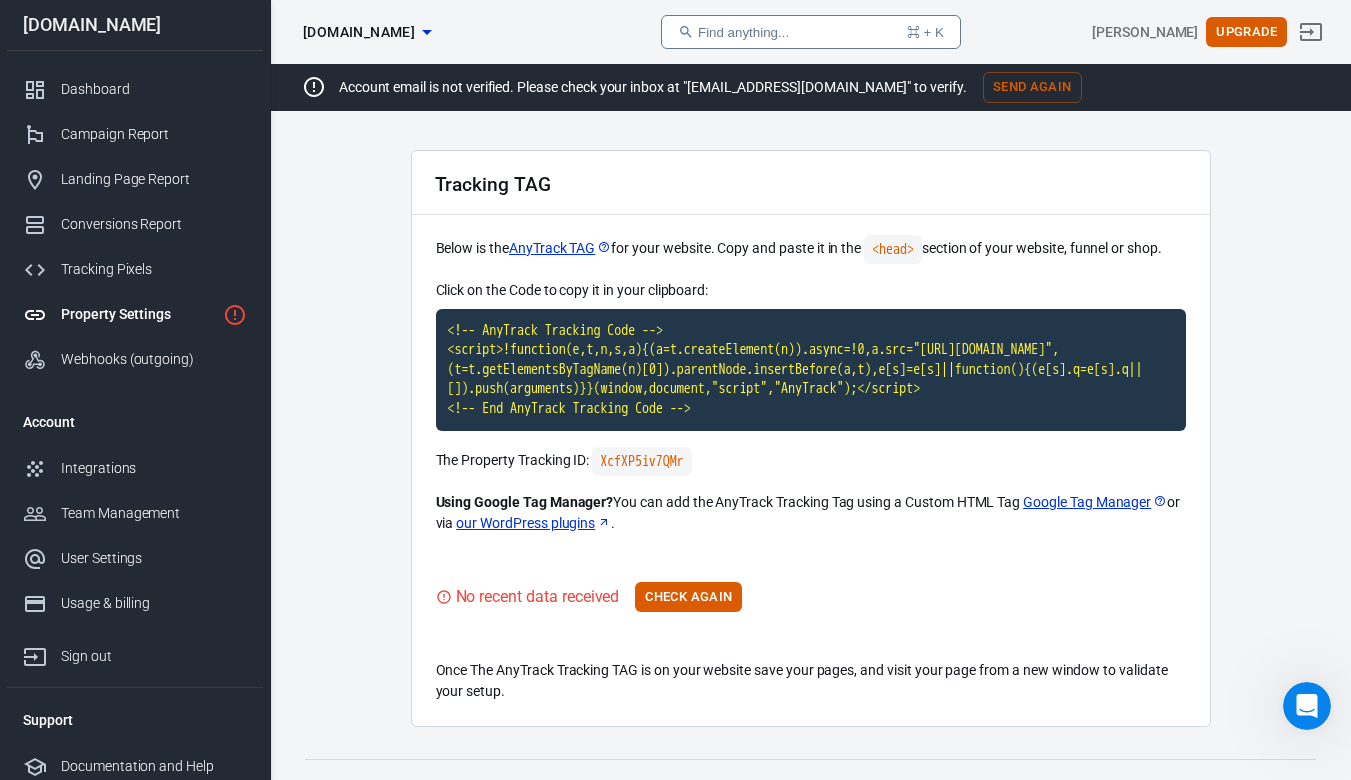 click on "Check Again" at bounding box center (688, 597) 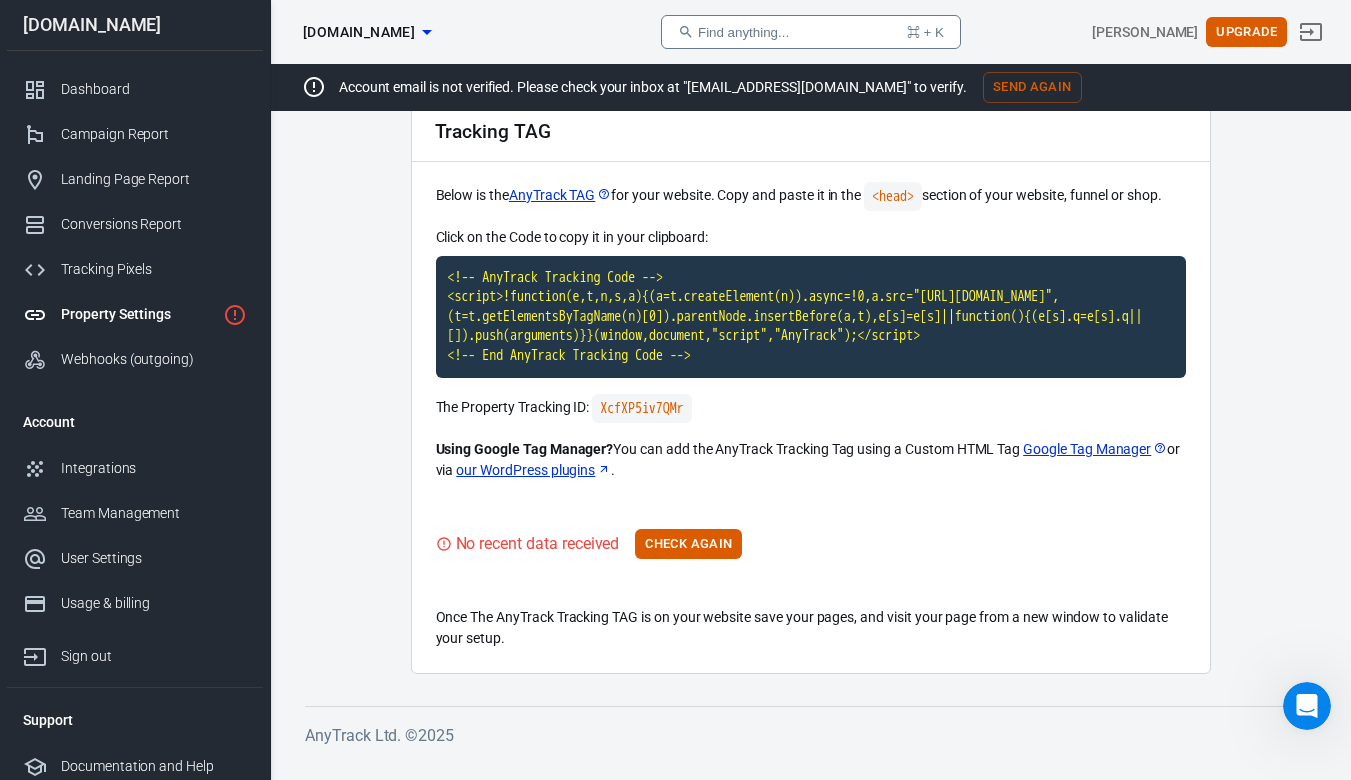 scroll, scrollTop: 0, scrollLeft: 0, axis: both 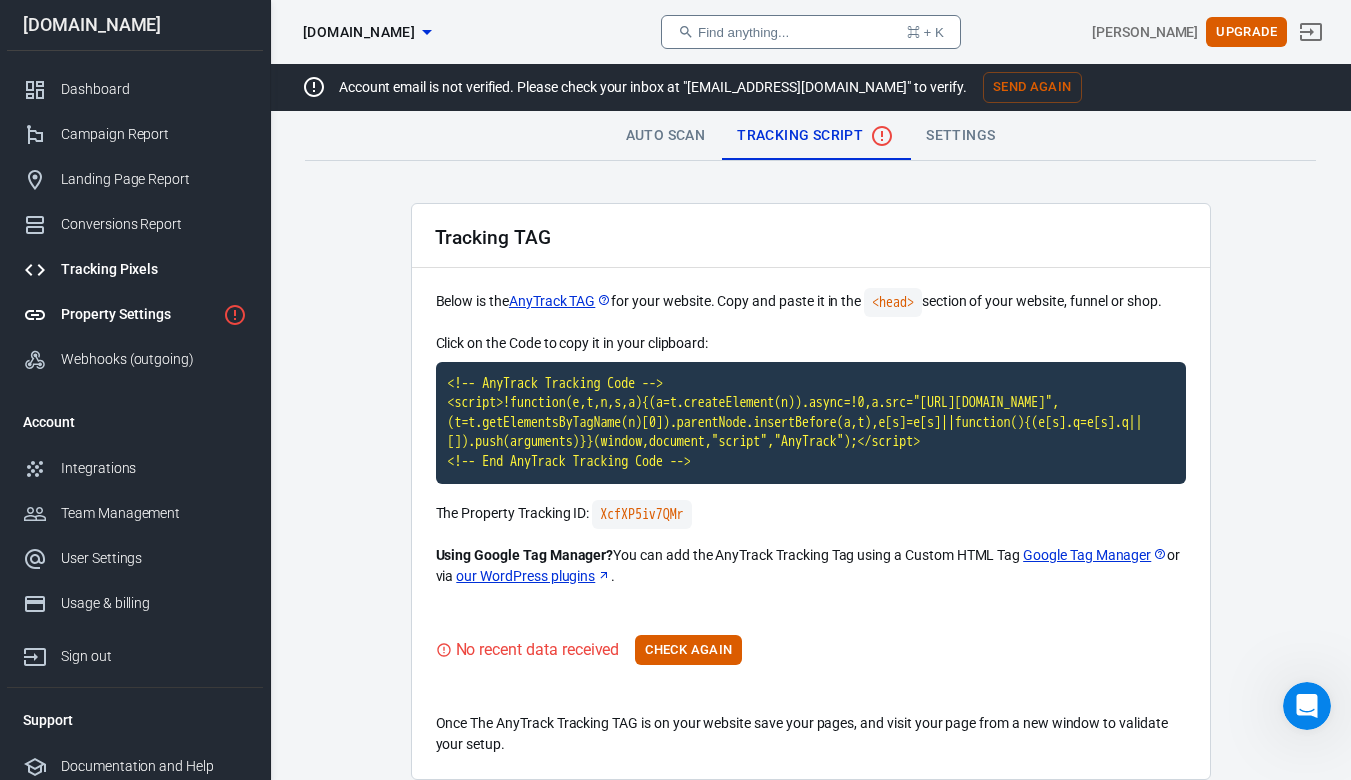 click on "Tracking Pixels" at bounding box center (154, 269) 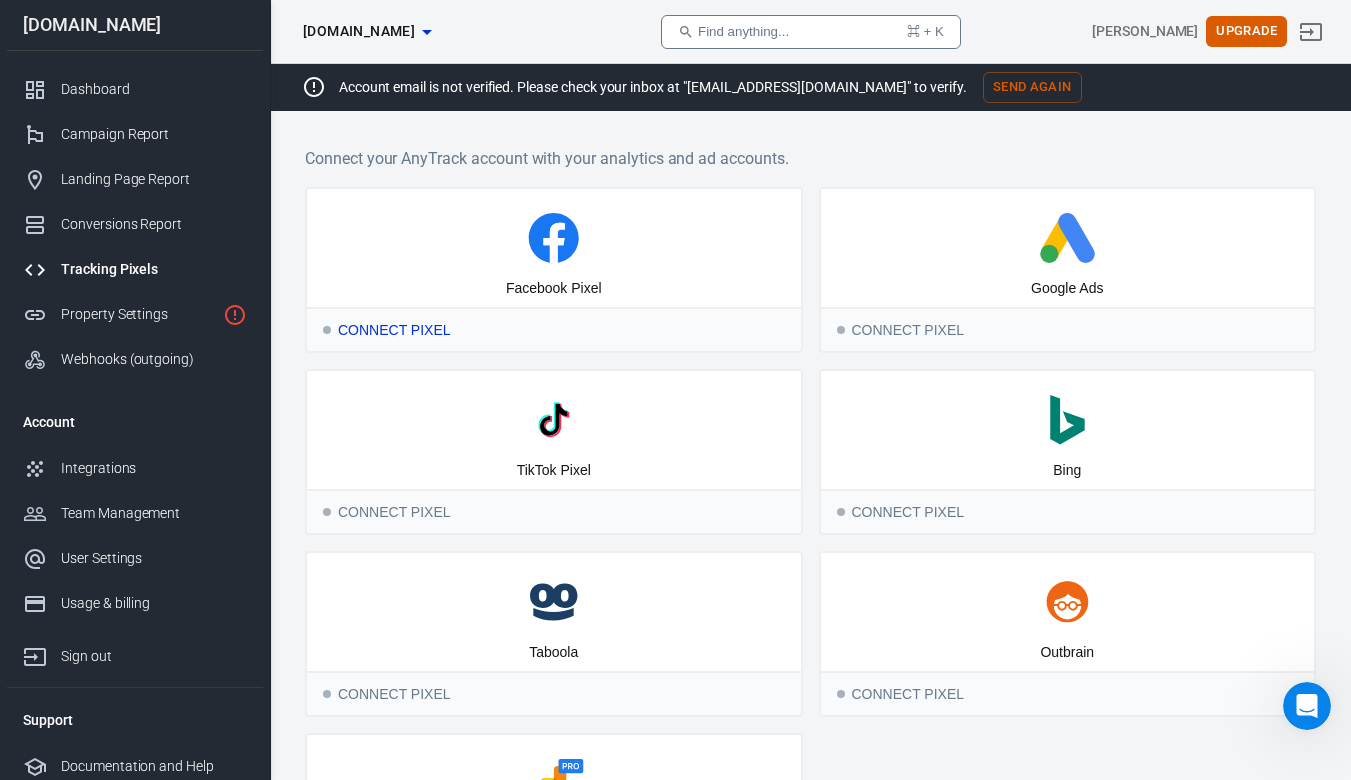 click on "Facebook Pixel" at bounding box center [554, 289] 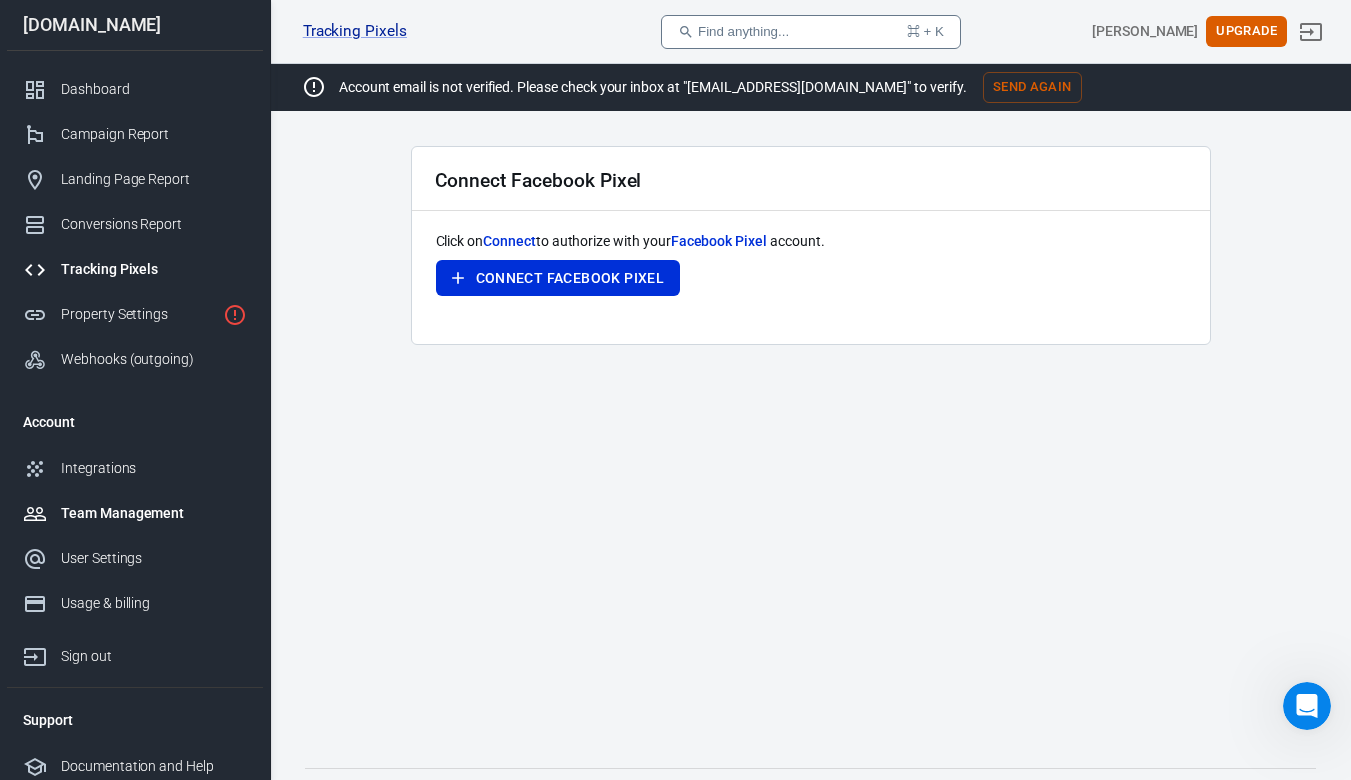 scroll, scrollTop: 9, scrollLeft: 0, axis: vertical 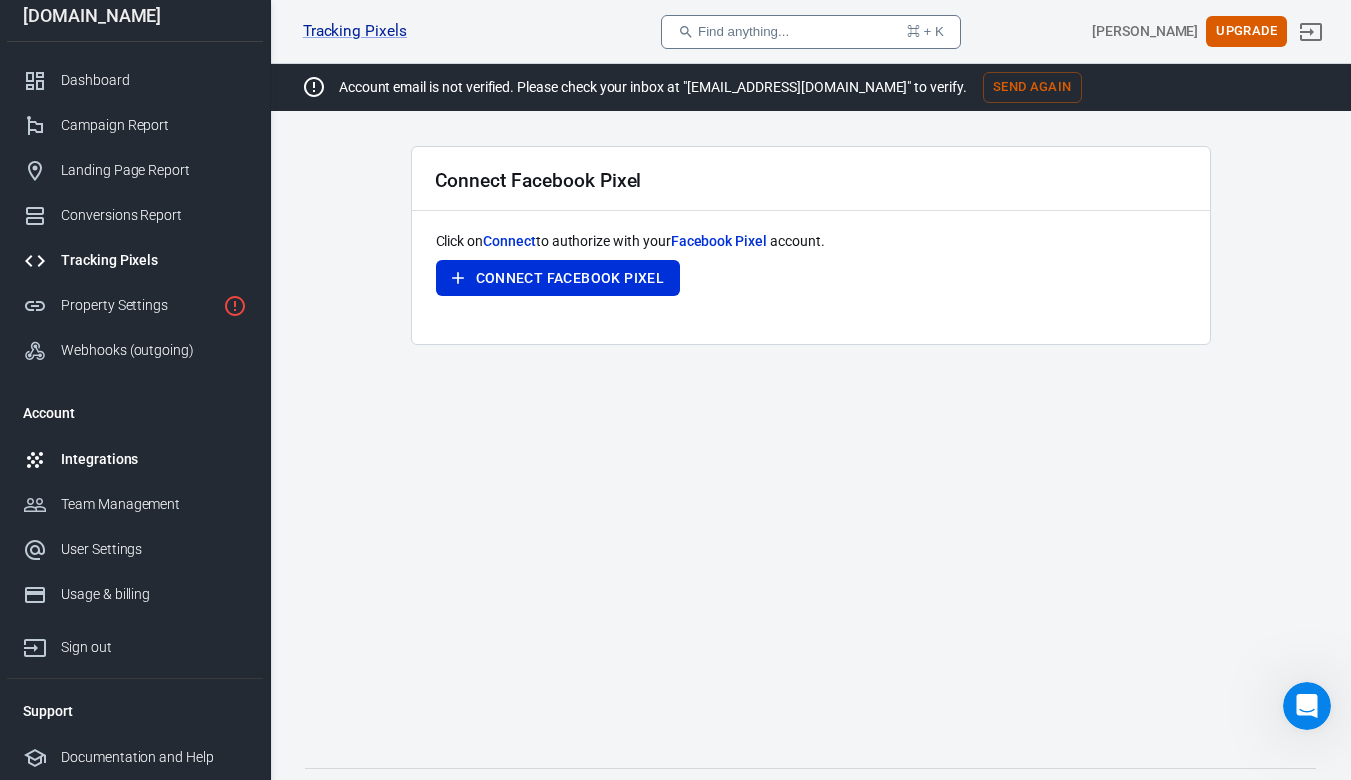 click on "Integrations" at bounding box center [154, 459] 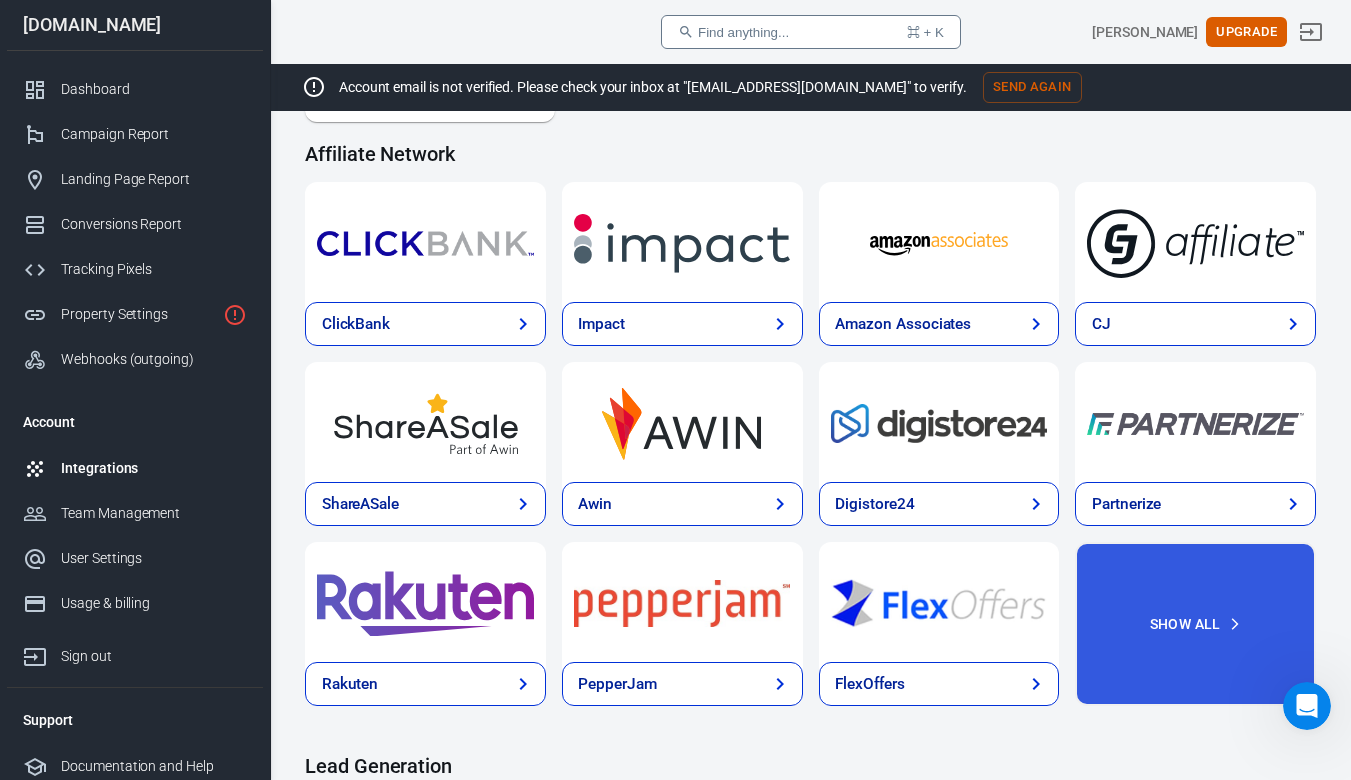 scroll, scrollTop: 687, scrollLeft: 0, axis: vertical 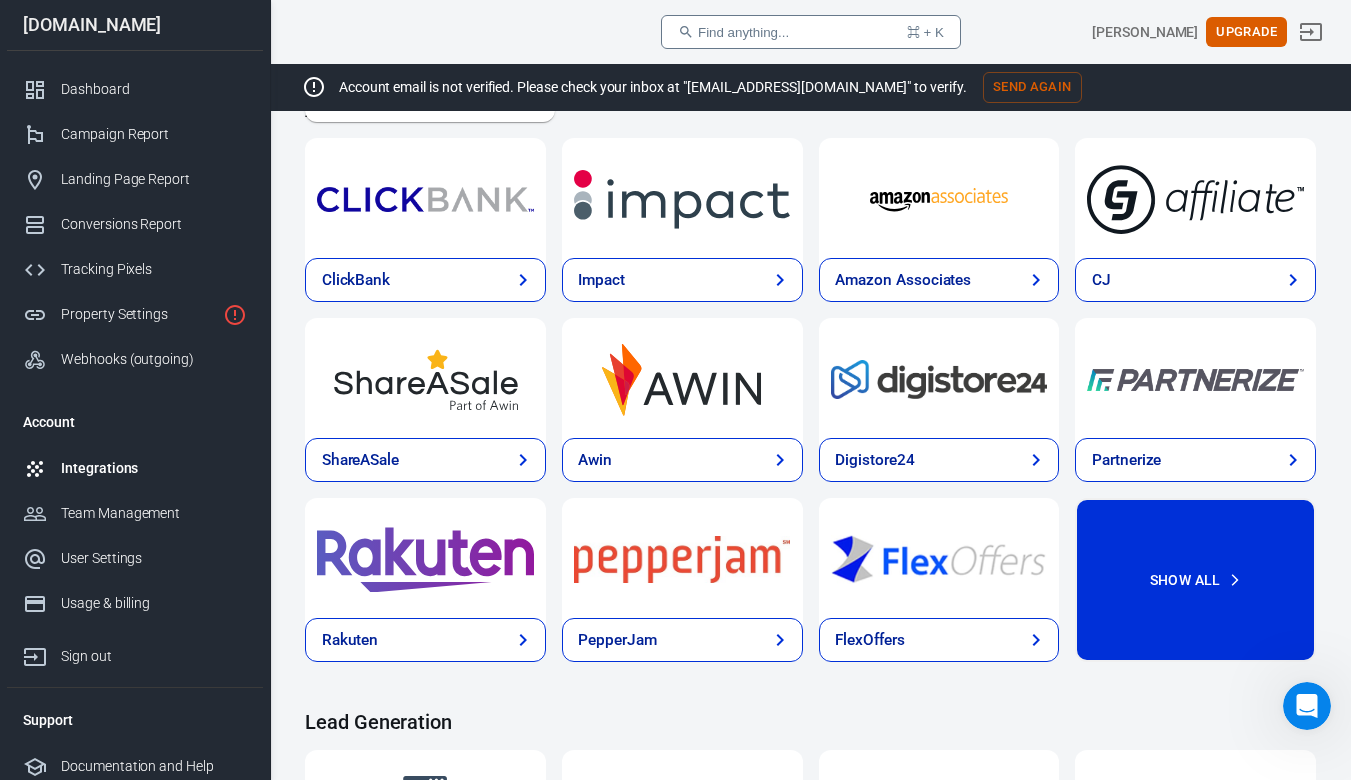 click on "Show All" at bounding box center [1195, 580] 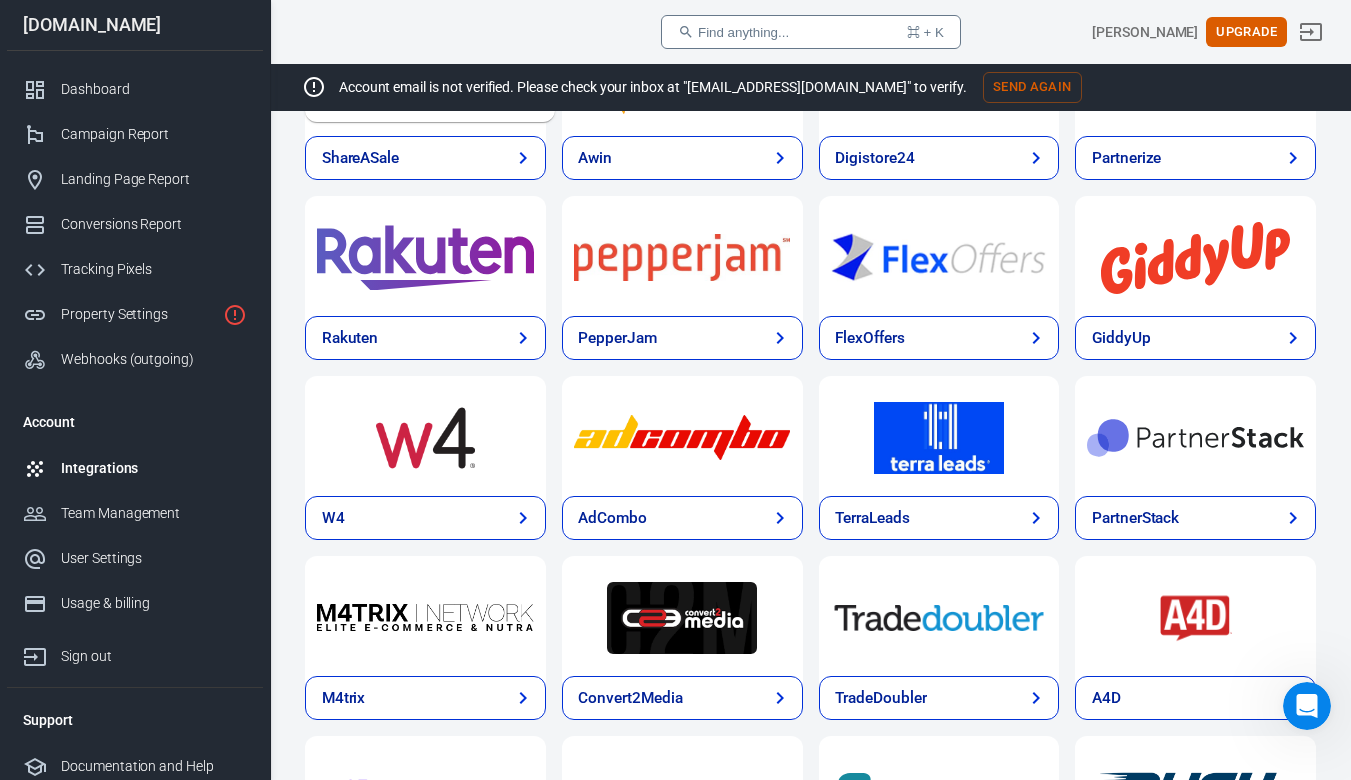 scroll, scrollTop: 985, scrollLeft: 0, axis: vertical 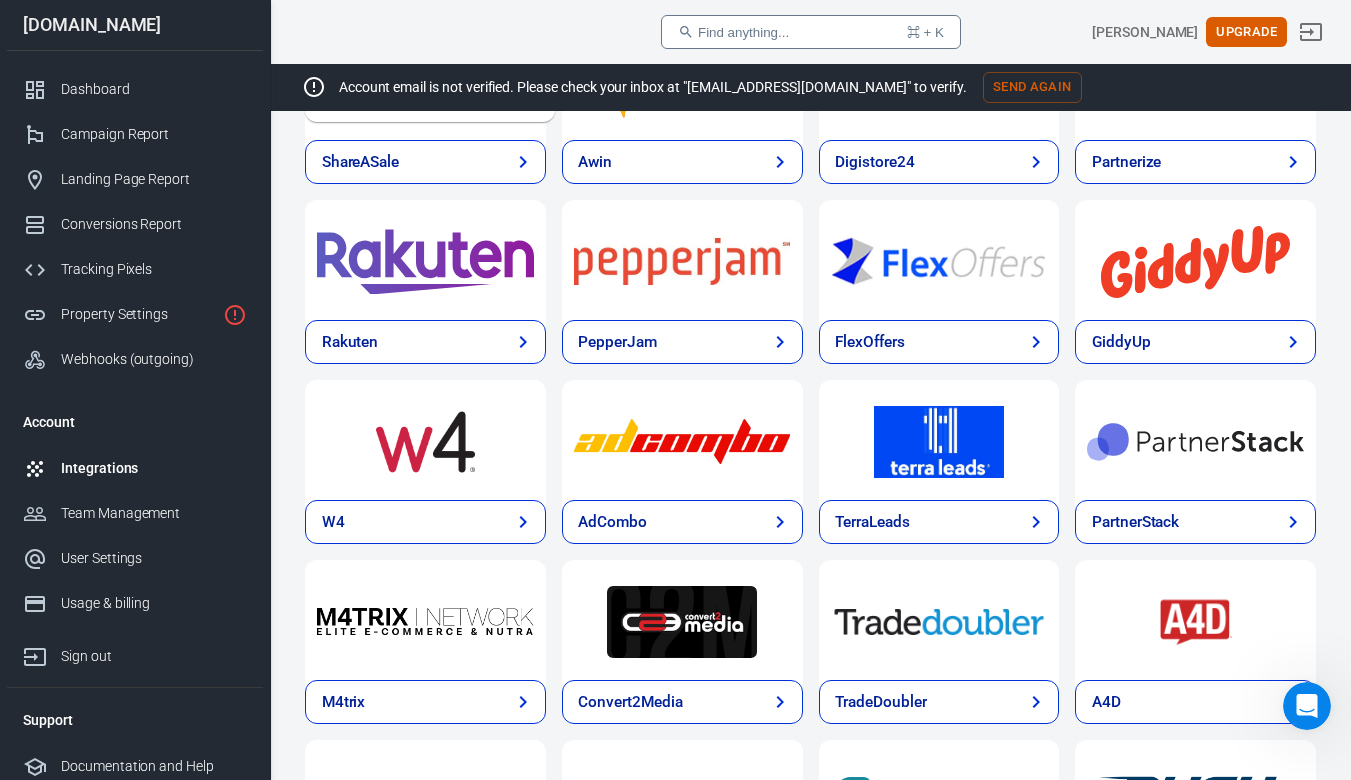click at bounding box center [682, 441] 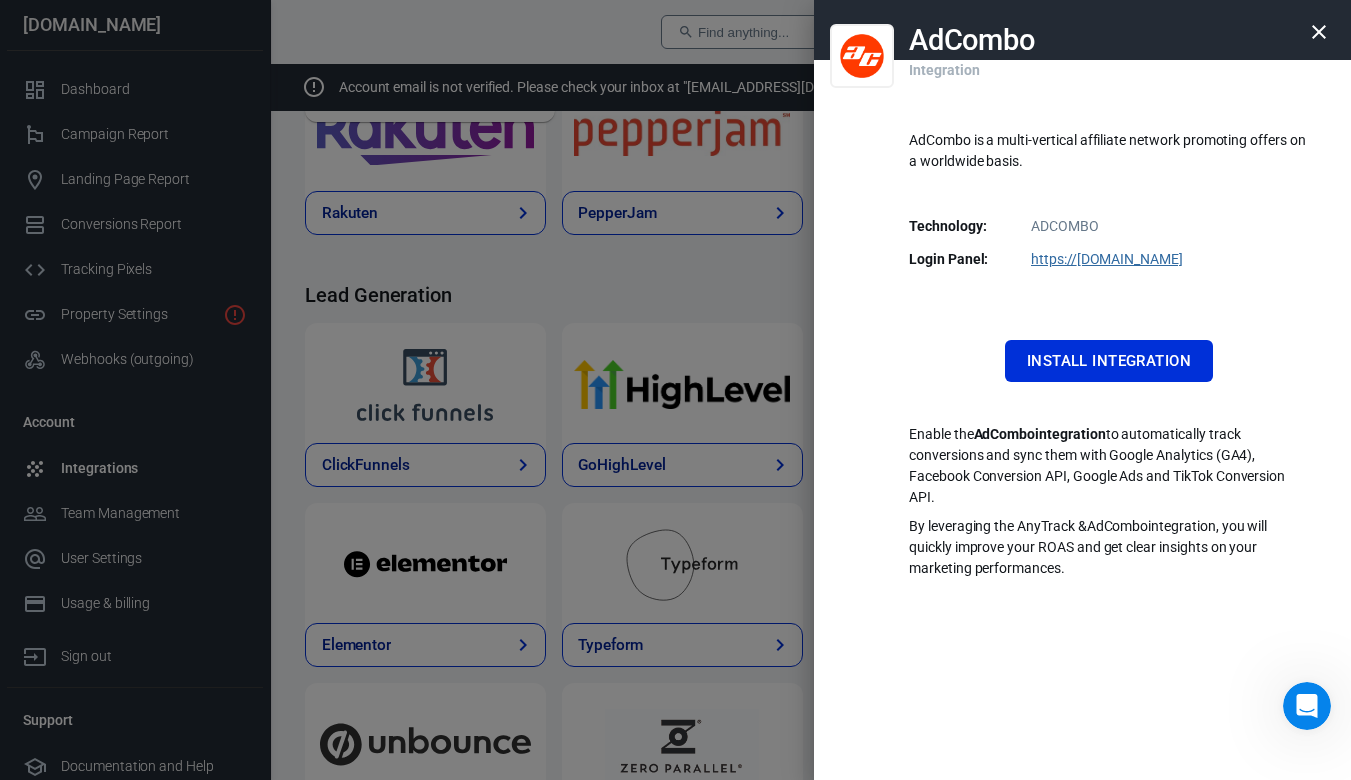 click 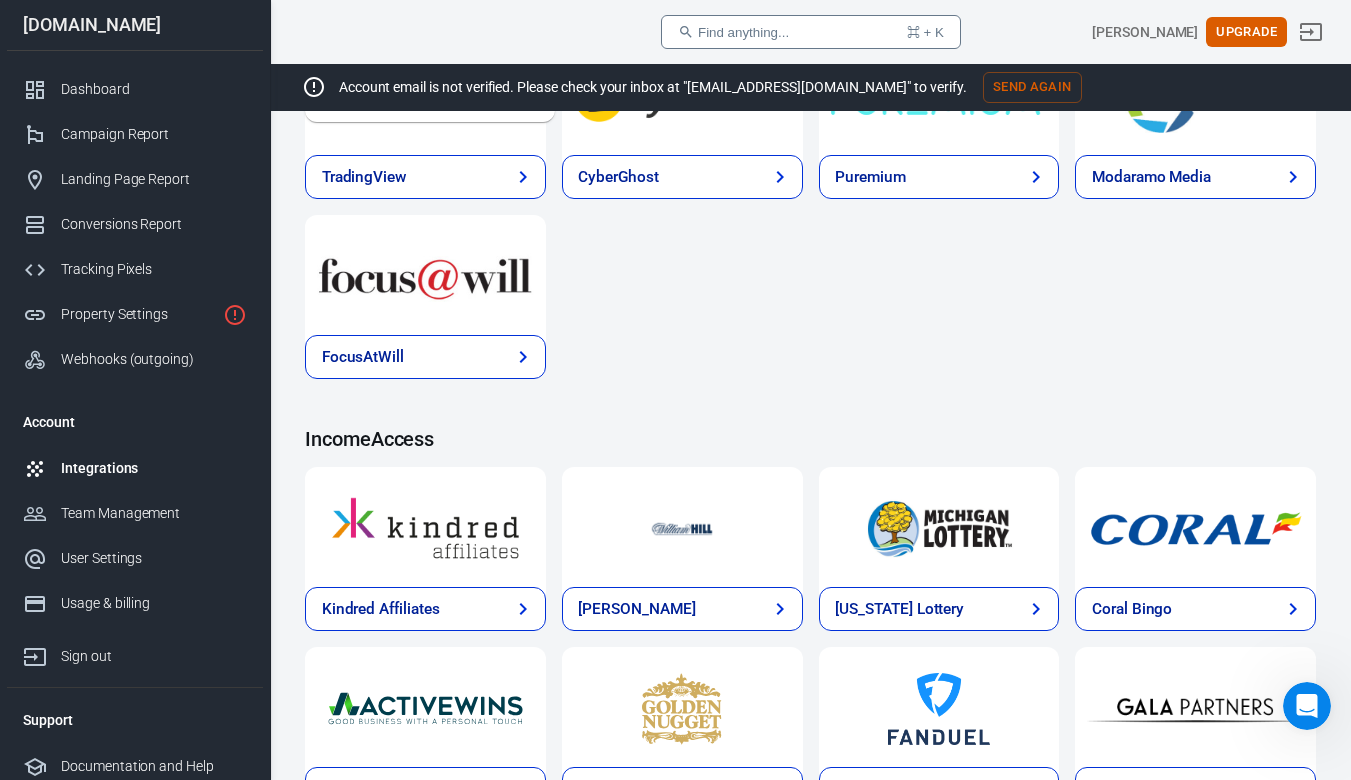 scroll, scrollTop: 3057, scrollLeft: 0, axis: vertical 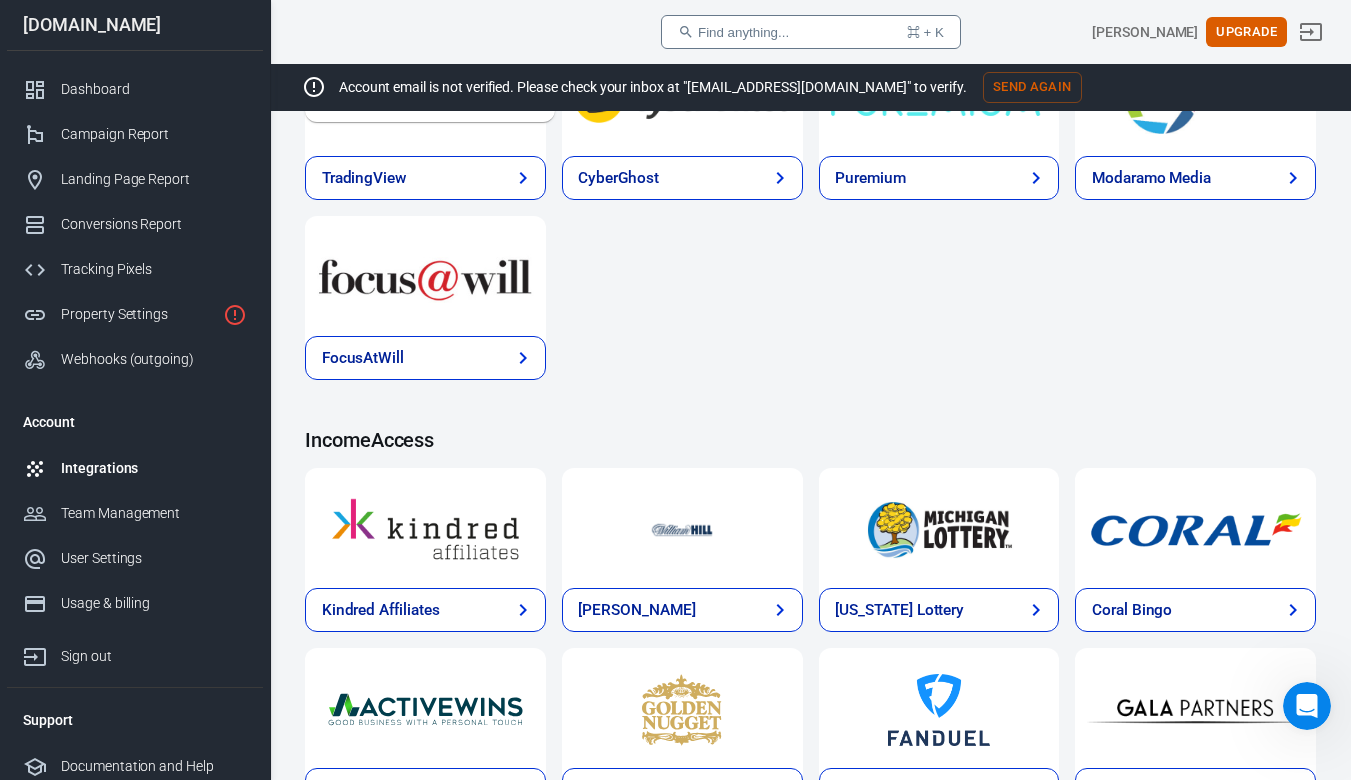 click on "IncomeAccess" at bounding box center [810, 440] 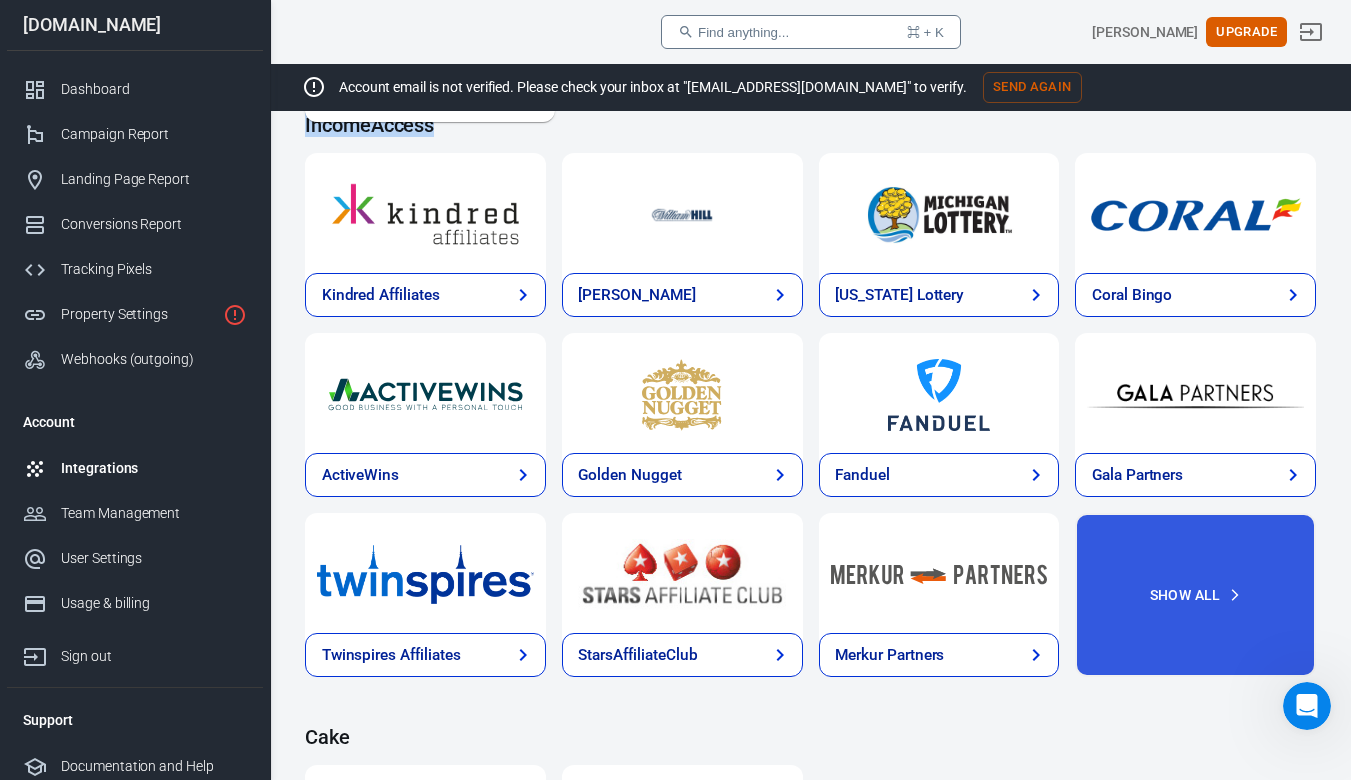 scroll, scrollTop: 3364, scrollLeft: 0, axis: vertical 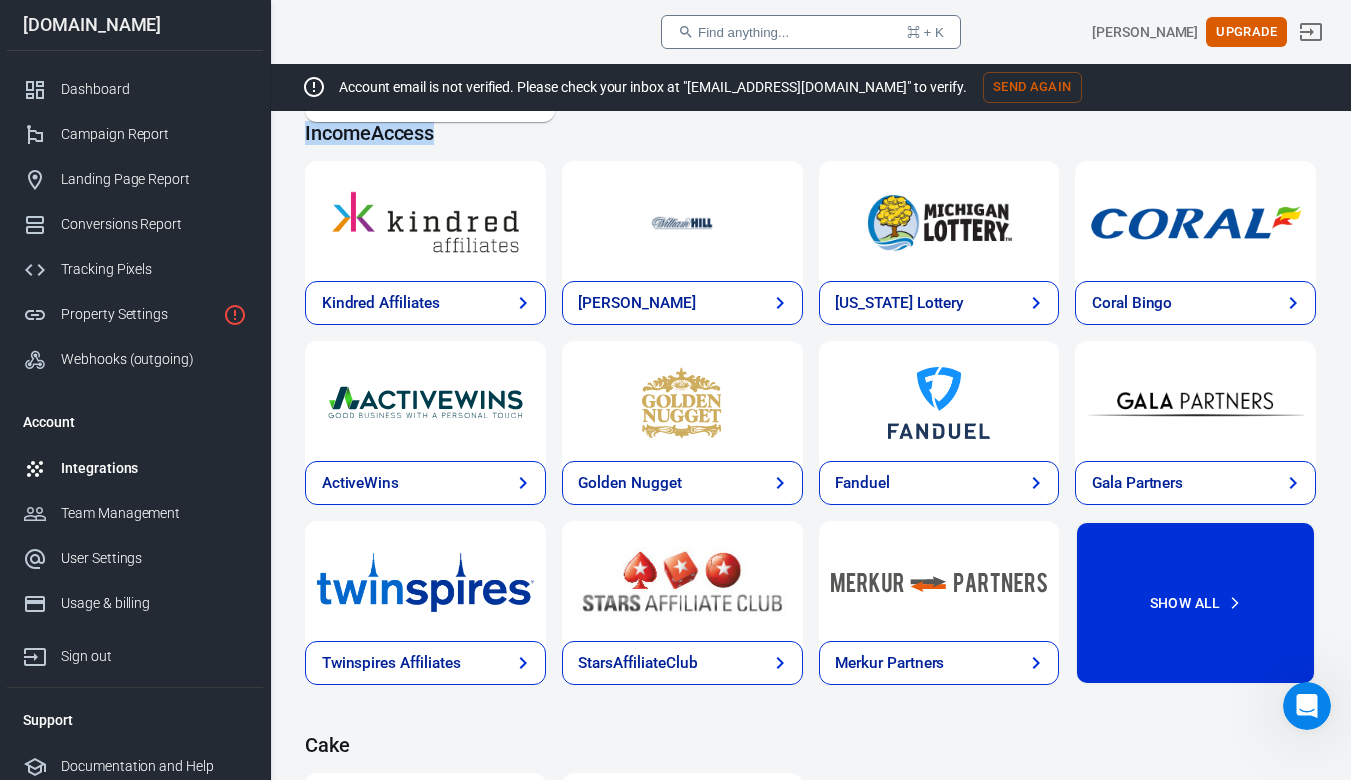 click on "Show All" at bounding box center [1195, 603] 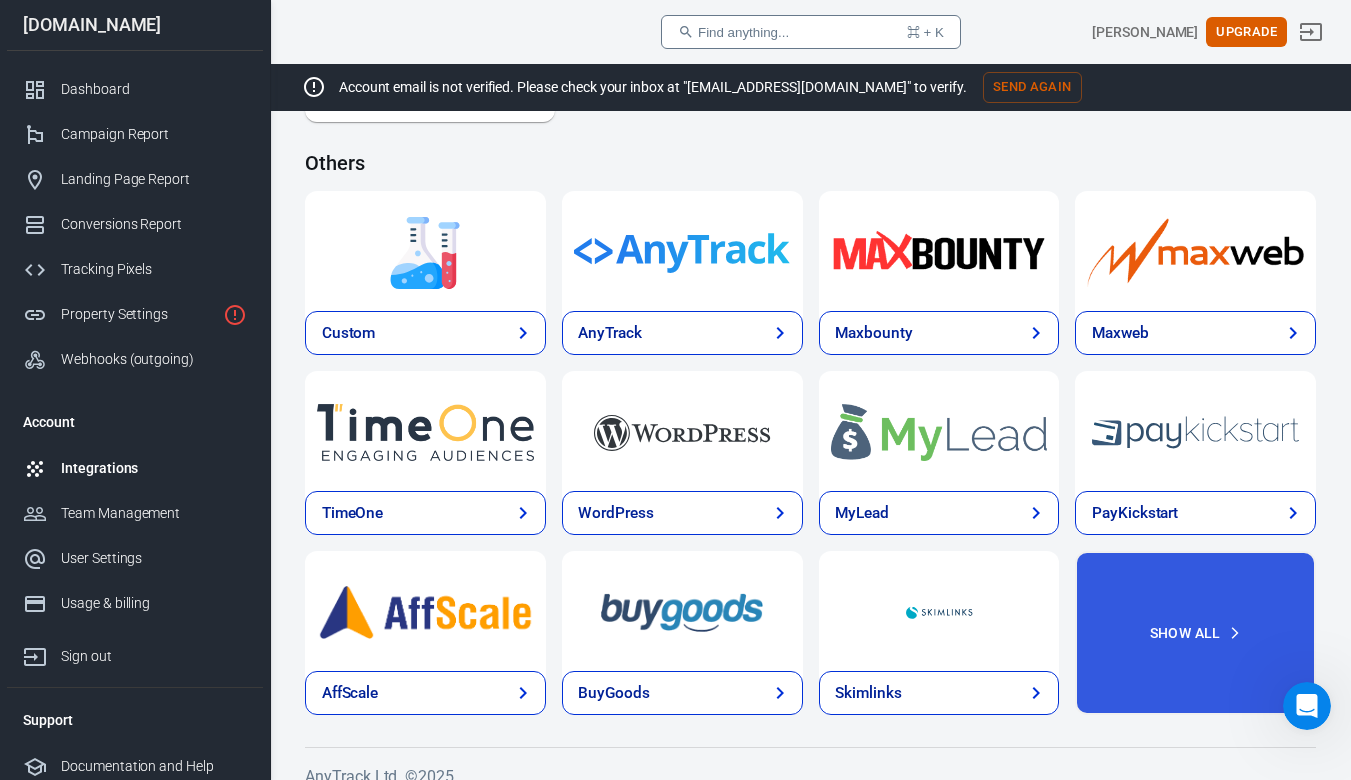 scroll, scrollTop: 4399, scrollLeft: 0, axis: vertical 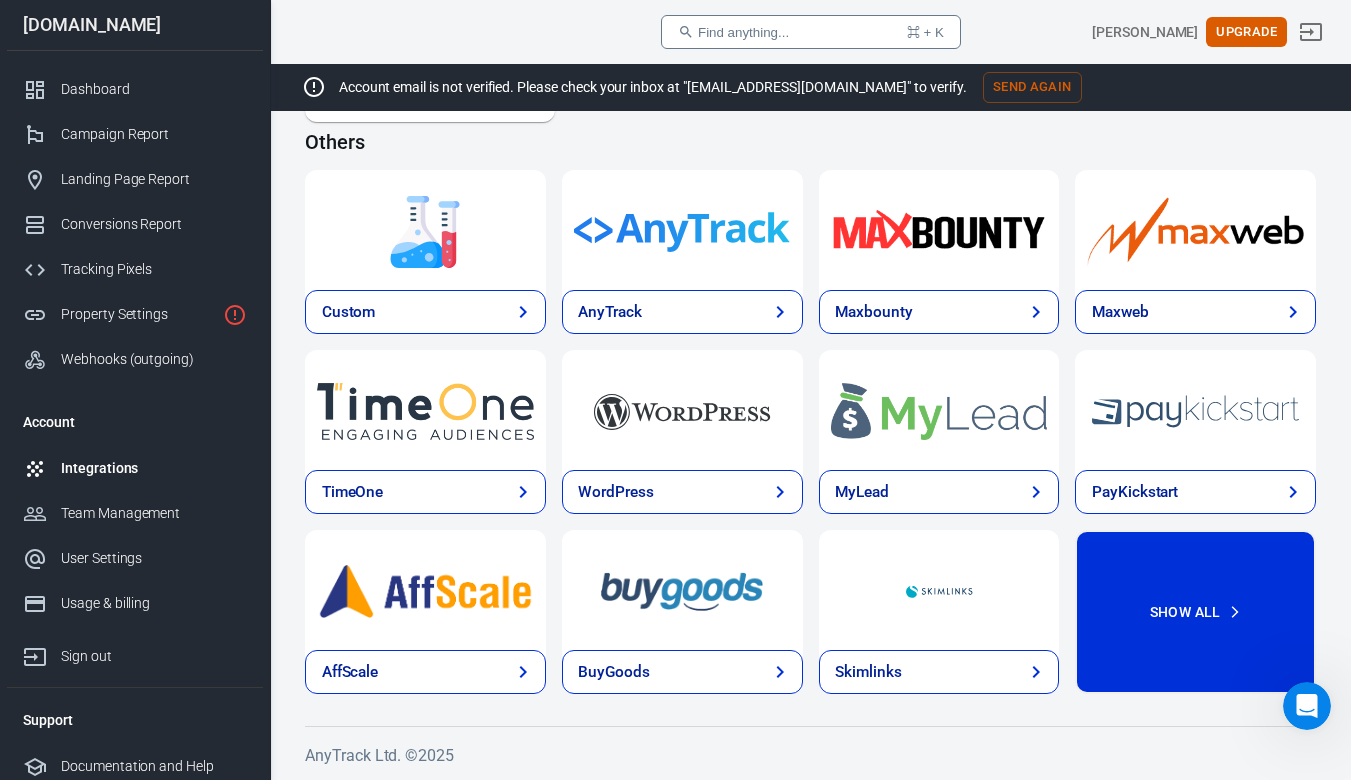 click on "Show All" at bounding box center (1195, 612) 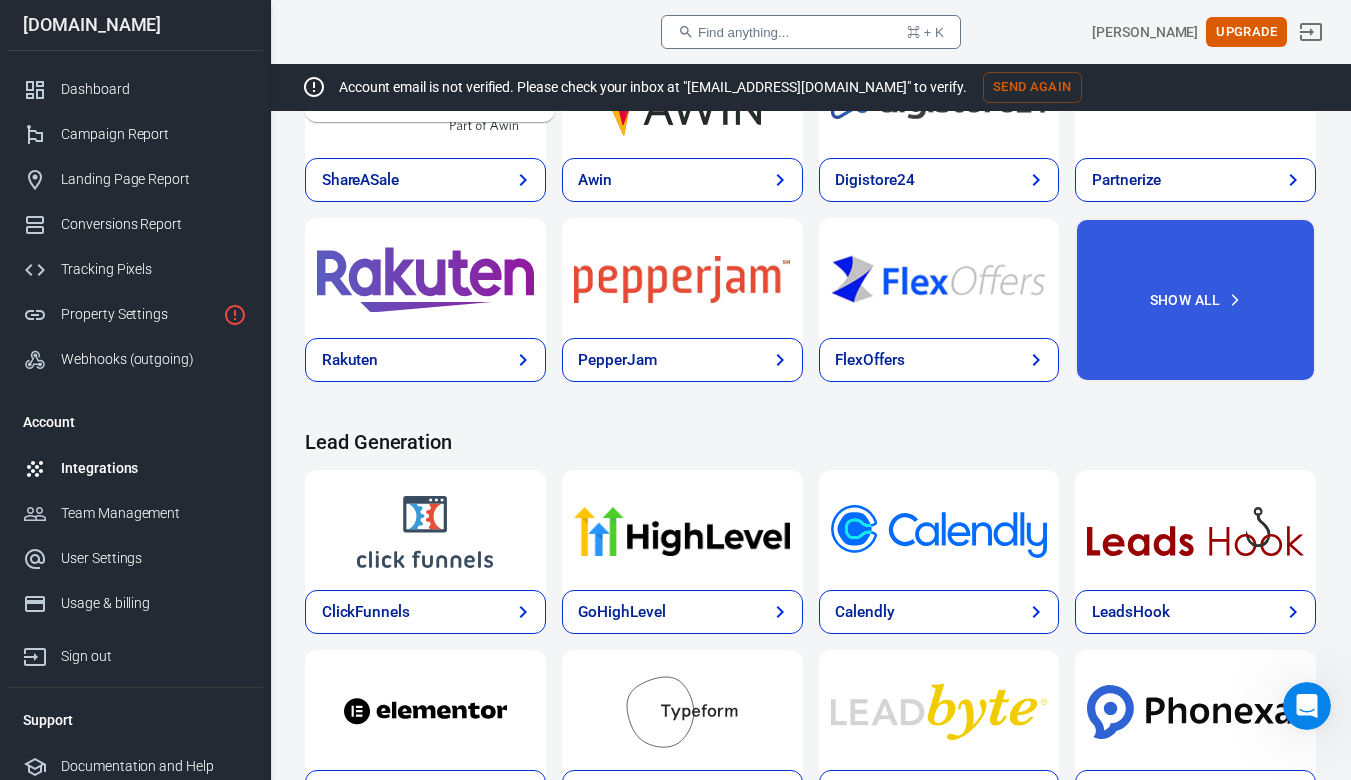 scroll, scrollTop: 858, scrollLeft: 0, axis: vertical 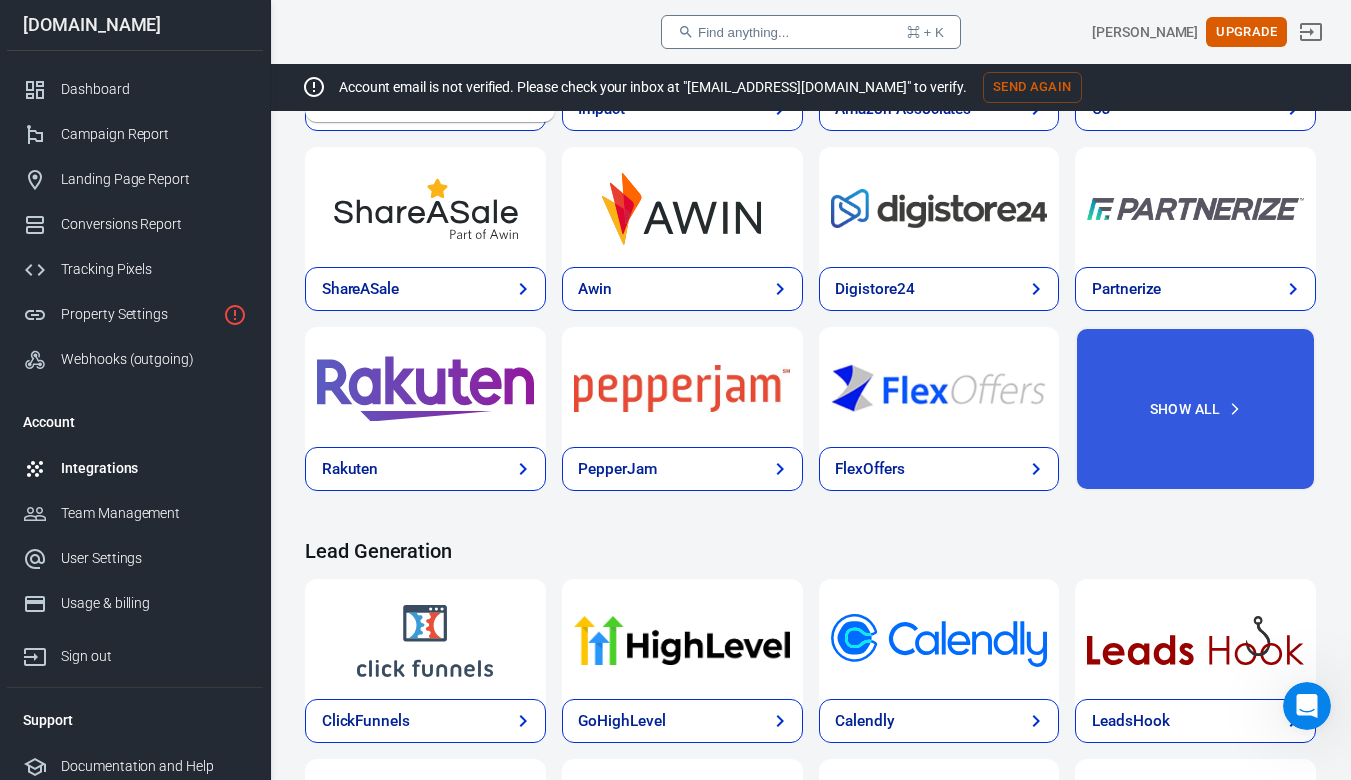 click at bounding box center [1195, 640] 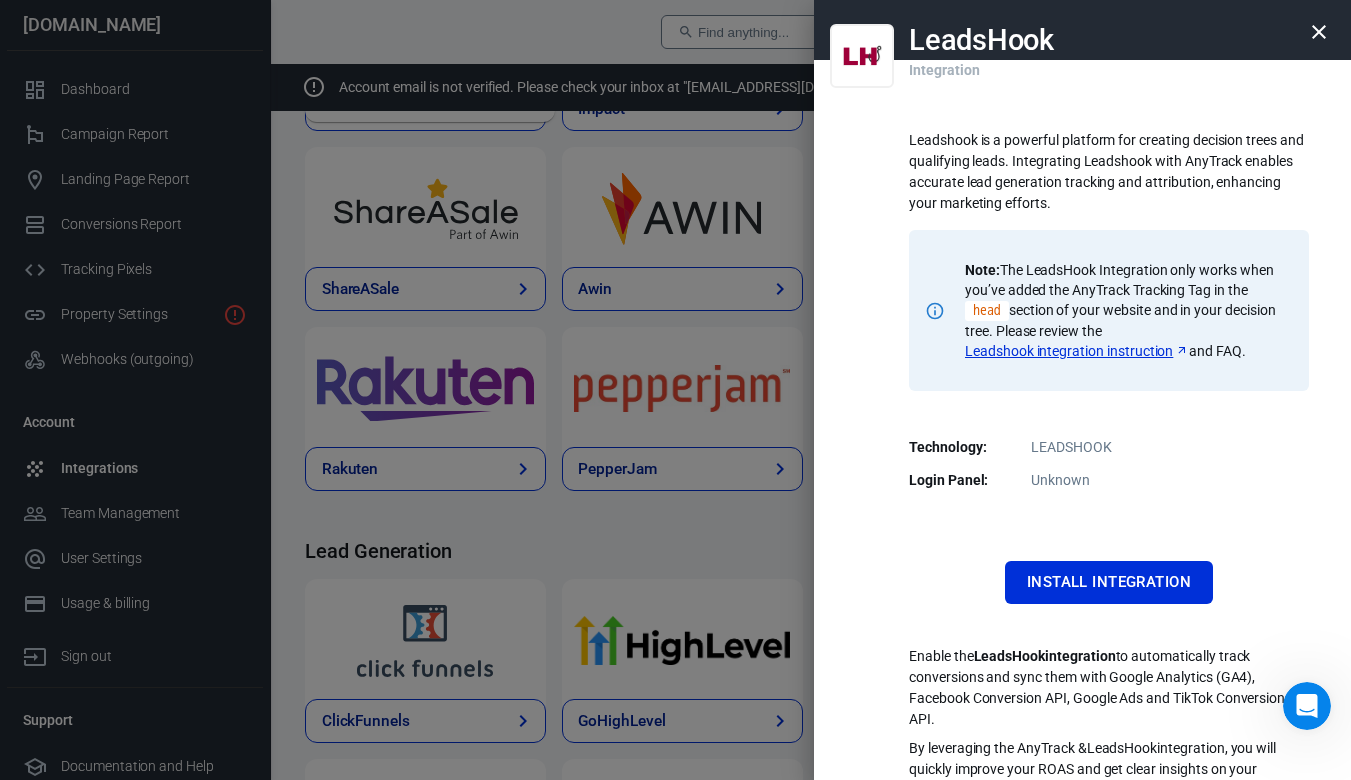 click on "LEADSHOOK" at bounding box center (1109, 447) 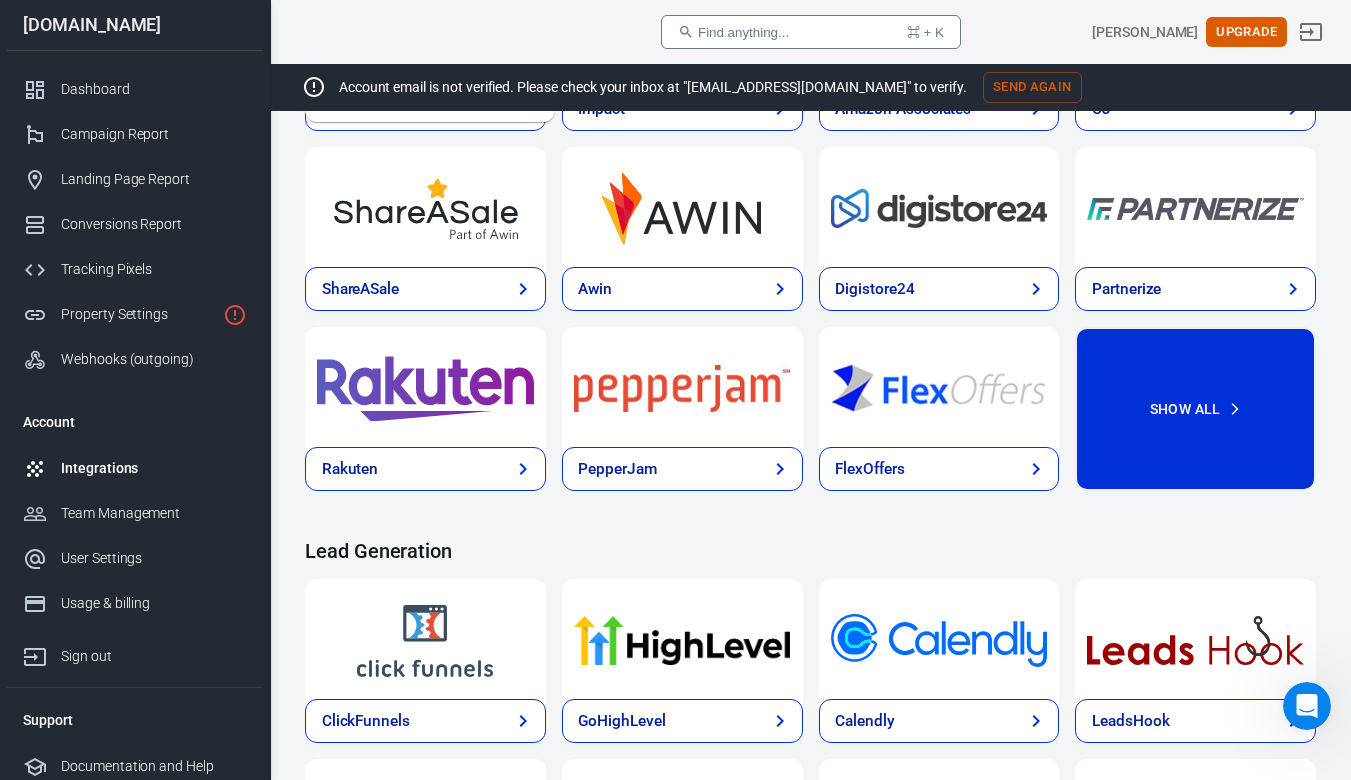 click on "Show All" at bounding box center (1195, 409) 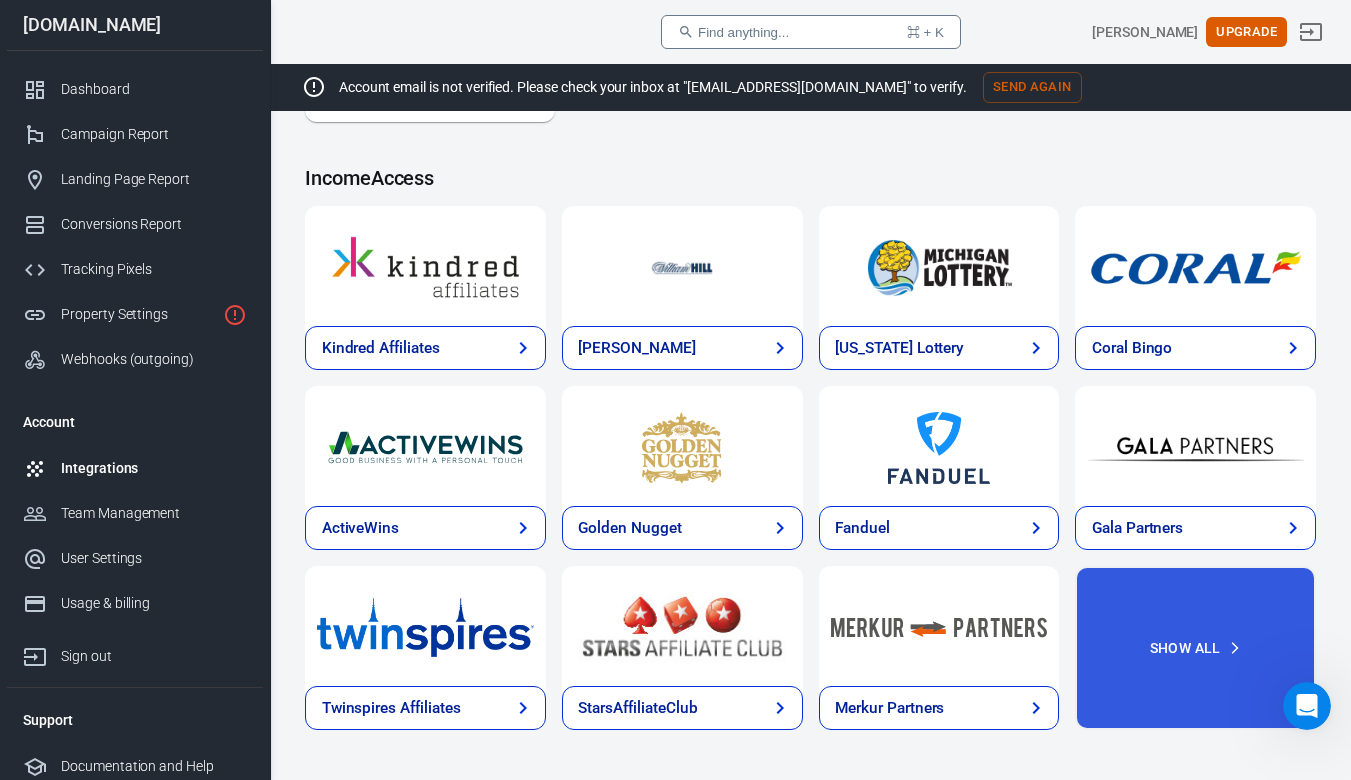 scroll, scrollTop: 4061, scrollLeft: 0, axis: vertical 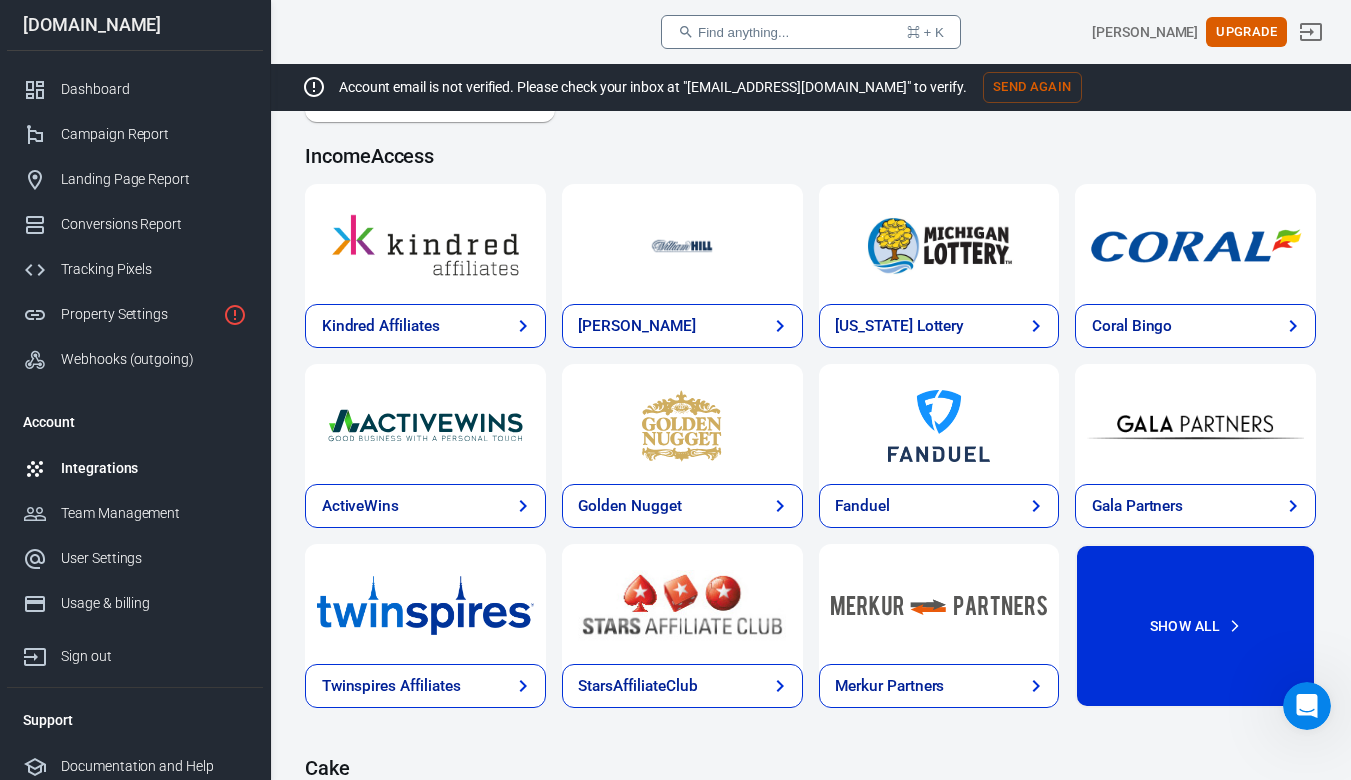 click on "Show All" at bounding box center (1195, 626) 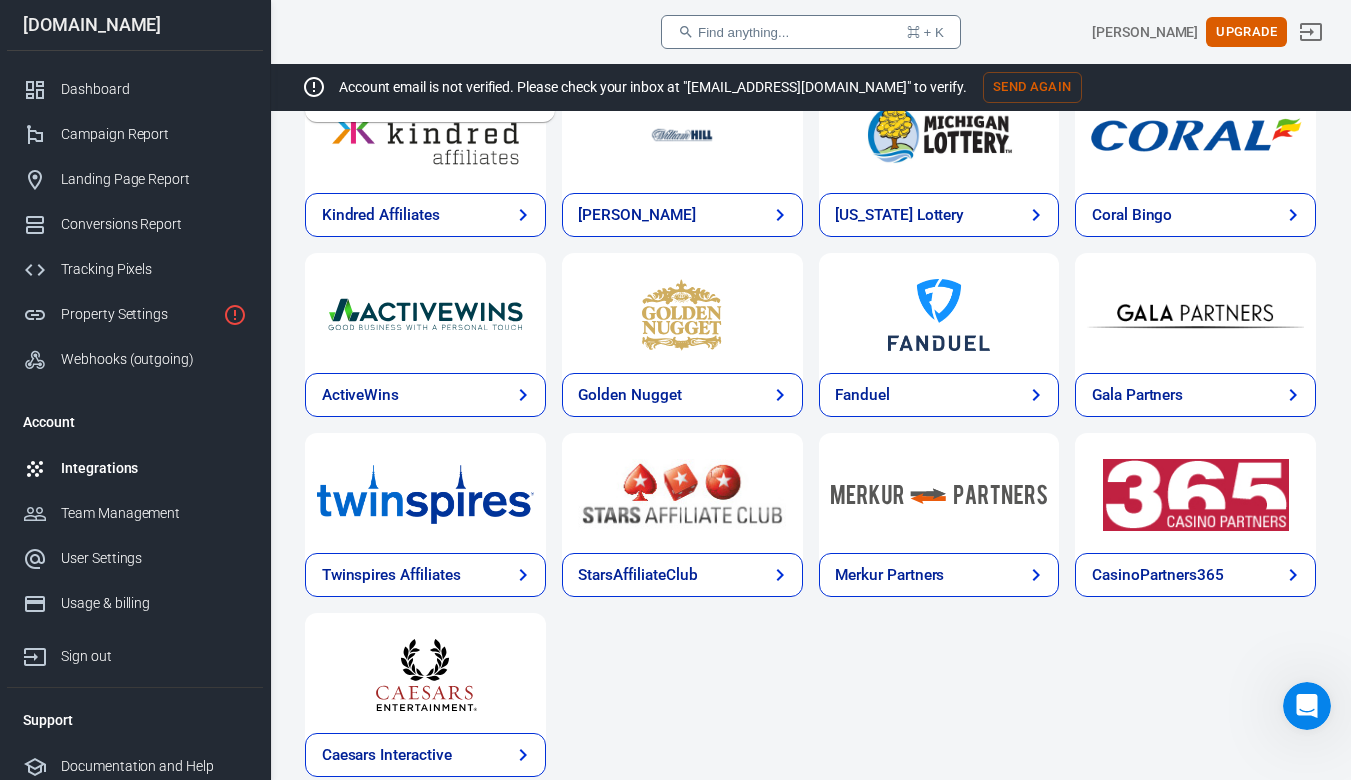 scroll, scrollTop: 4179, scrollLeft: 0, axis: vertical 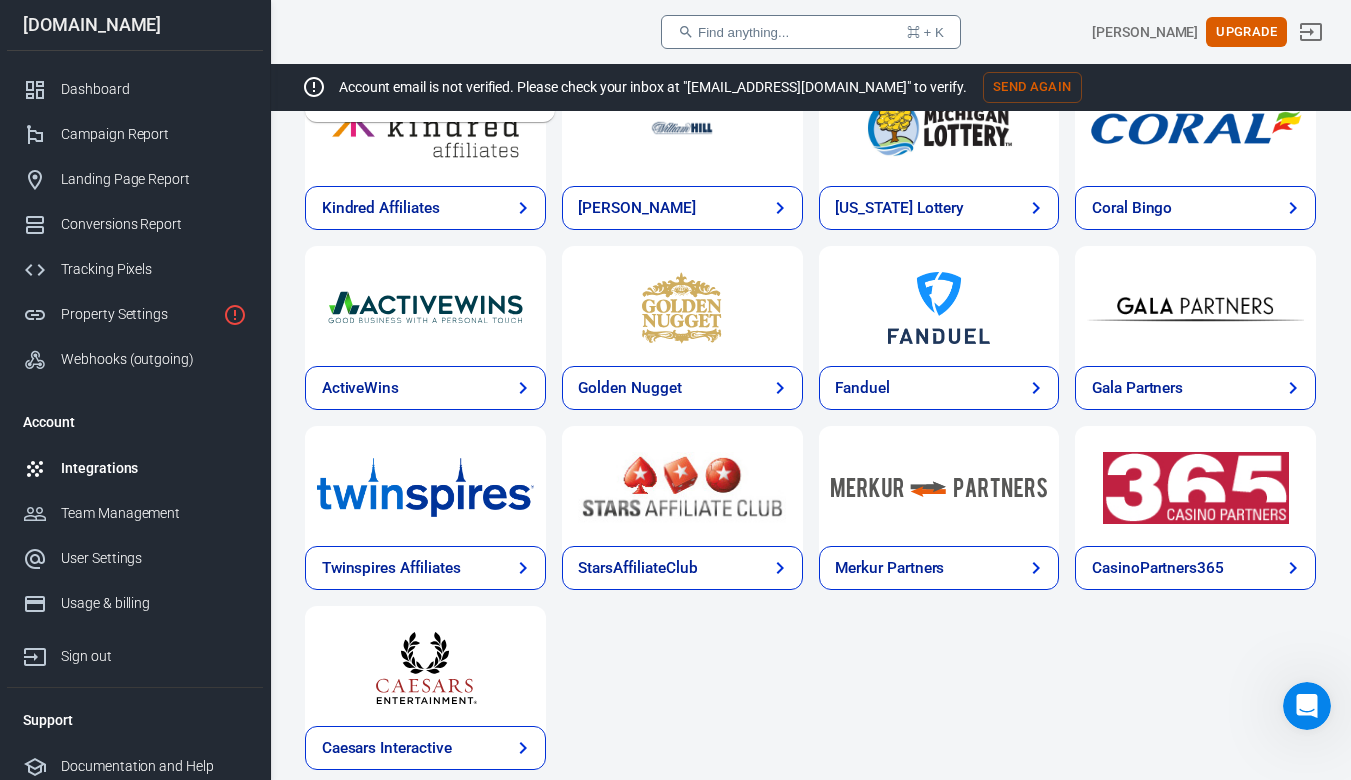 click on "[PERSON_NAME]" at bounding box center (682, 208) 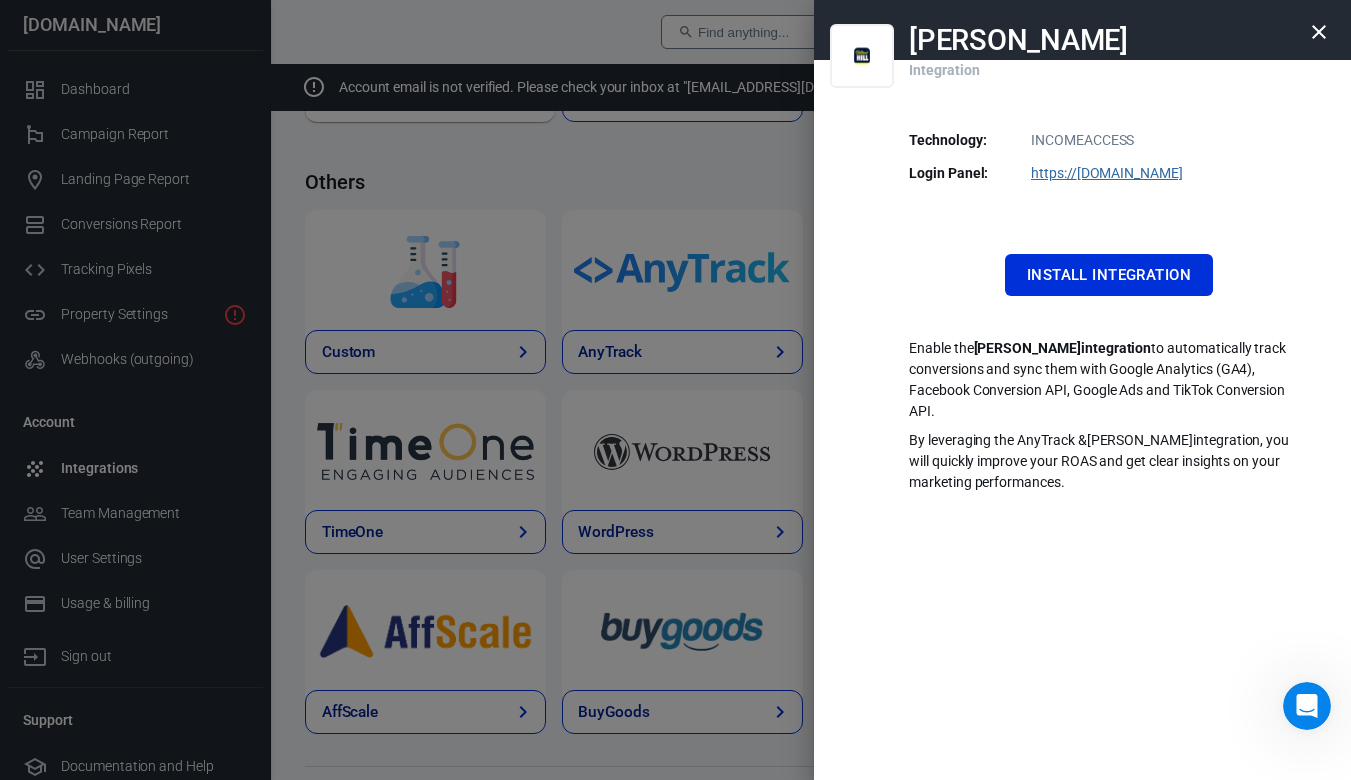 click 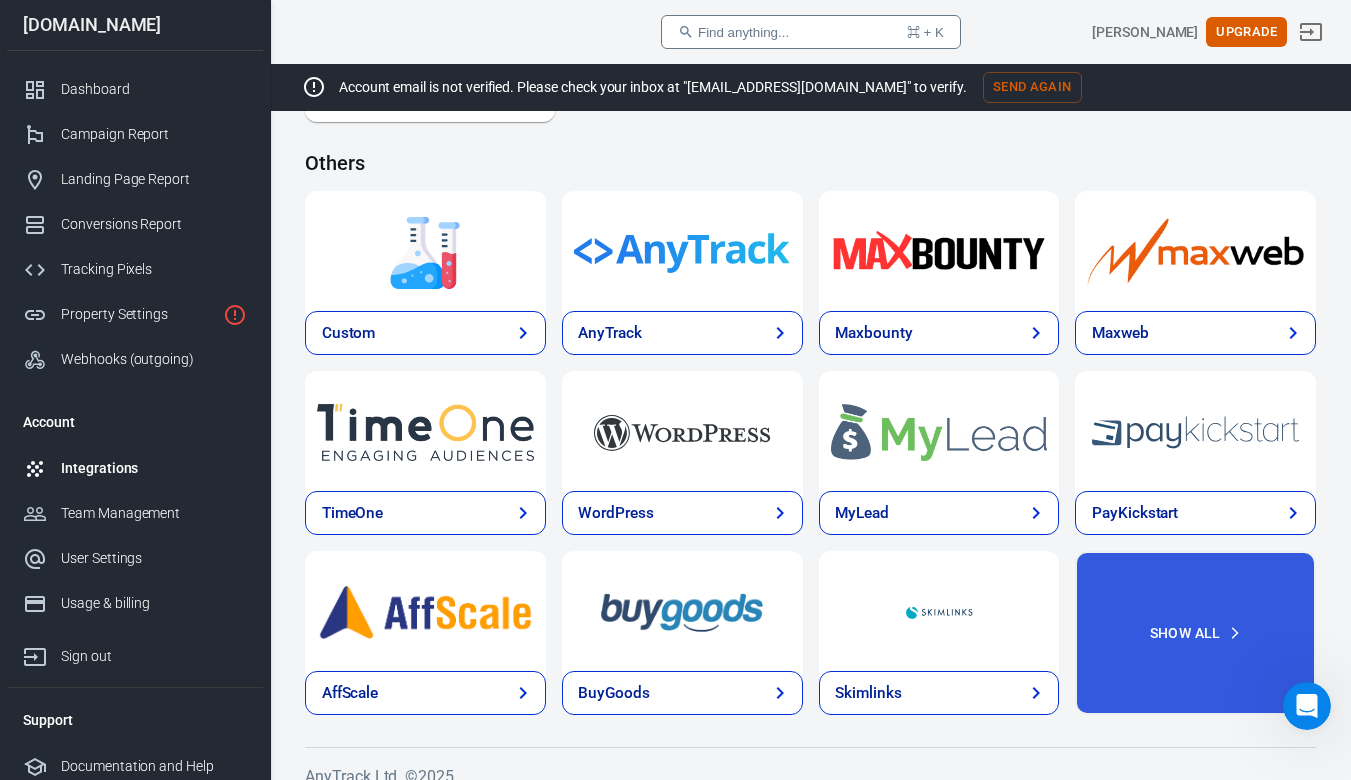 scroll, scrollTop: 4210, scrollLeft: 0, axis: vertical 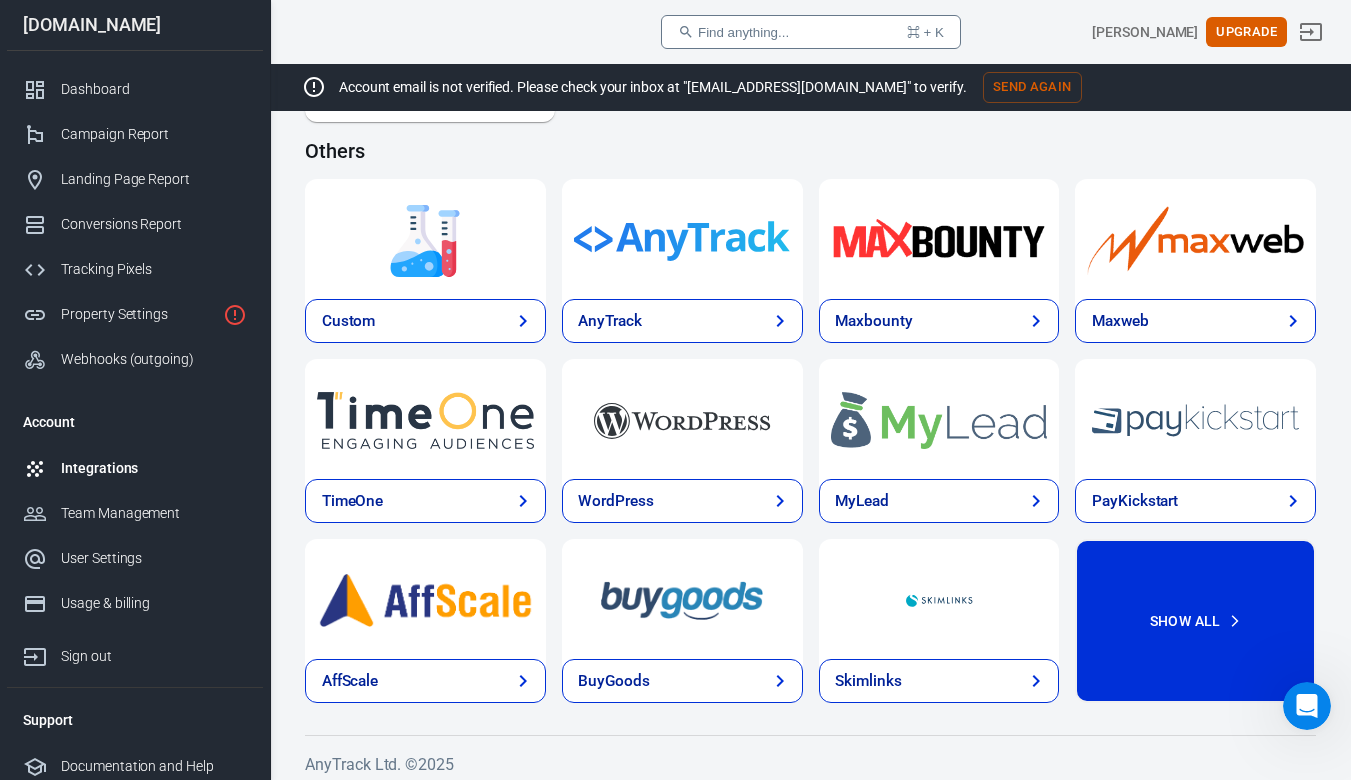 click on "Show All" at bounding box center [1195, 621] 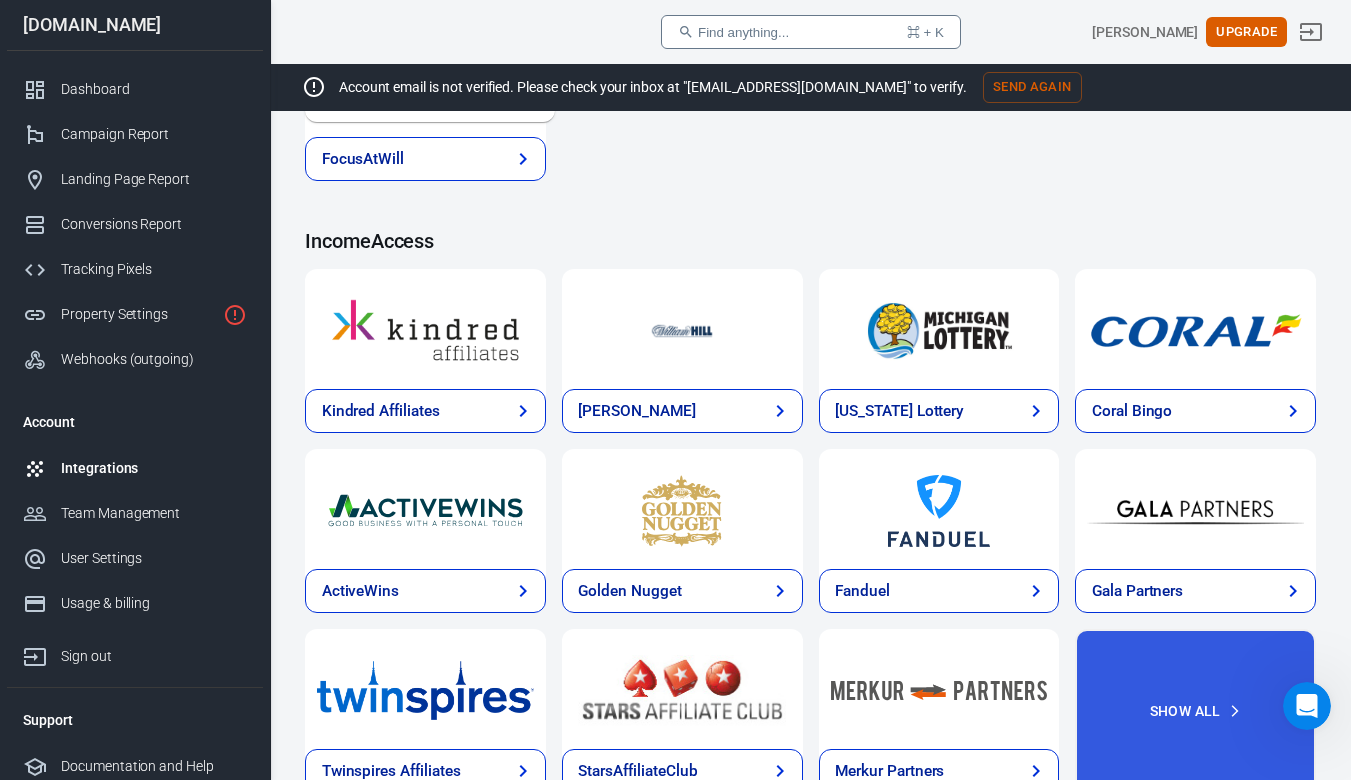 scroll, scrollTop: 3248, scrollLeft: 0, axis: vertical 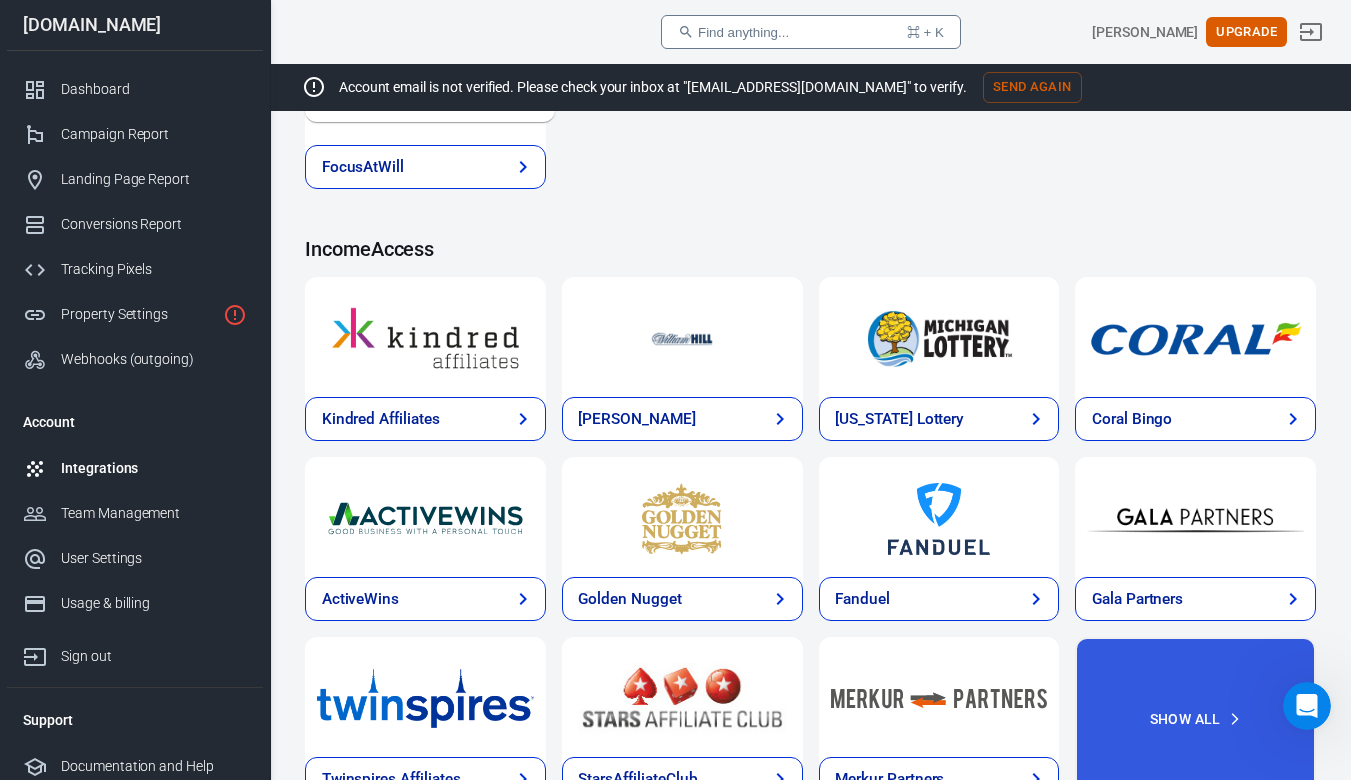 click on "[PERSON_NAME]" at bounding box center [682, 419] 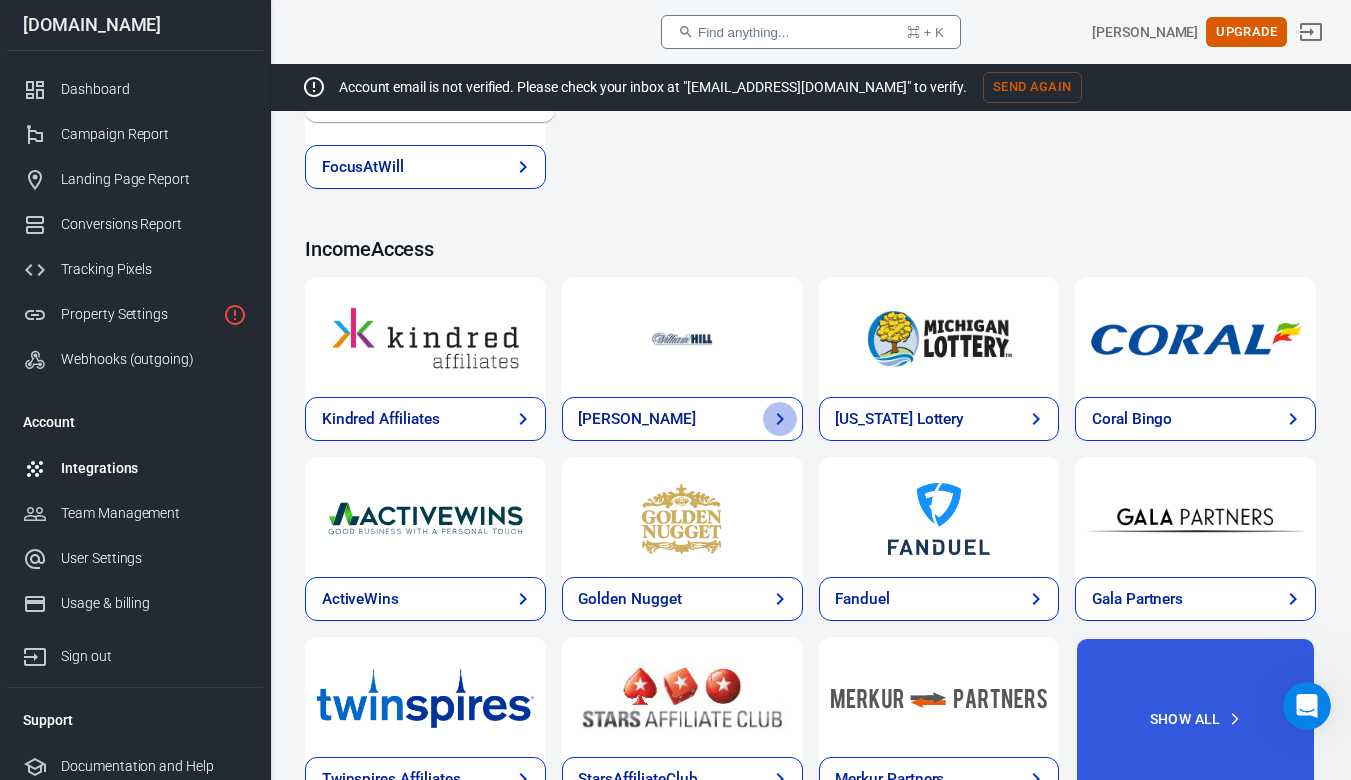 click 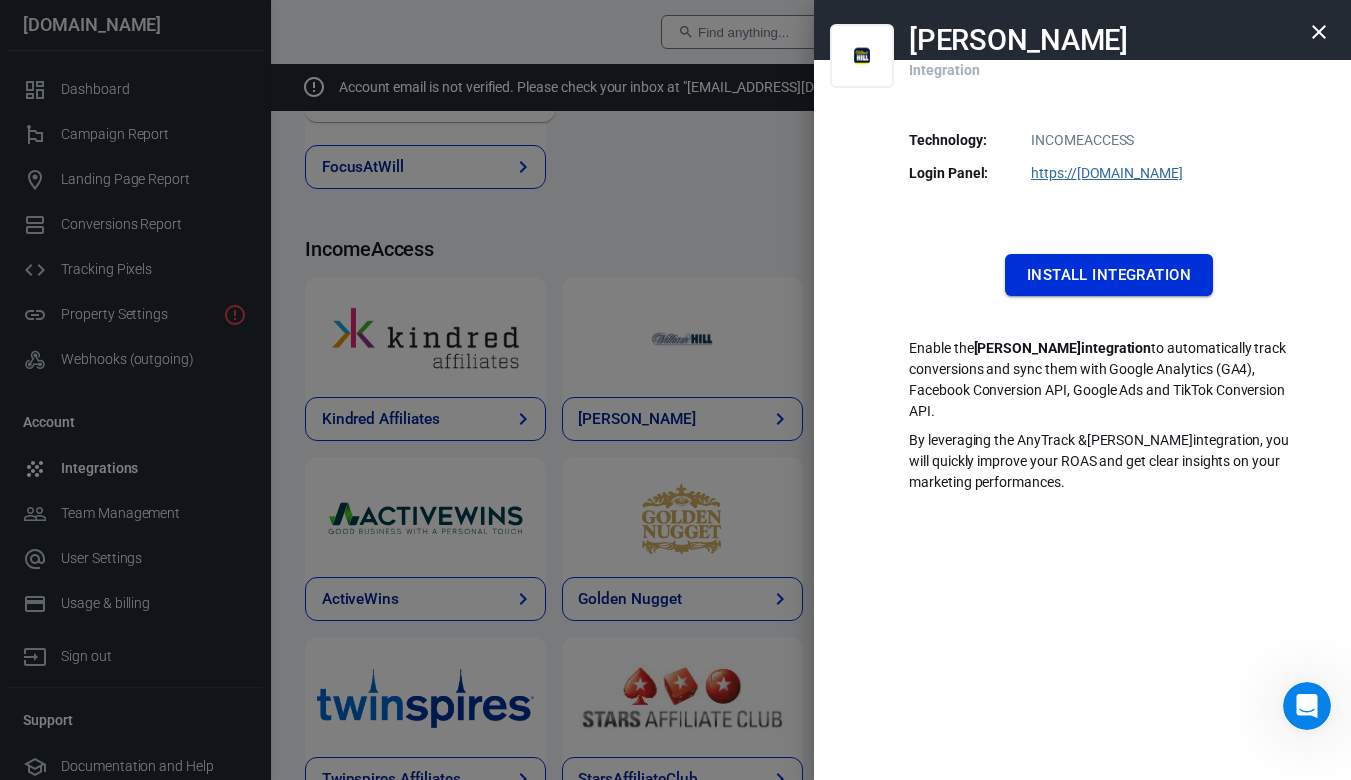 click on "Install Integration" at bounding box center (1109, 275) 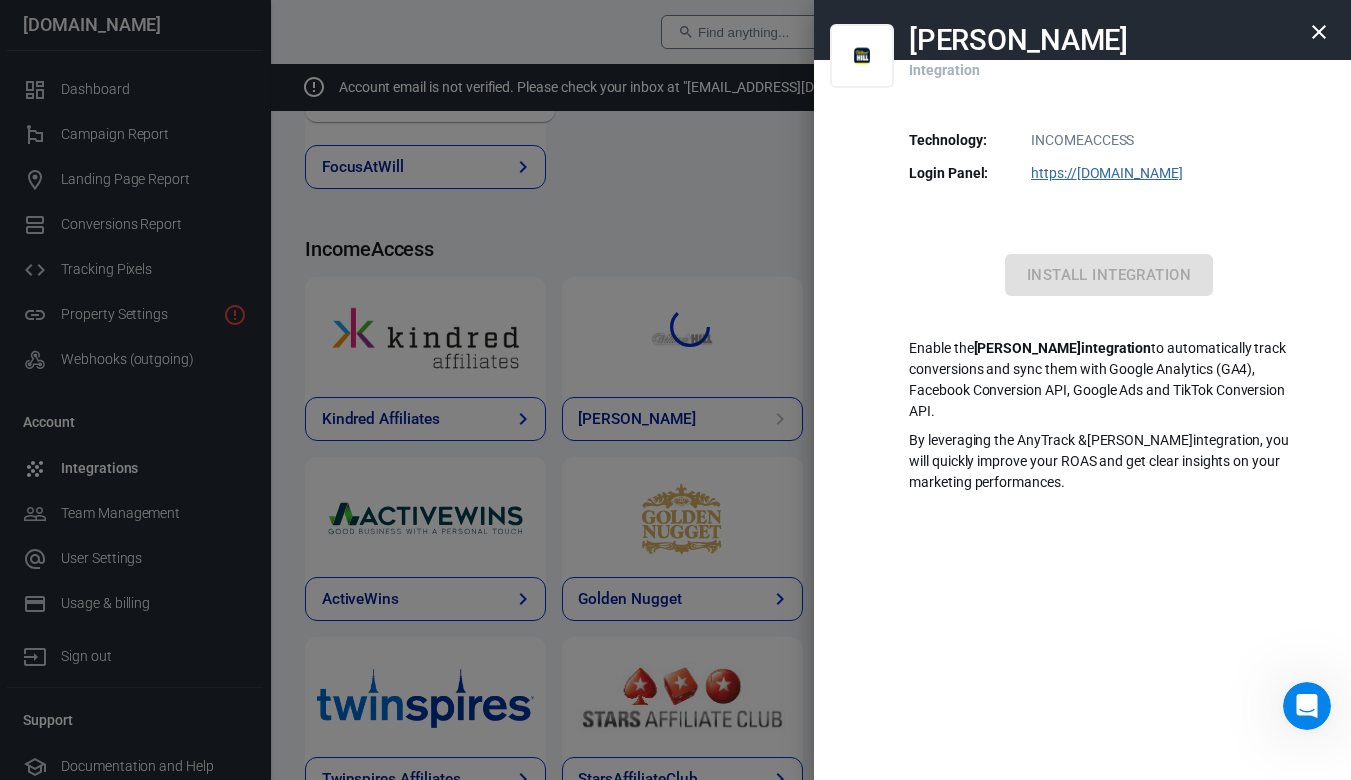 scroll, scrollTop: 0, scrollLeft: 0, axis: both 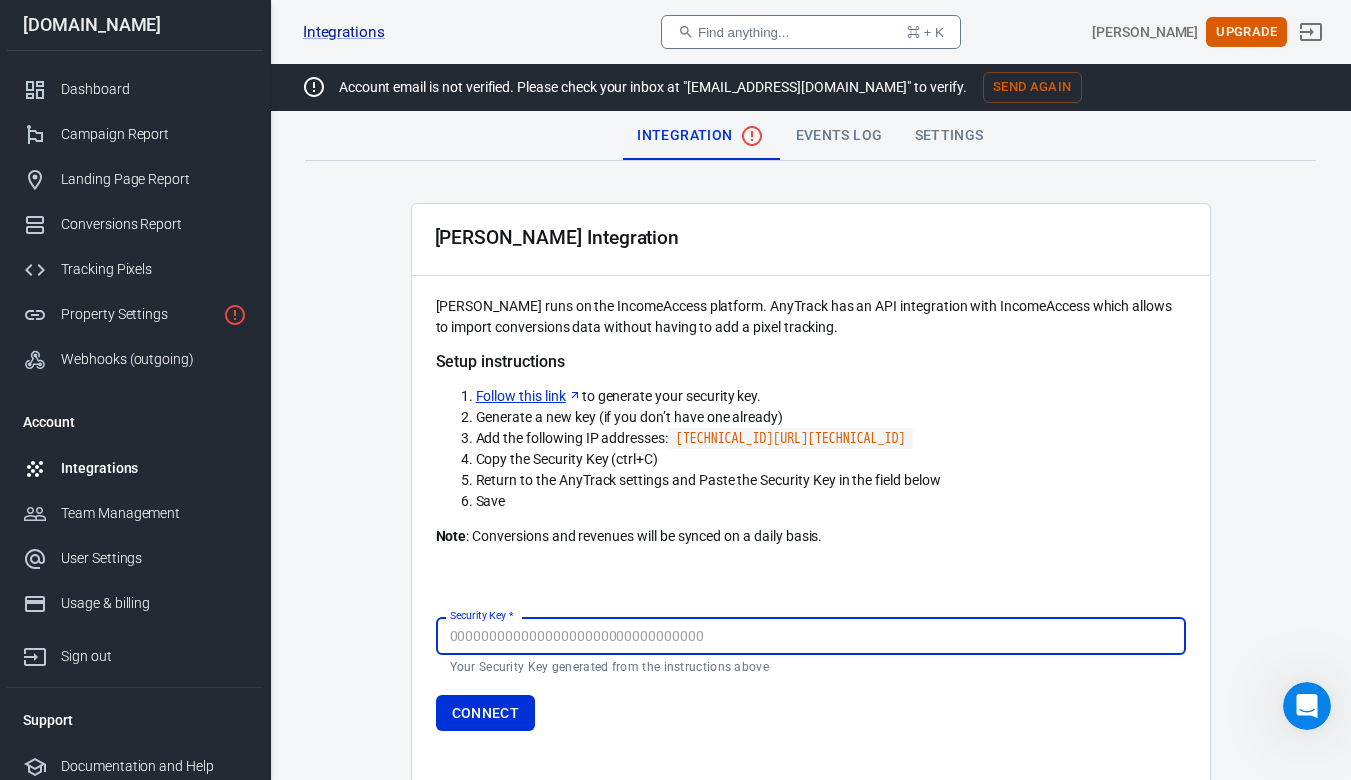 click on "Follow this link" at bounding box center [529, 396] 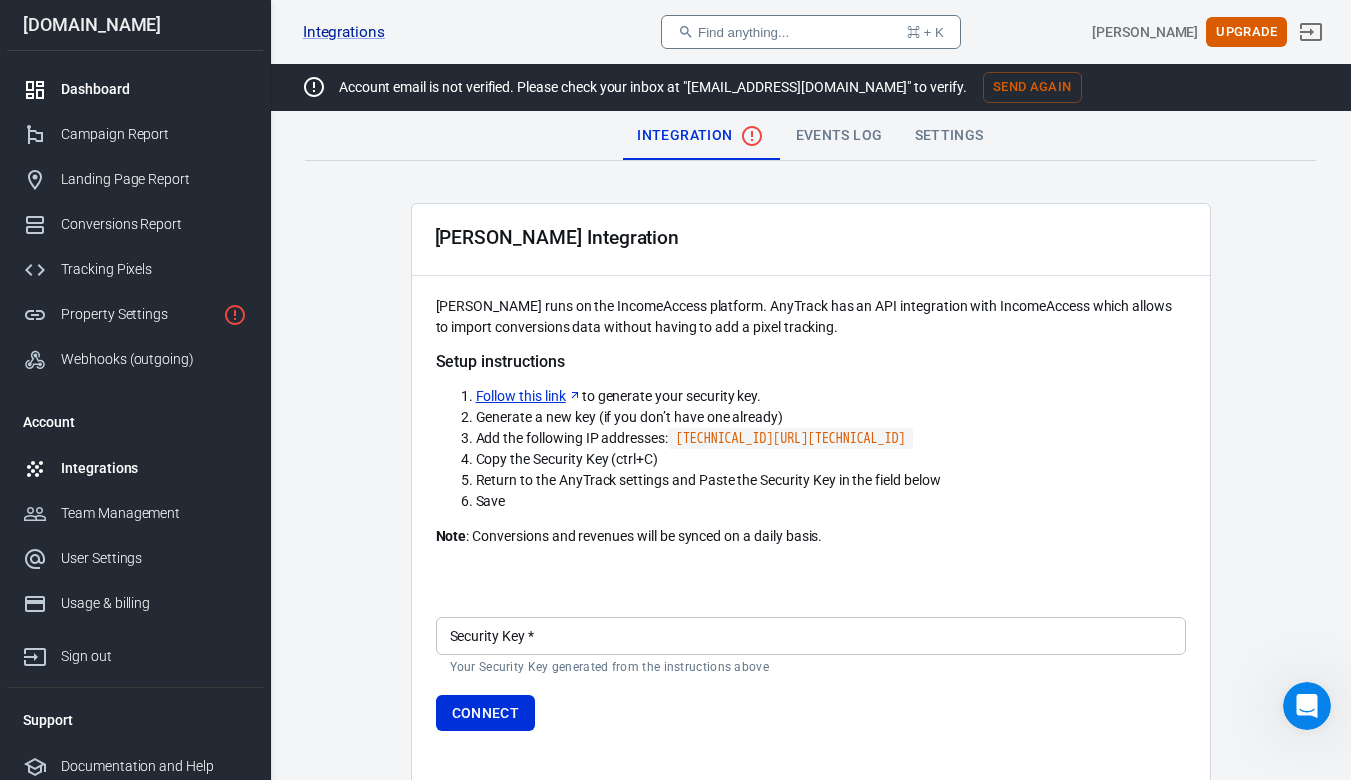 click on "Dashboard" at bounding box center (154, 89) 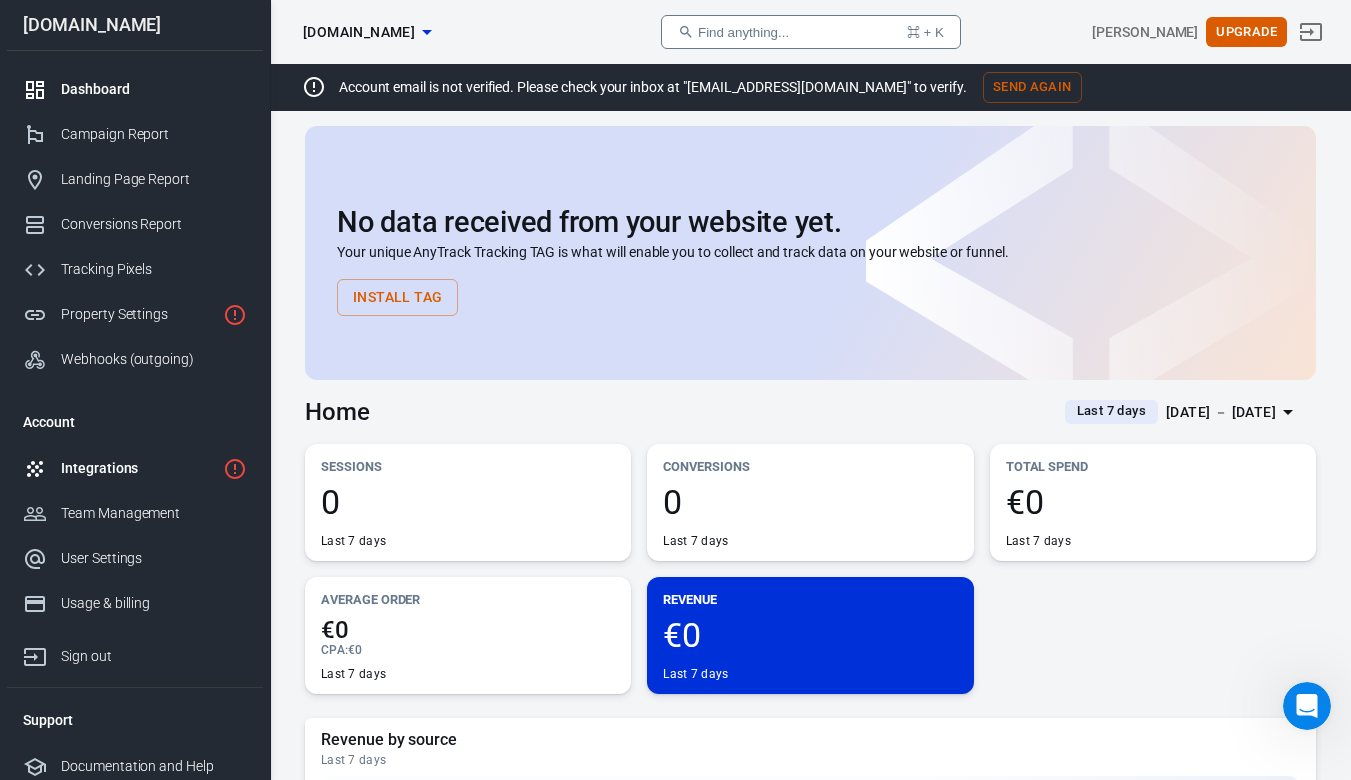 click on "Integrations" at bounding box center [135, 468] 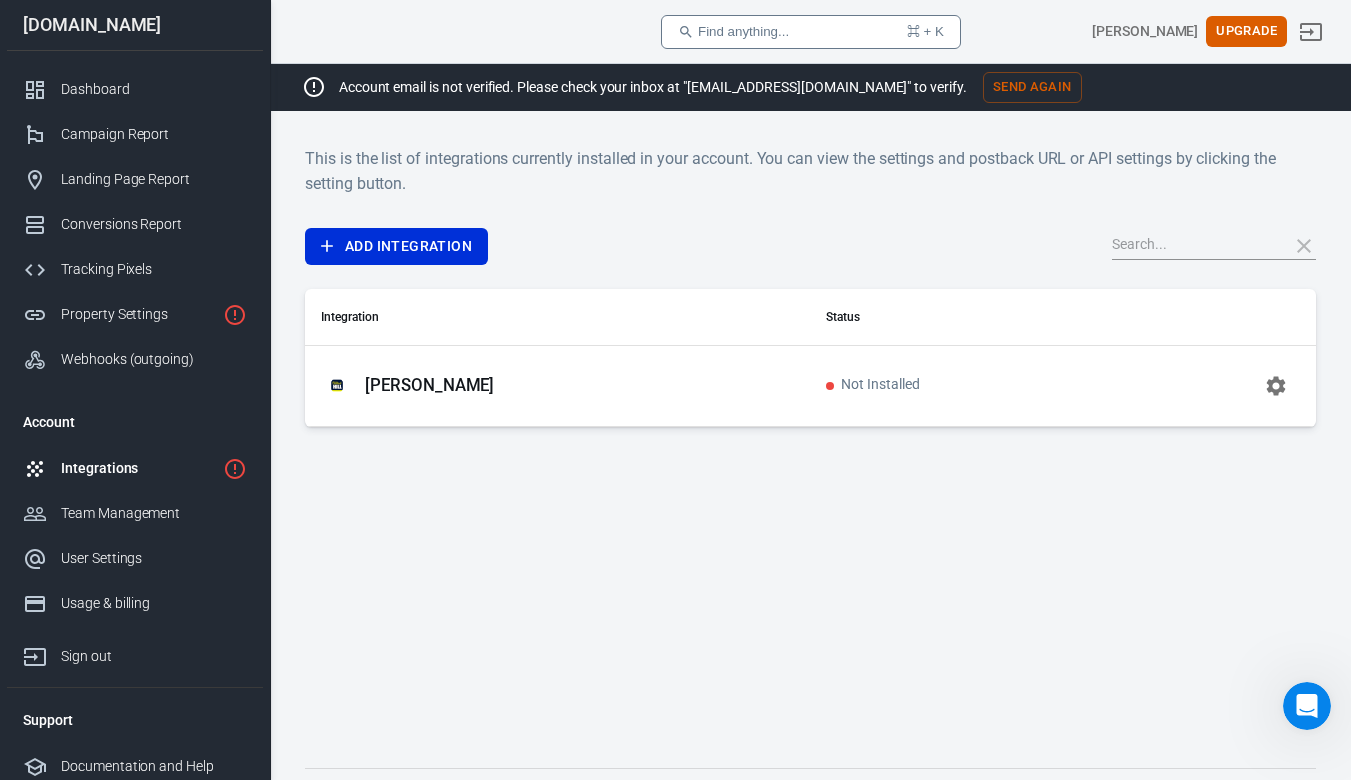 click on "This is the list of integrations currently installed in your account. You can view the settings and postback URL or API settings by clicking the setting button." at bounding box center [810, 171] 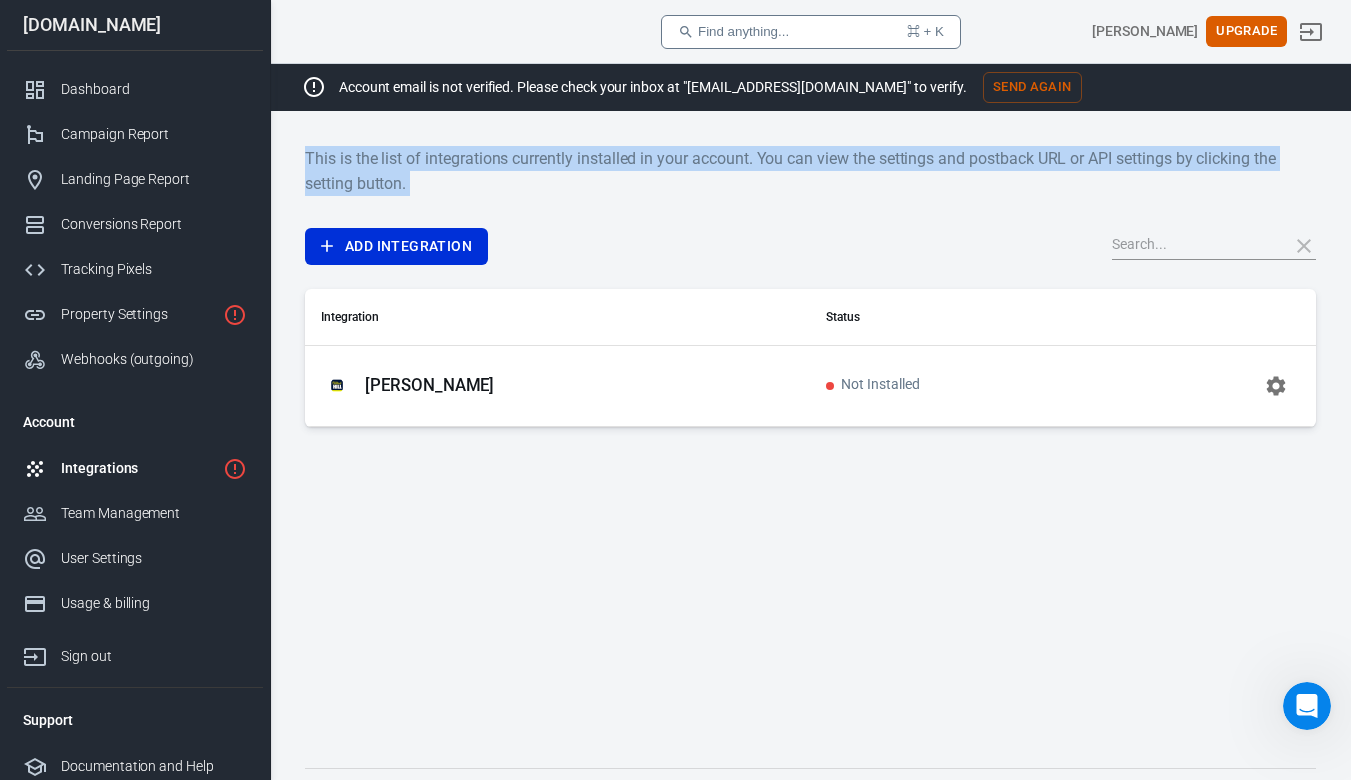 click on "This is the list of integrations currently installed in your account. You can view the settings and postback URL or API settings by clicking the setting button." at bounding box center [810, 171] 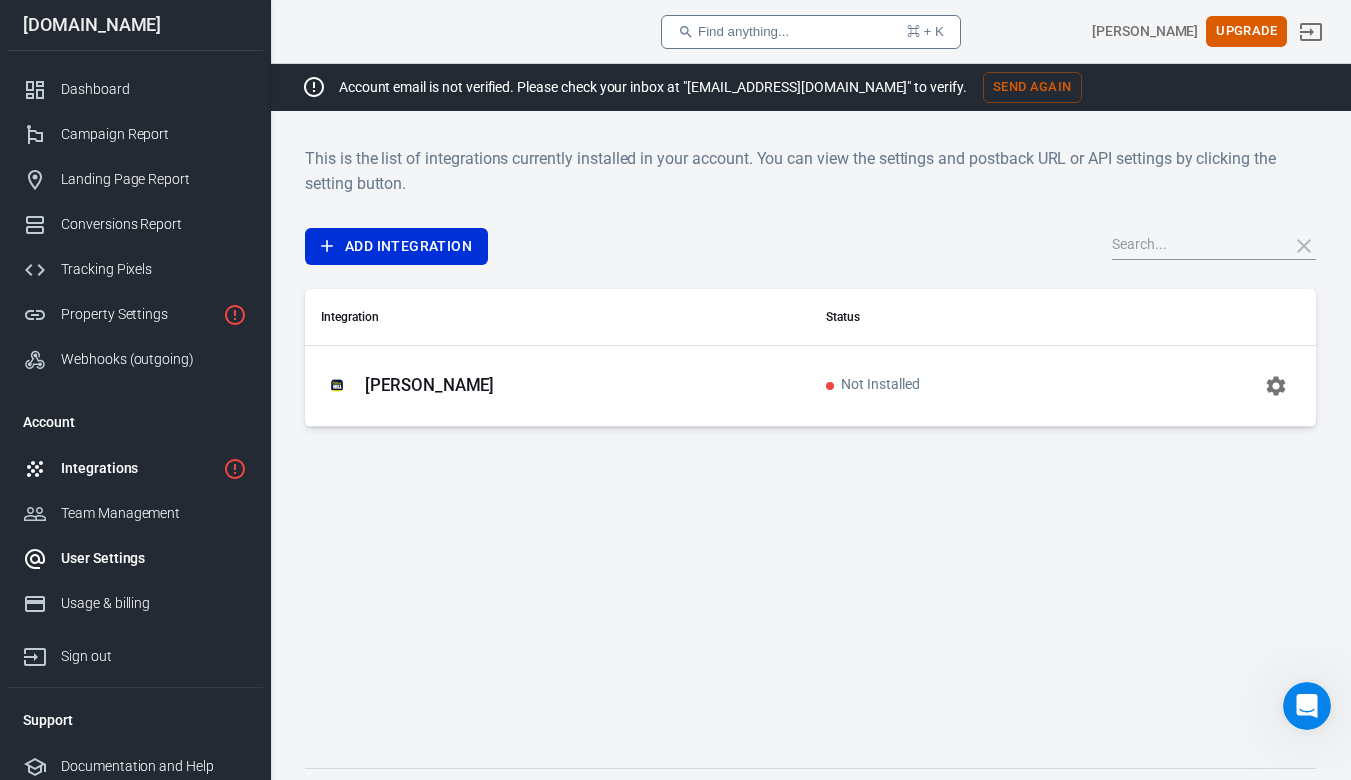 scroll, scrollTop: 9, scrollLeft: 0, axis: vertical 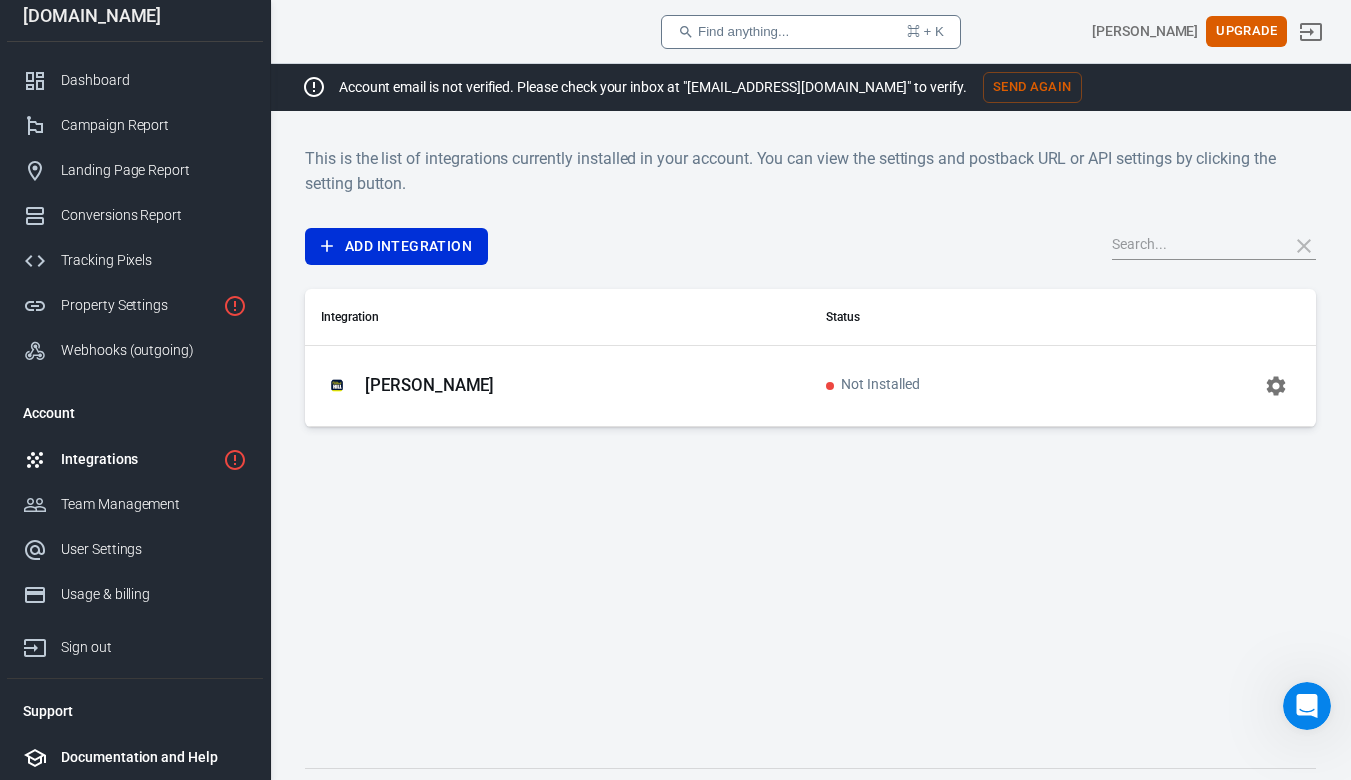 click on "Documentation and Help" at bounding box center (154, 757) 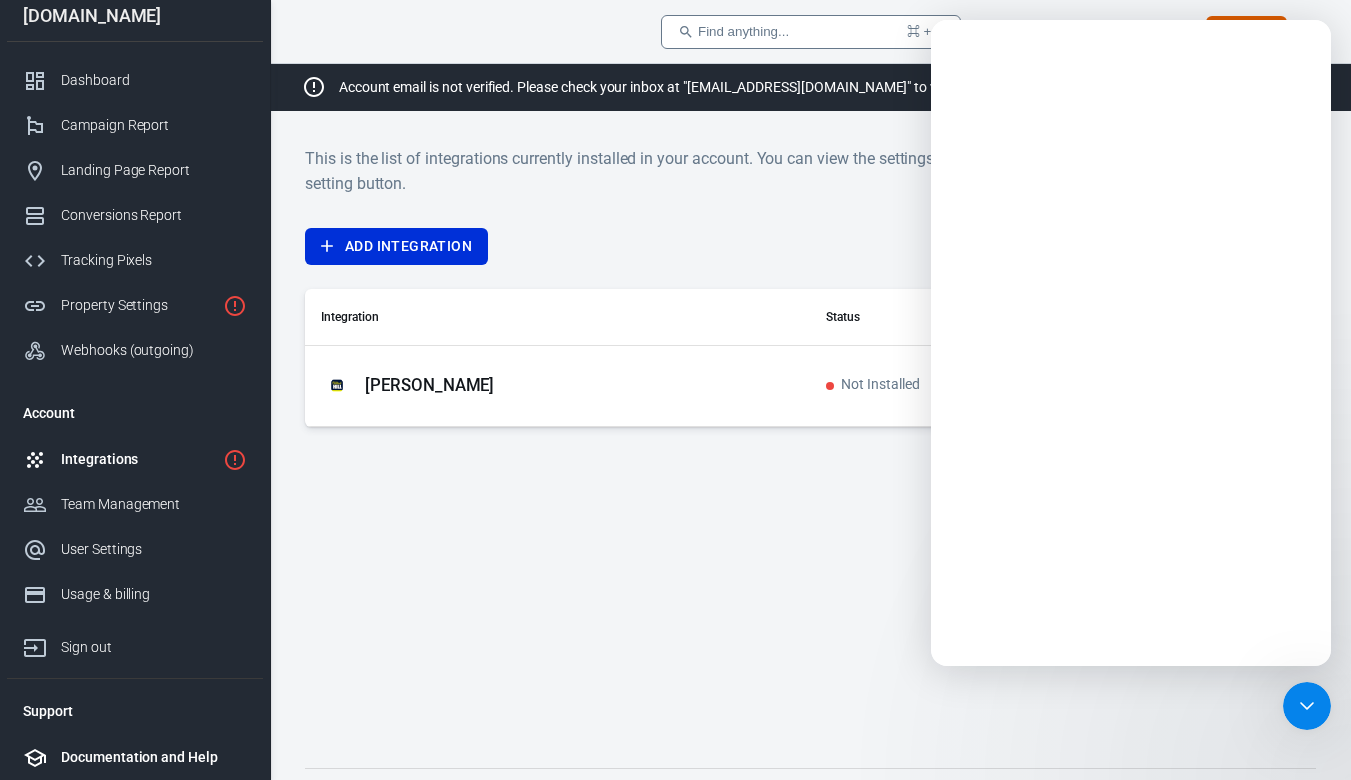 scroll, scrollTop: 0, scrollLeft: 0, axis: both 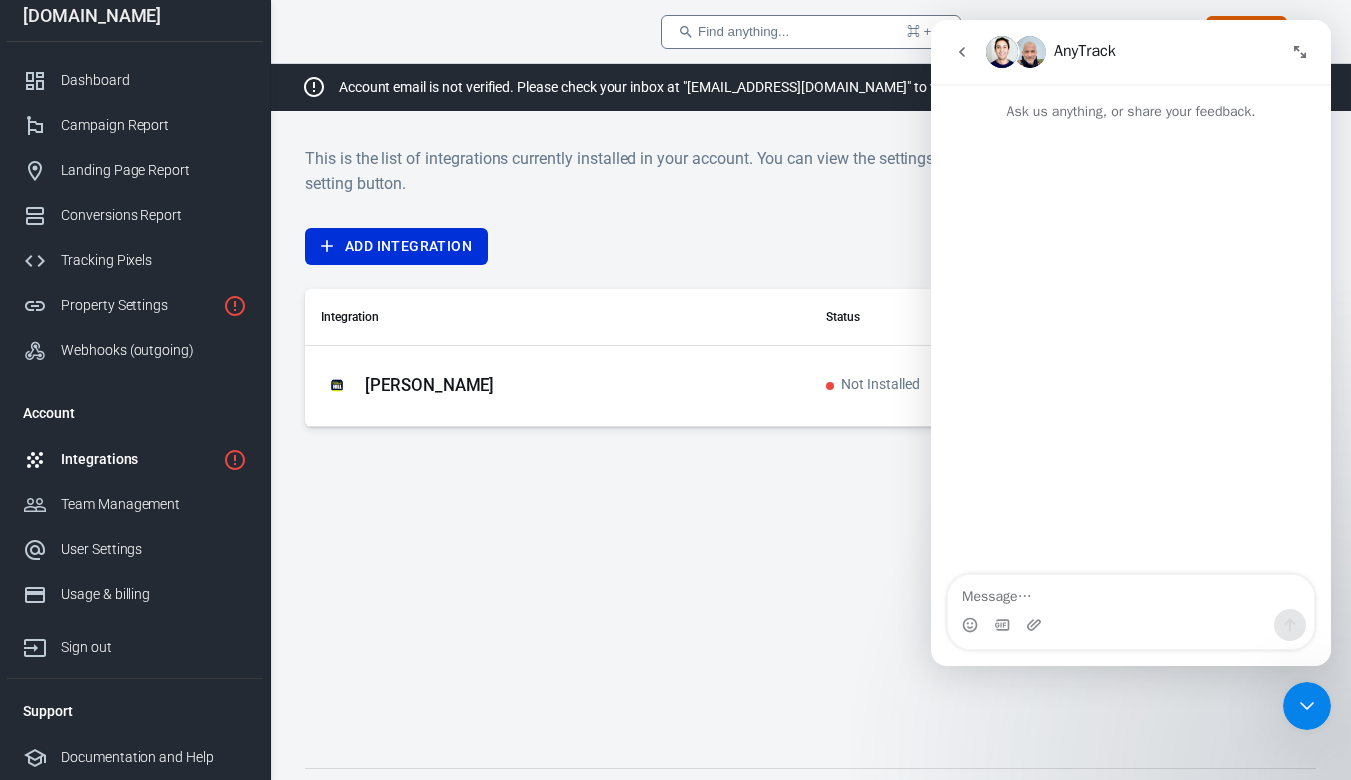 click at bounding box center [962, 52] 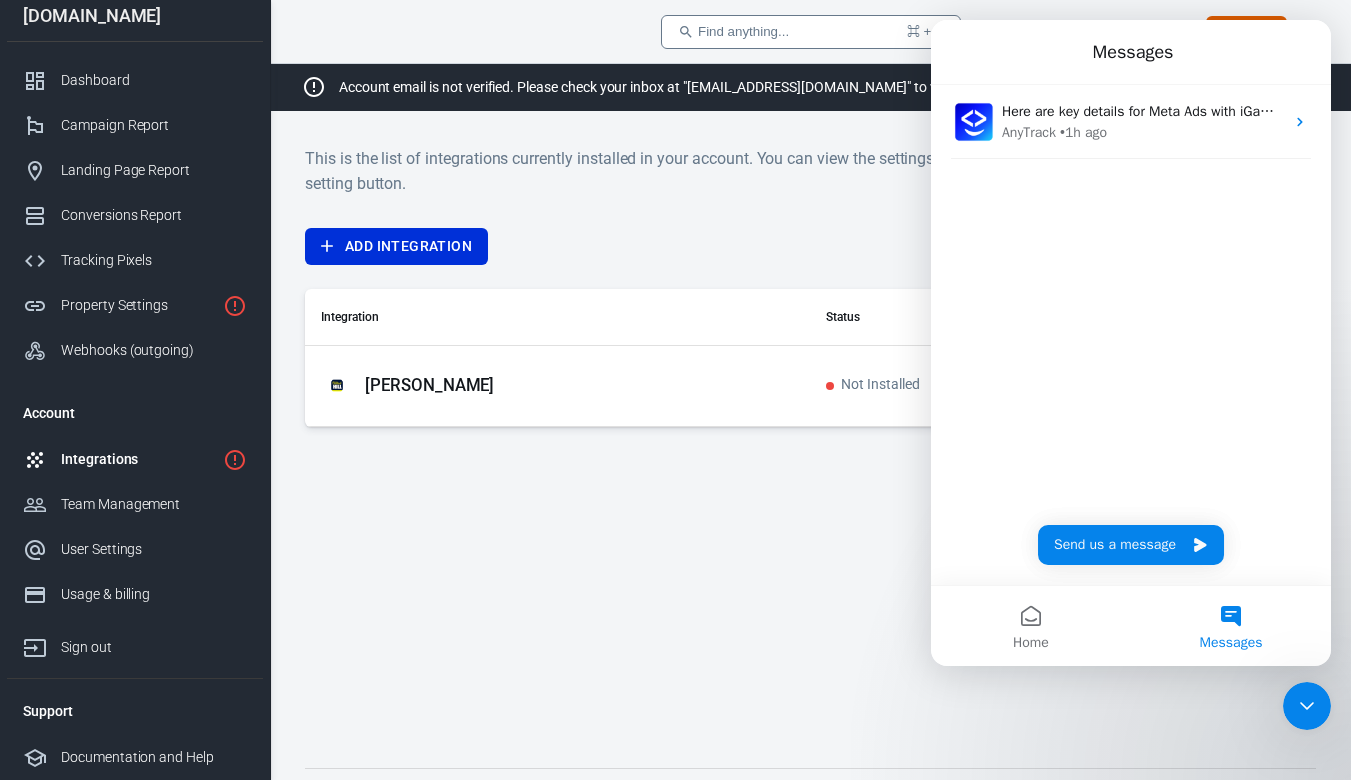 click on "This is the list of integrations currently installed in your account. You can view the settings and postback URL or API settings by clicking the setting button. Add Integration Integration Status [PERSON_NAME] Not Installed" at bounding box center [810, 441] 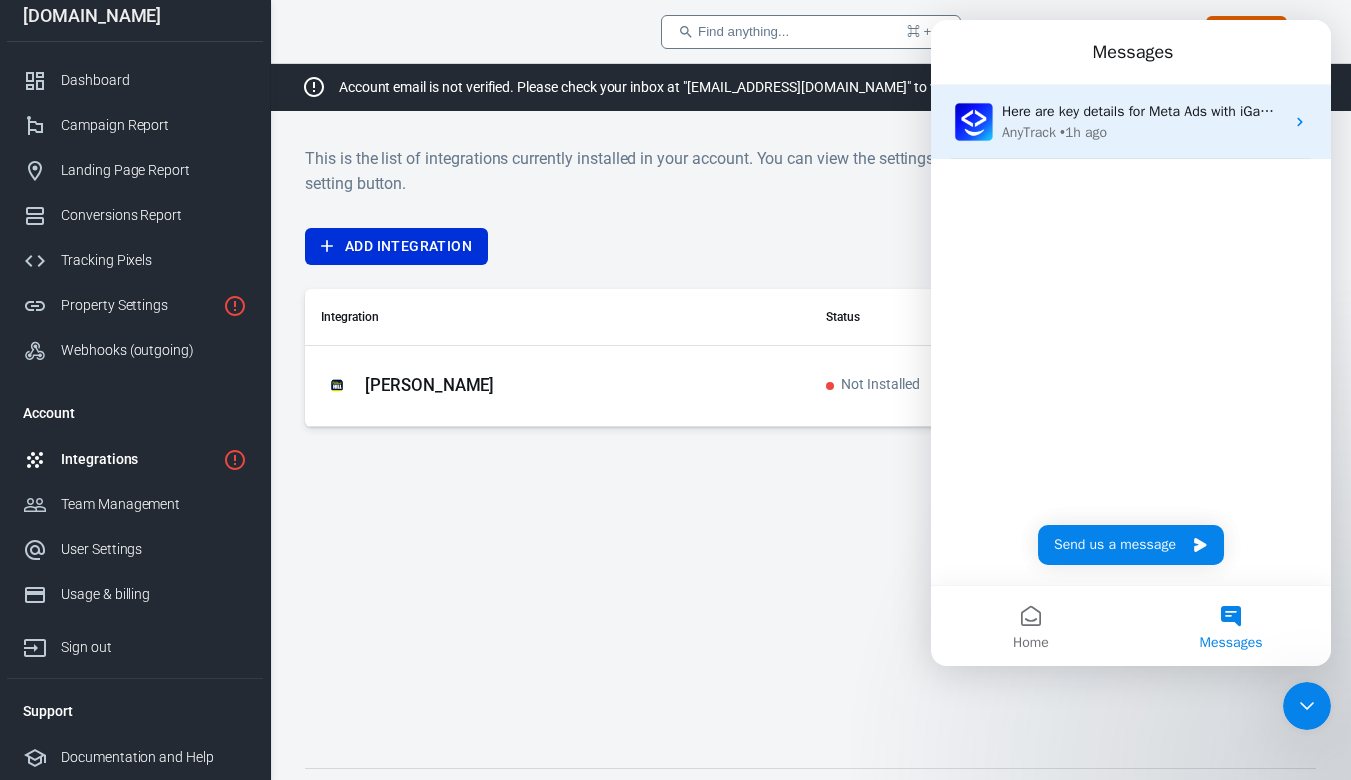 click on "AnyTrack •  1h ago" at bounding box center (1143, 132) 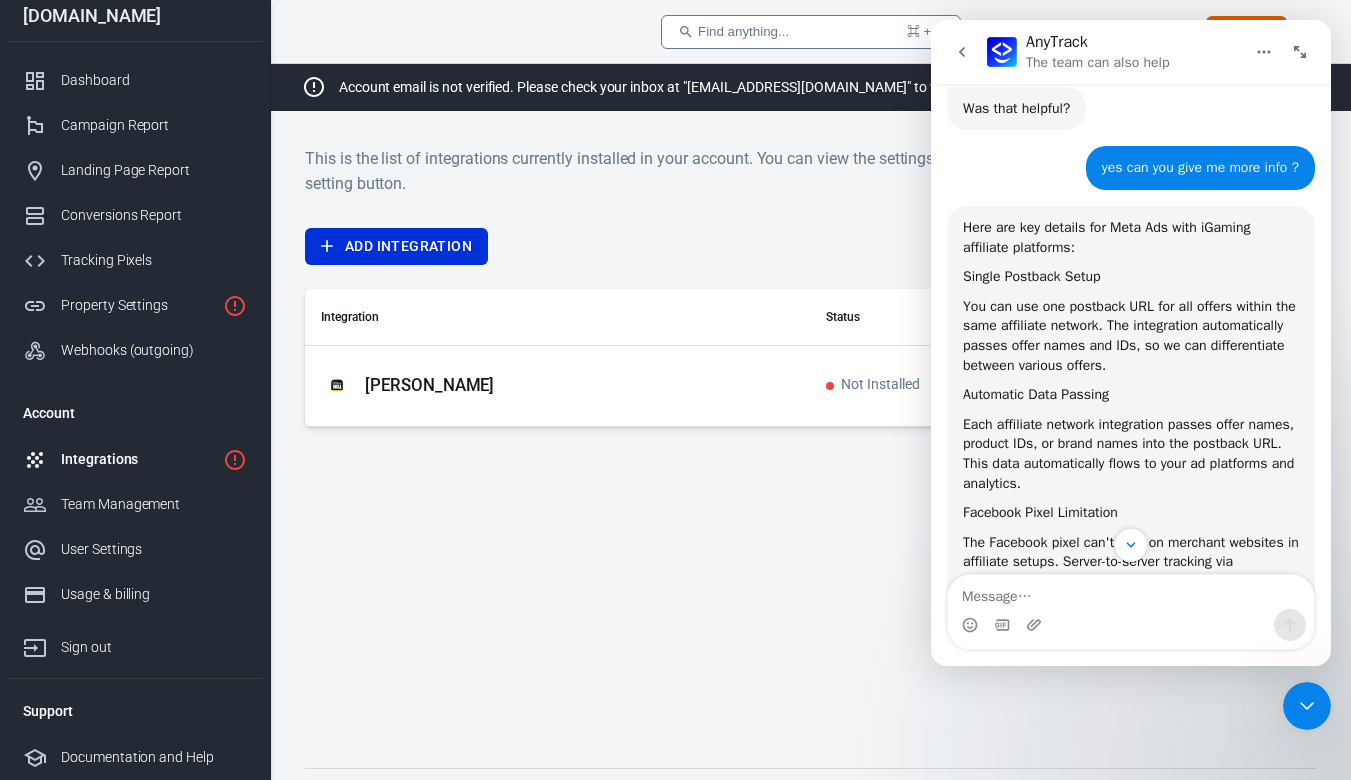 scroll, scrollTop: 1494, scrollLeft: 0, axis: vertical 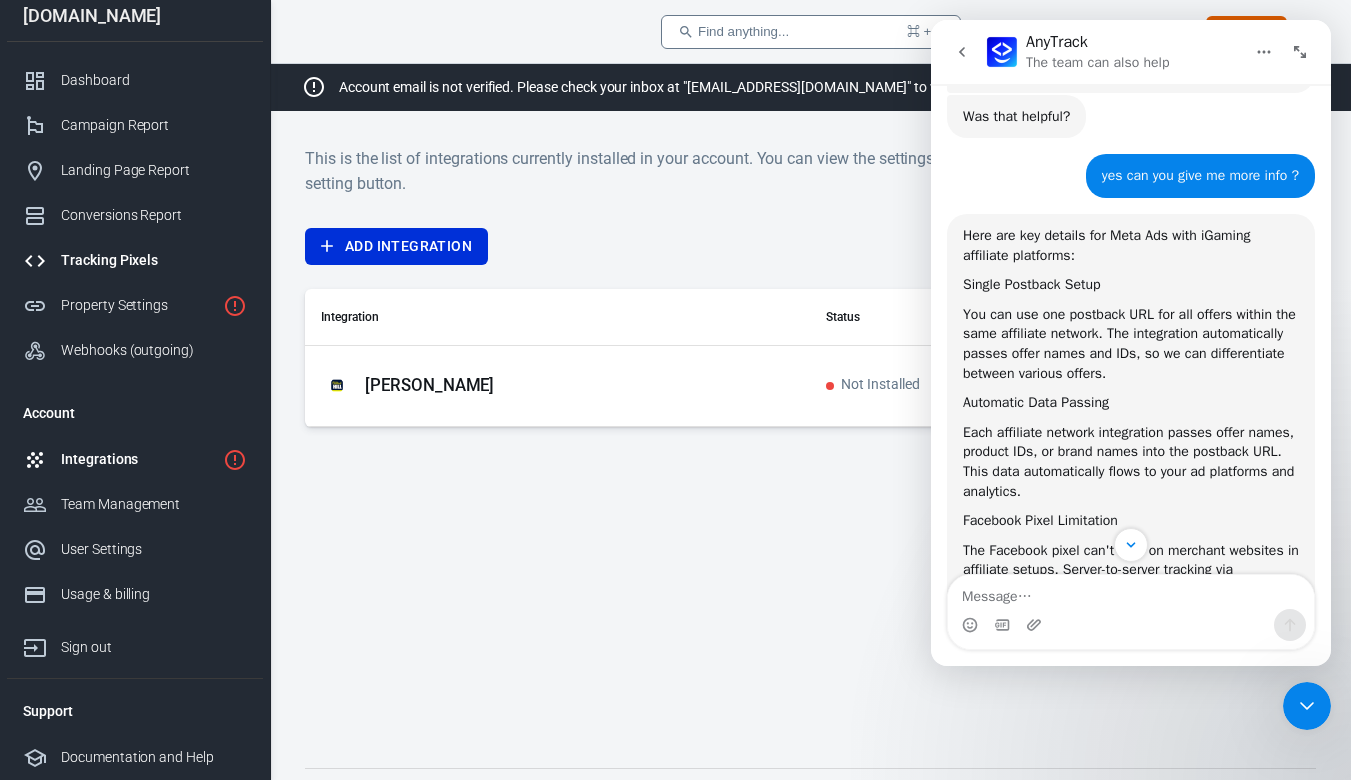 click on "Tracking Pixels" at bounding box center [154, 260] 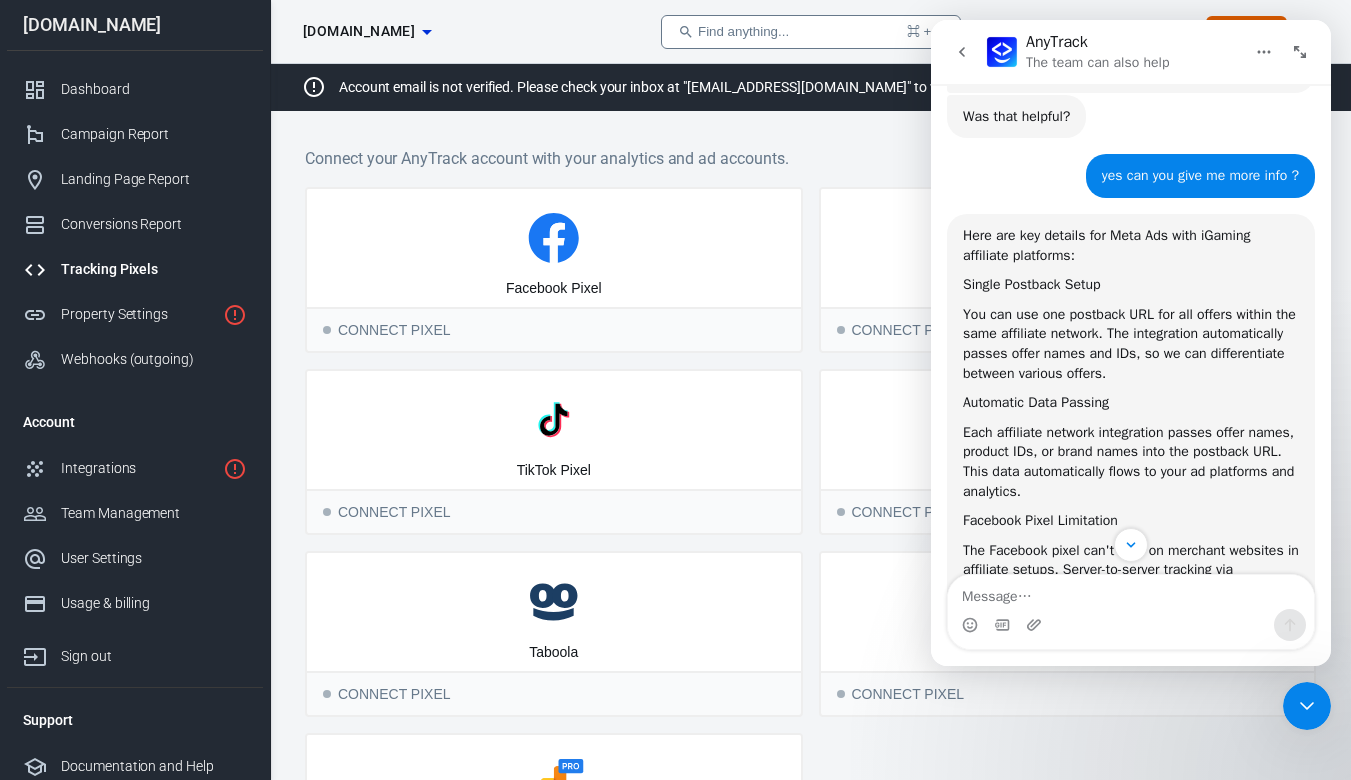 click 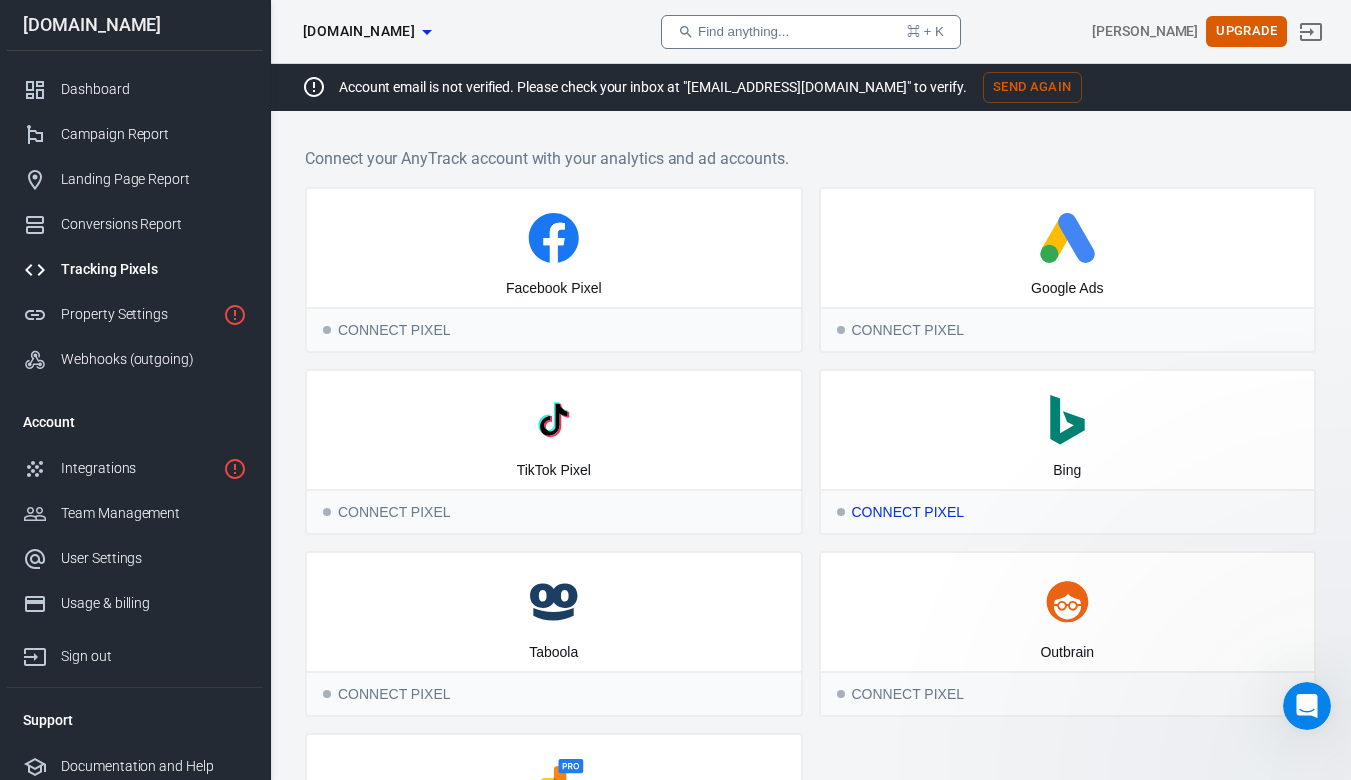 scroll, scrollTop: 0, scrollLeft: 0, axis: both 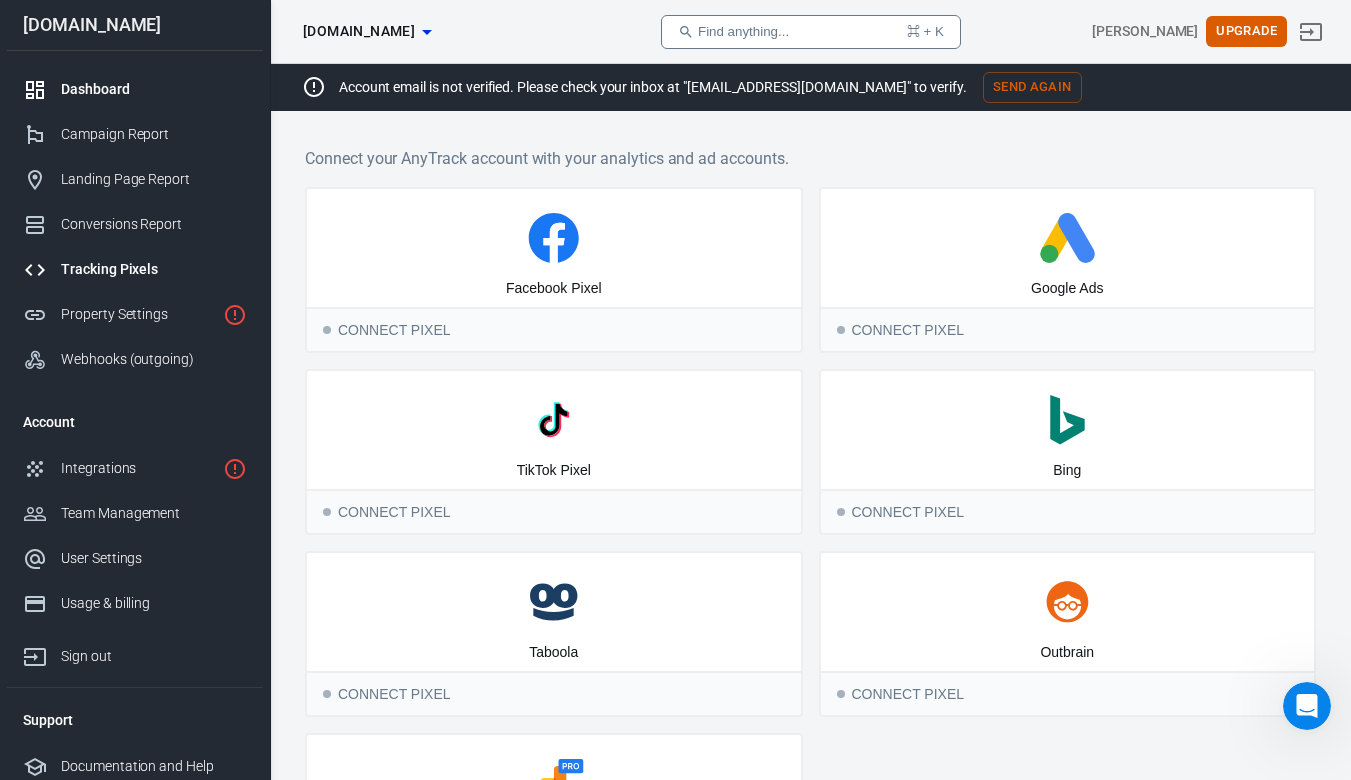 click on "Dashboard" at bounding box center [154, 89] 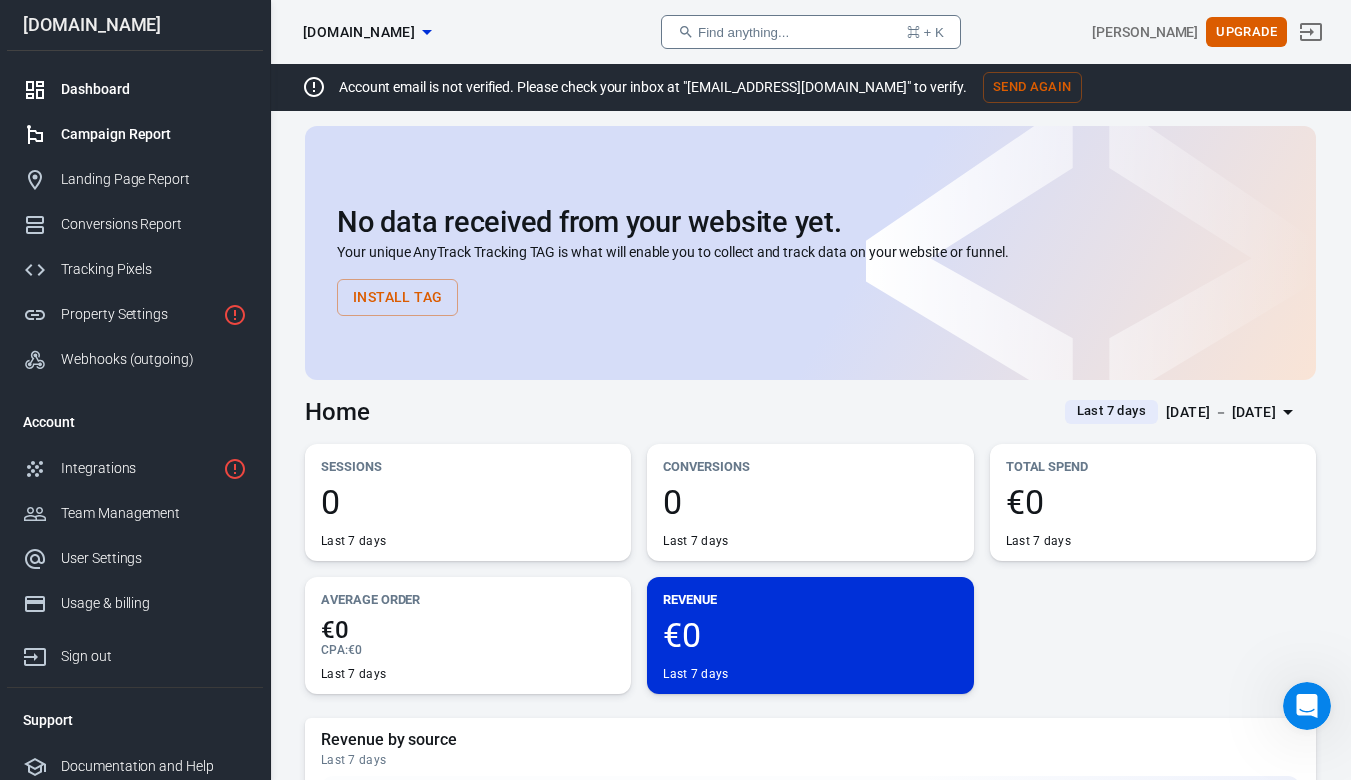 click on "Campaign Report" at bounding box center [135, 134] 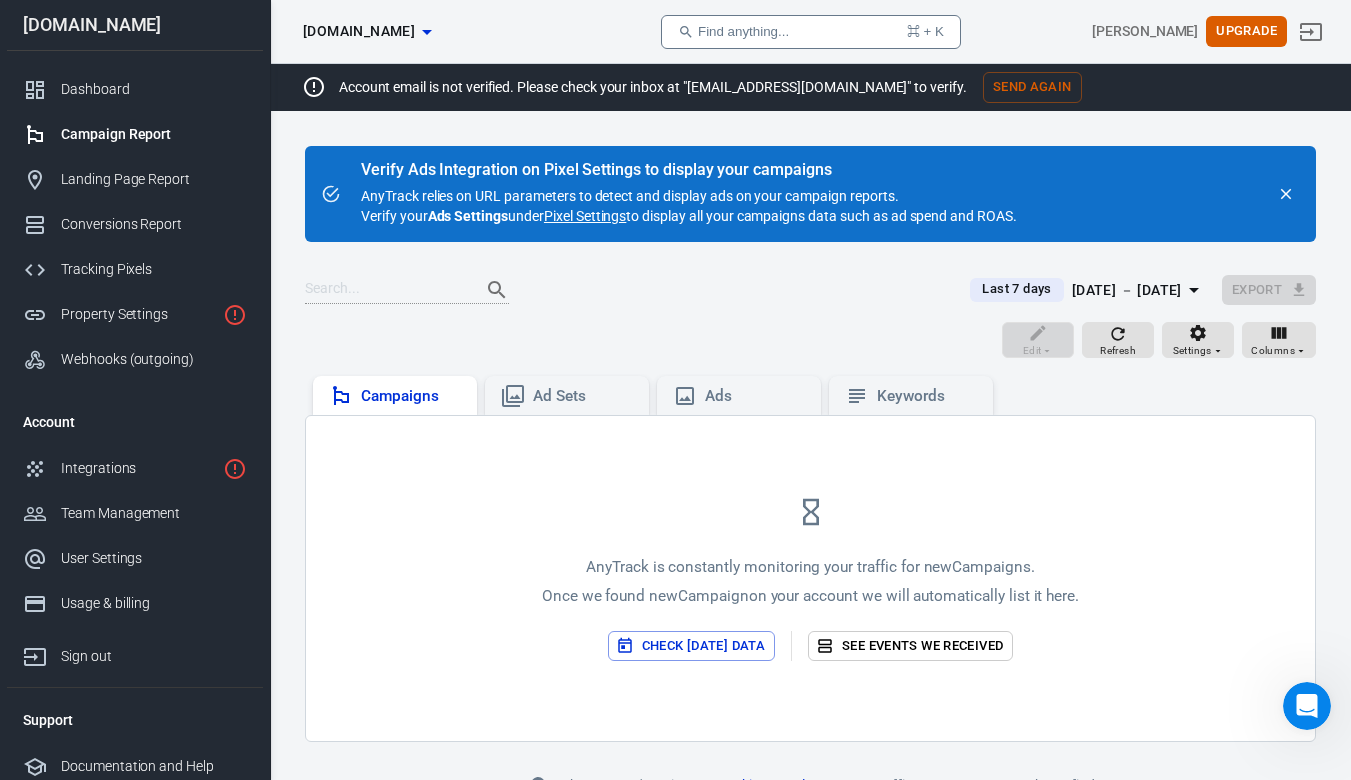 click on "Campaigns" at bounding box center [411, 396] 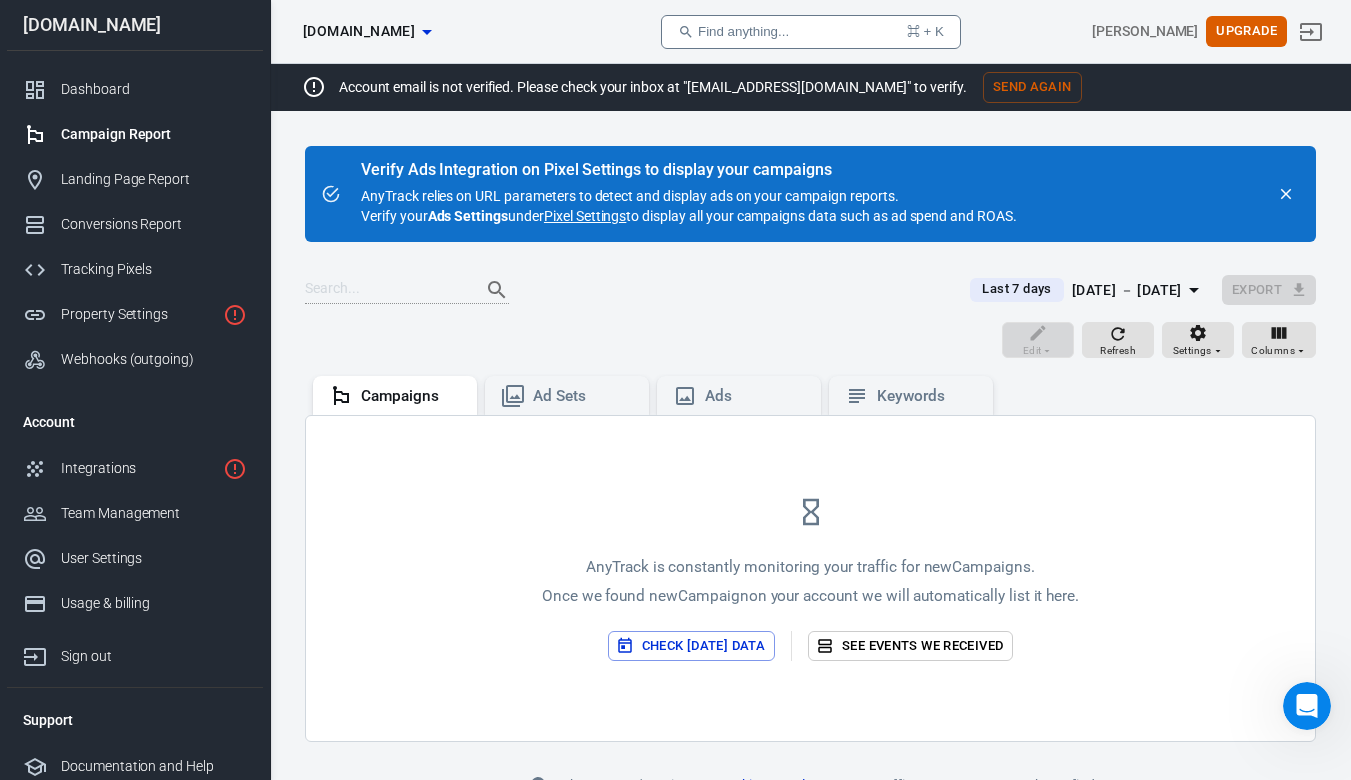 click on "Pixel Settings" at bounding box center (585, 216) 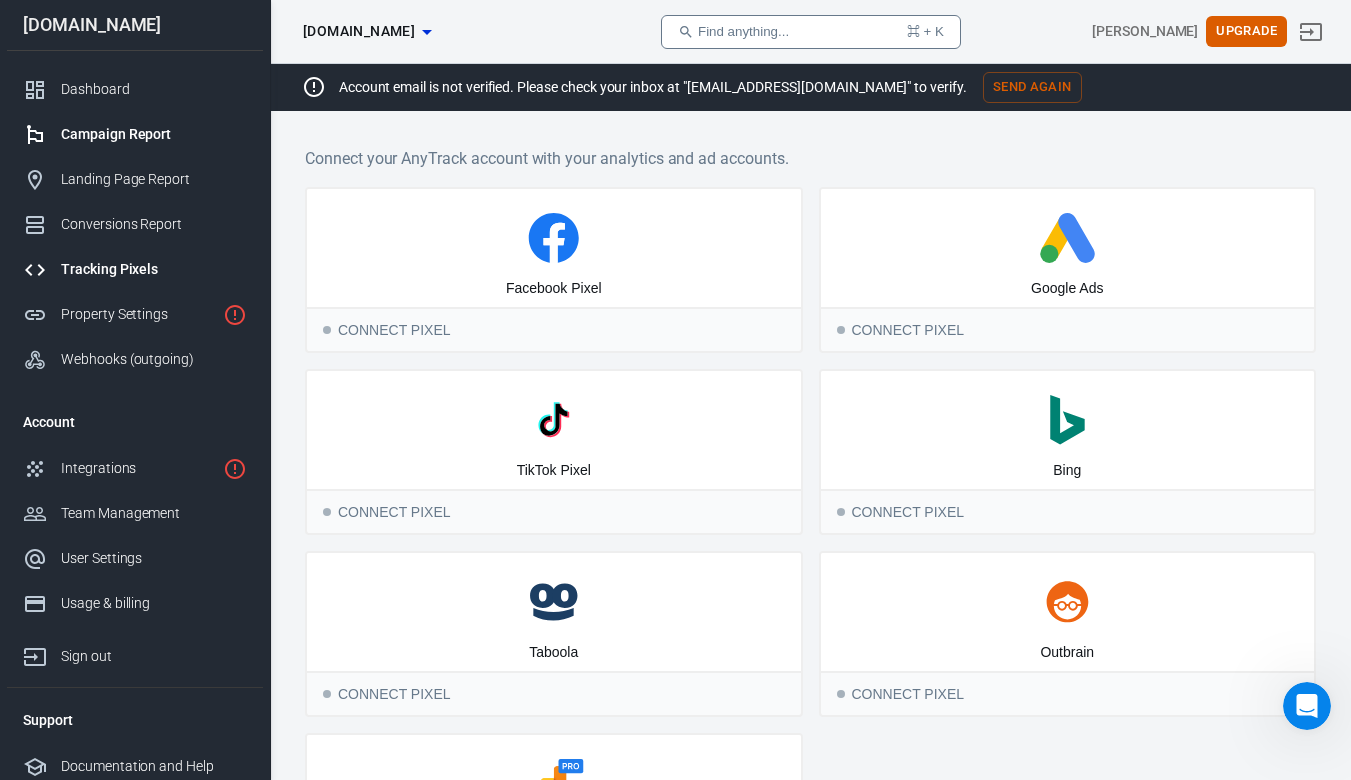 click on "Campaign Report" at bounding box center [154, 134] 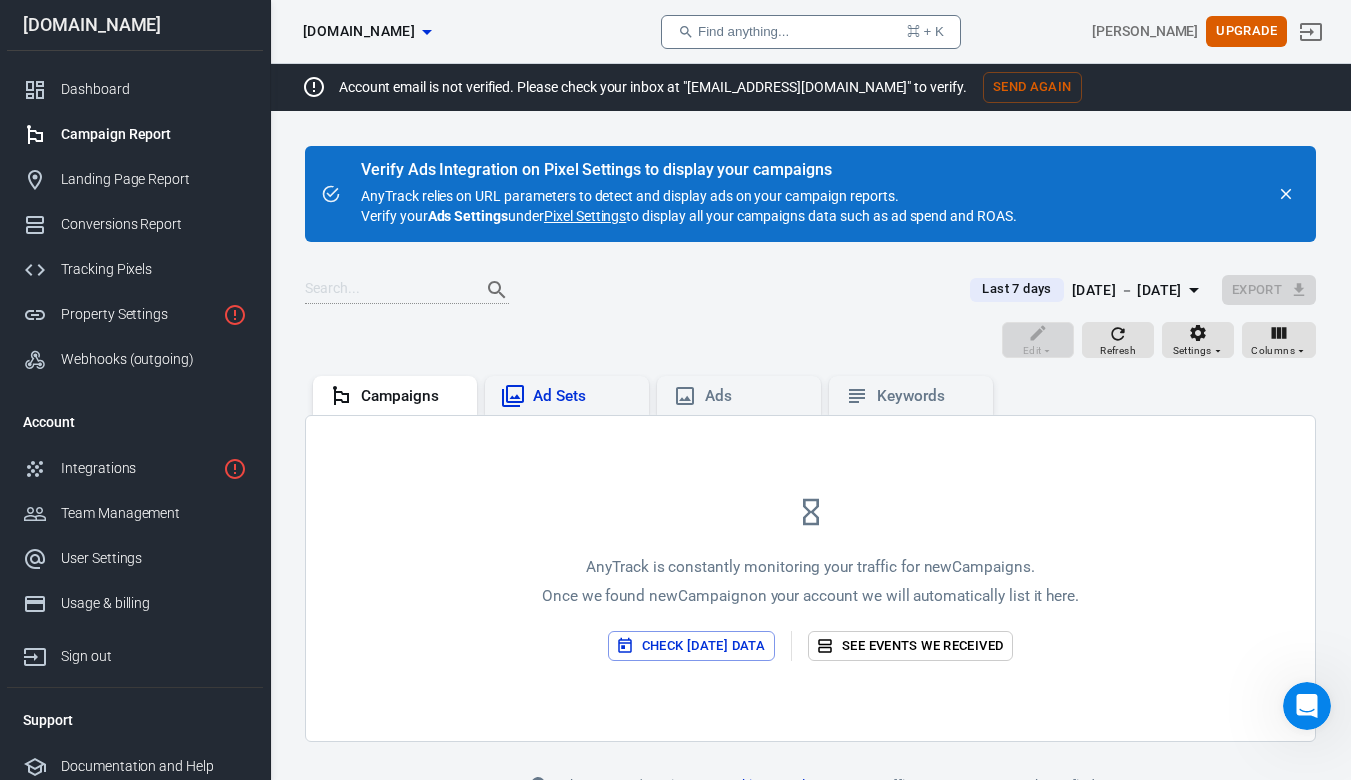 click on "Ad Sets" at bounding box center (583, 396) 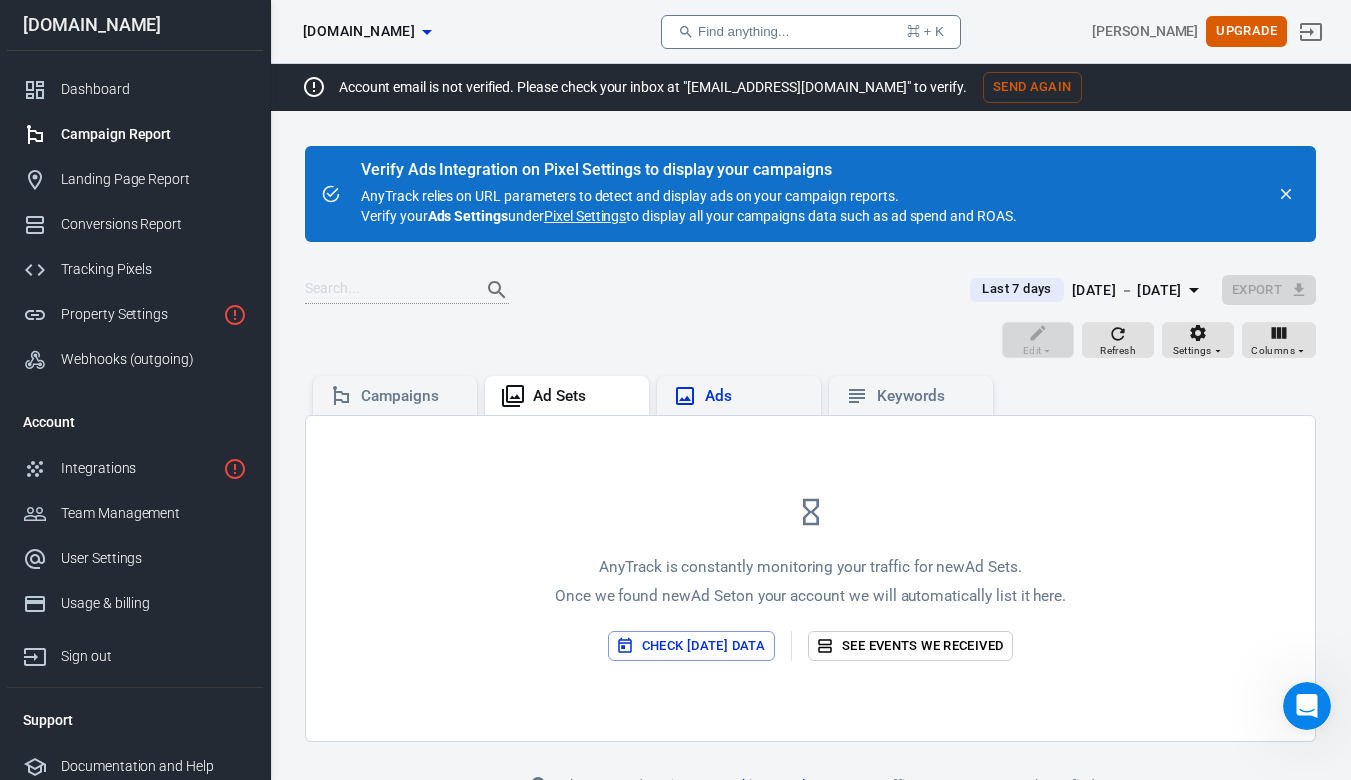 click on "Ads" at bounding box center [755, 396] 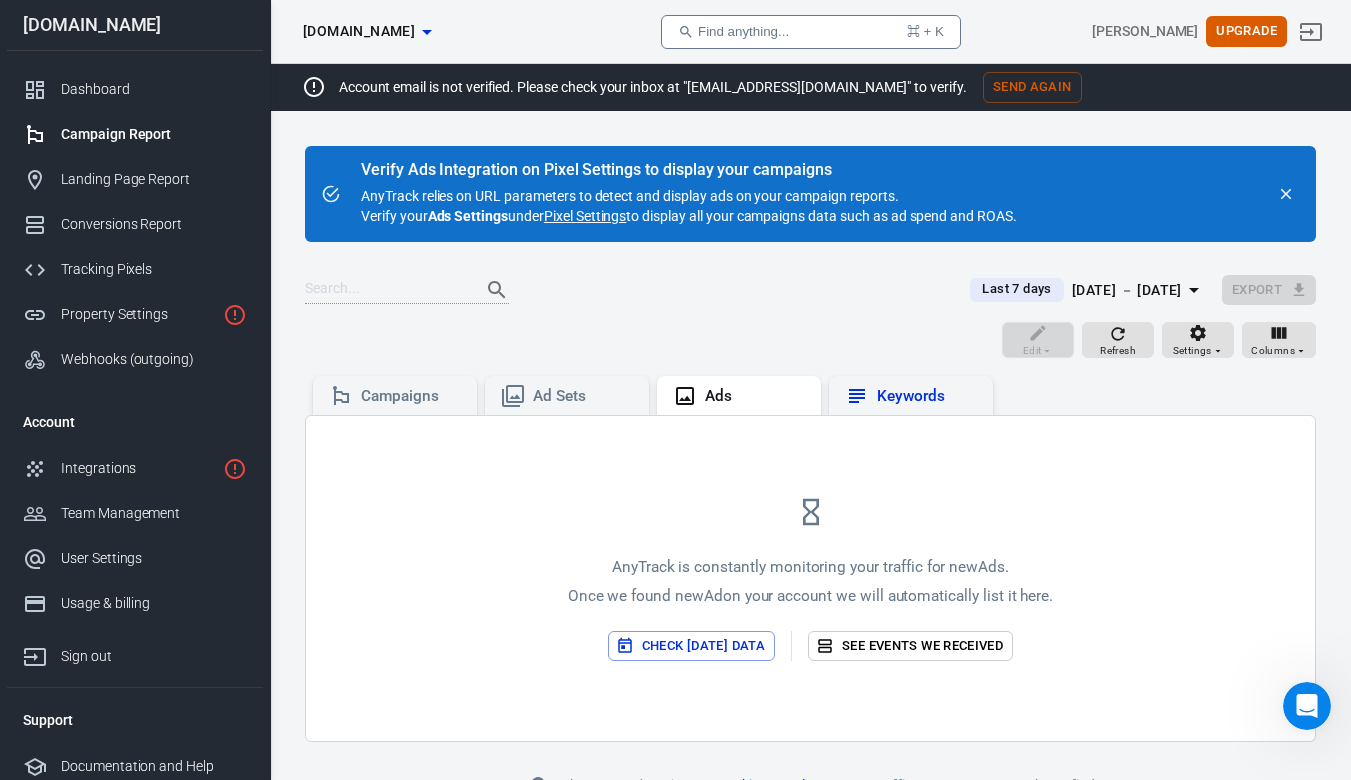 click on "Keywords" at bounding box center [927, 396] 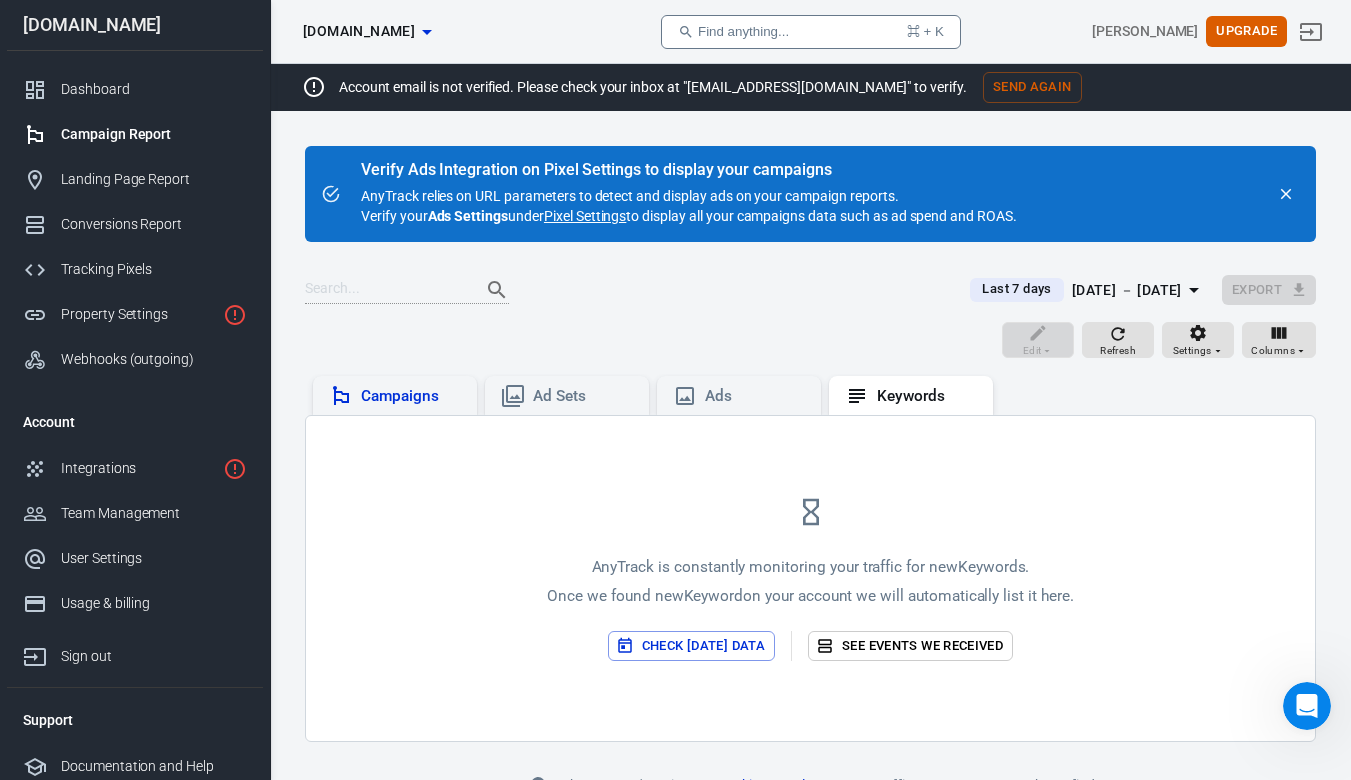 click on "Campaigns" at bounding box center [395, 395] 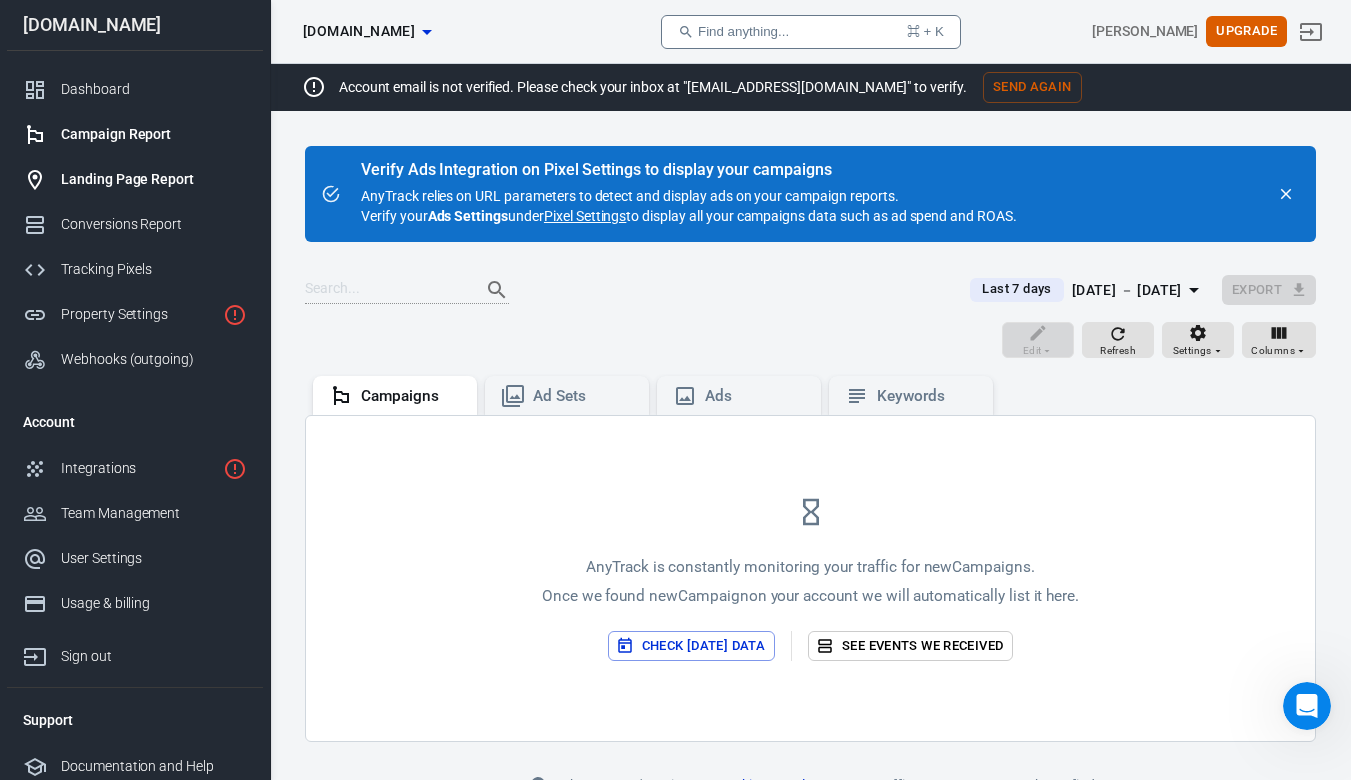click on "Landing Page Report" at bounding box center (154, 179) 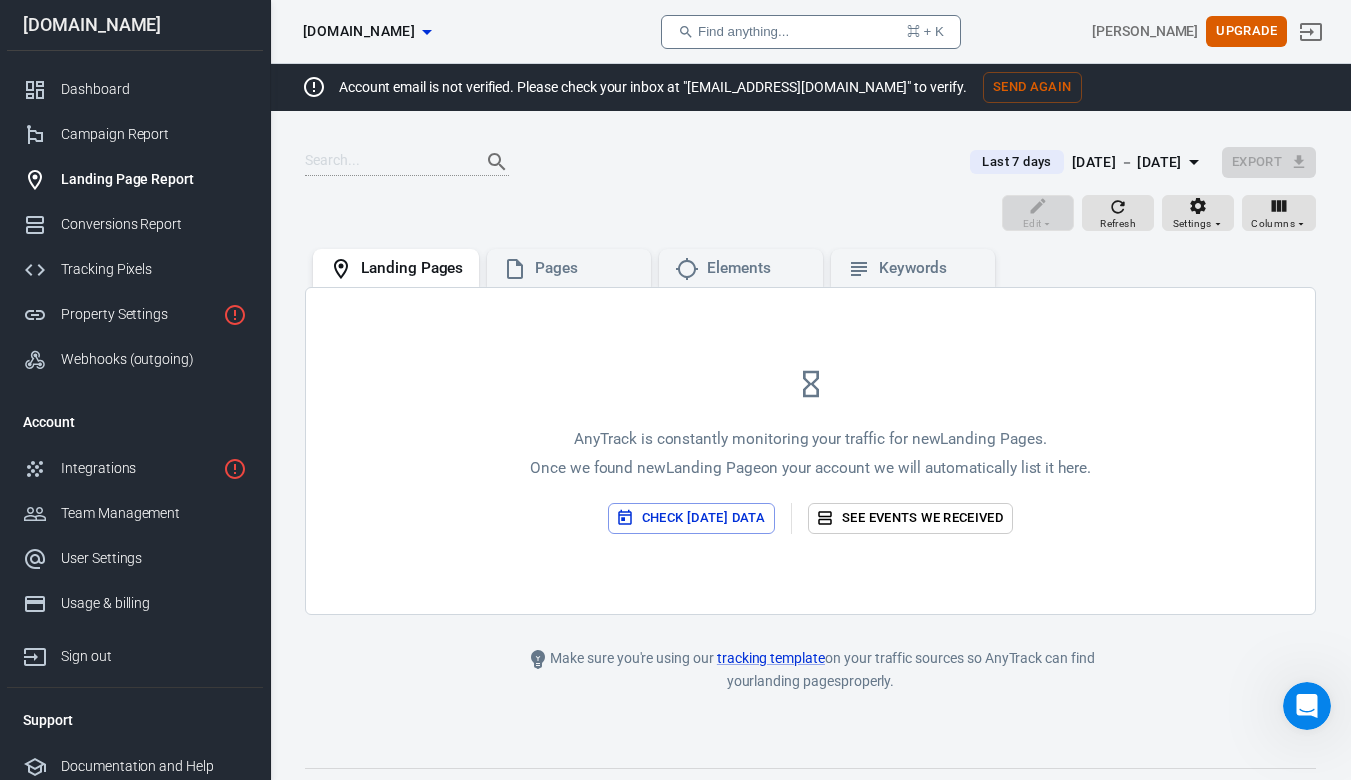 click on "Account email is not verified. Please check your inbox at "[EMAIL_ADDRESS][DOMAIN_NAME]" to verify." at bounding box center (653, 87) 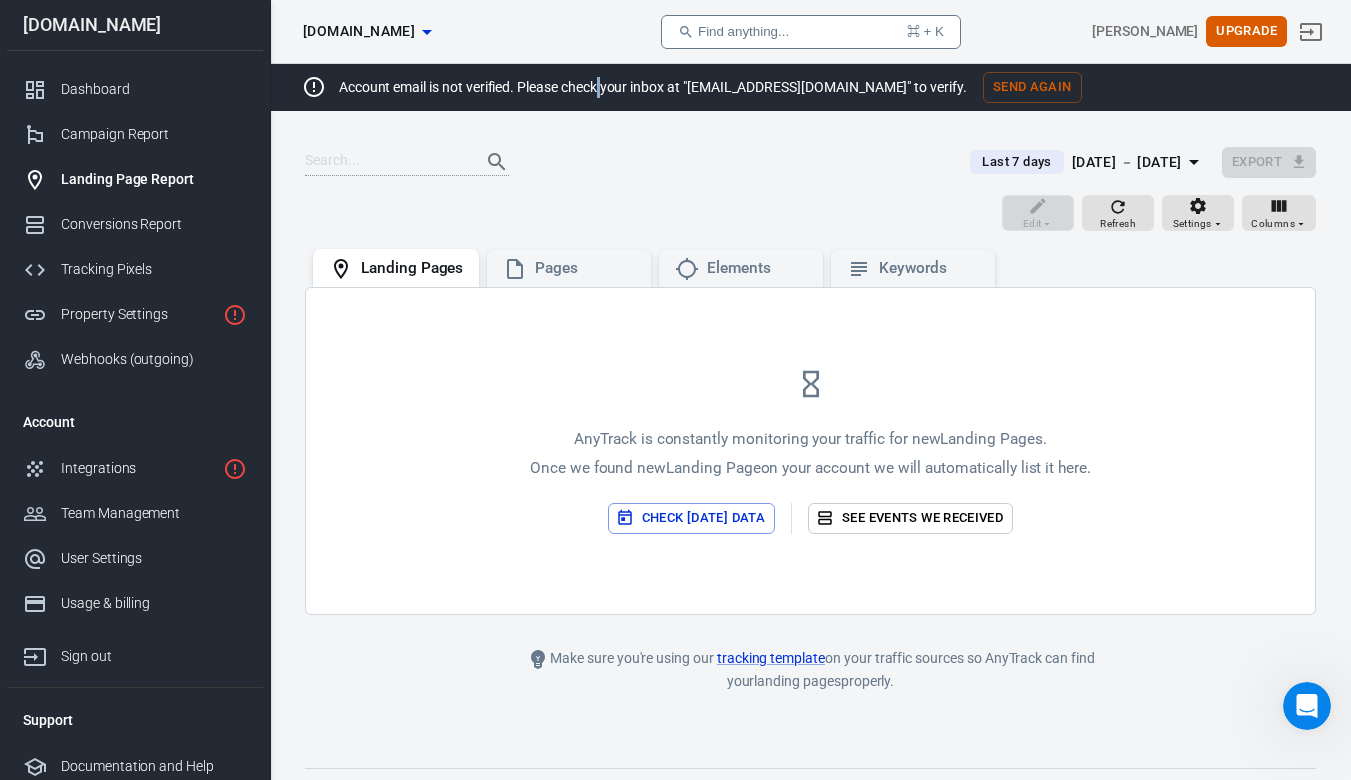 click on "Account email is not verified. Please check your inbox at "[EMAIL_ADDRESS][DOMAIN_NAME]" to verify." at bounding box center [653, 87] 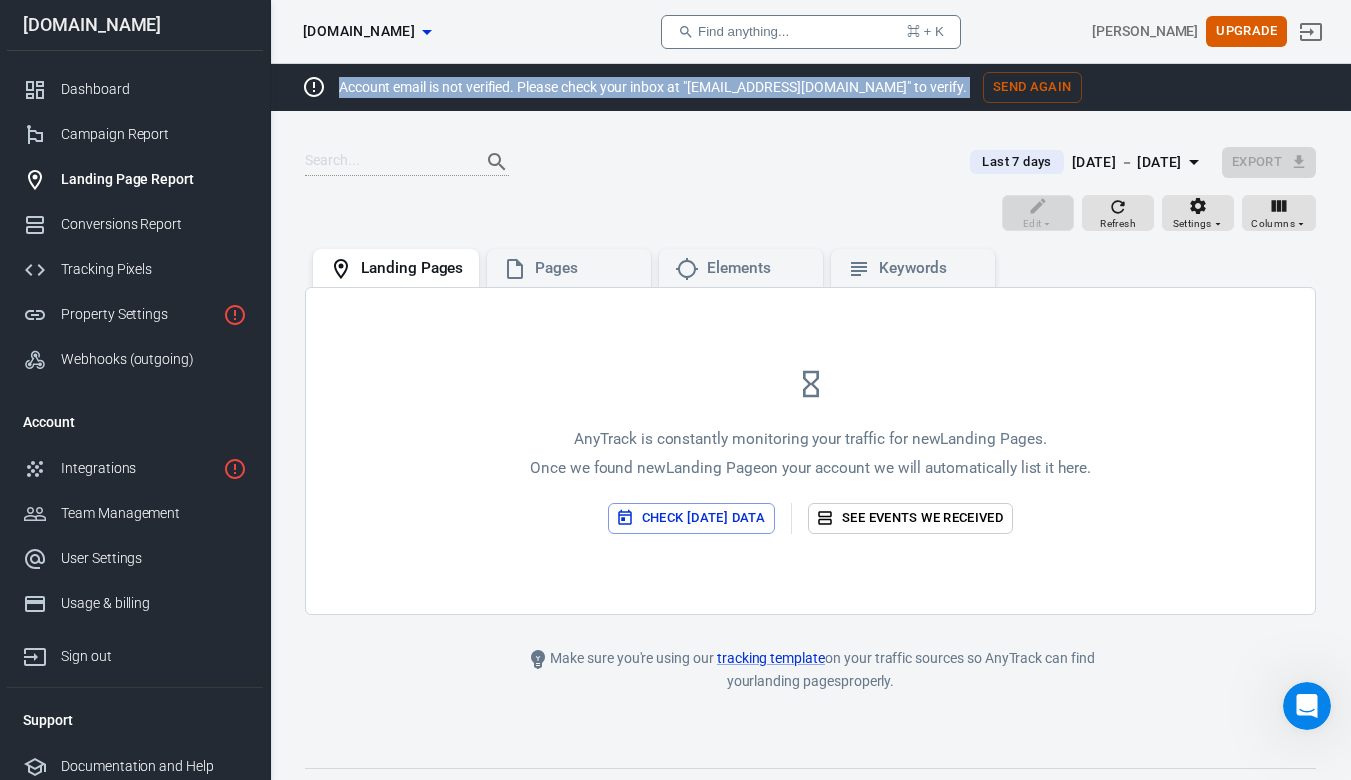 click on "Account email is not verified. Please check your inbox at "[EMAIL_ADDRESS][DOMAIN_NAME]" to verify." at bounding box center (653, 87) 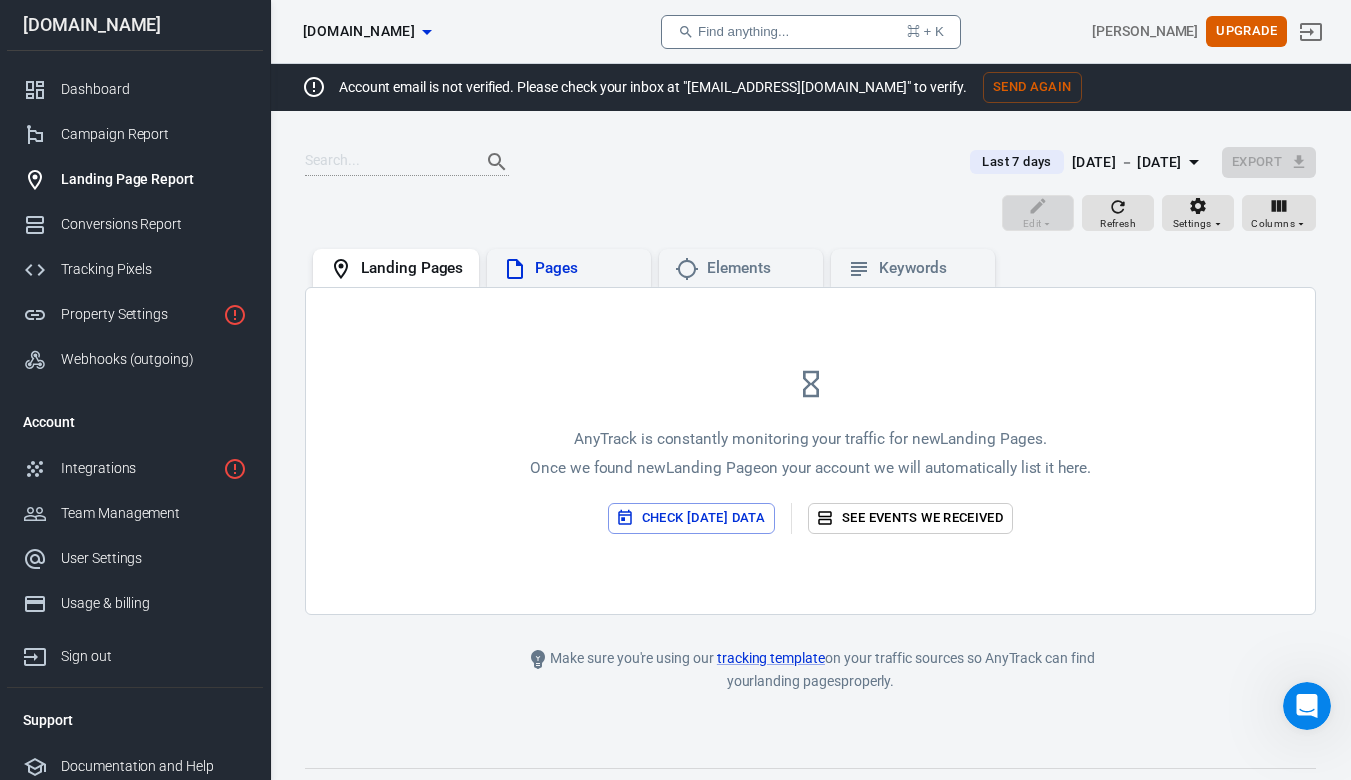 click on "Pages" at bounding box center (569, 269) 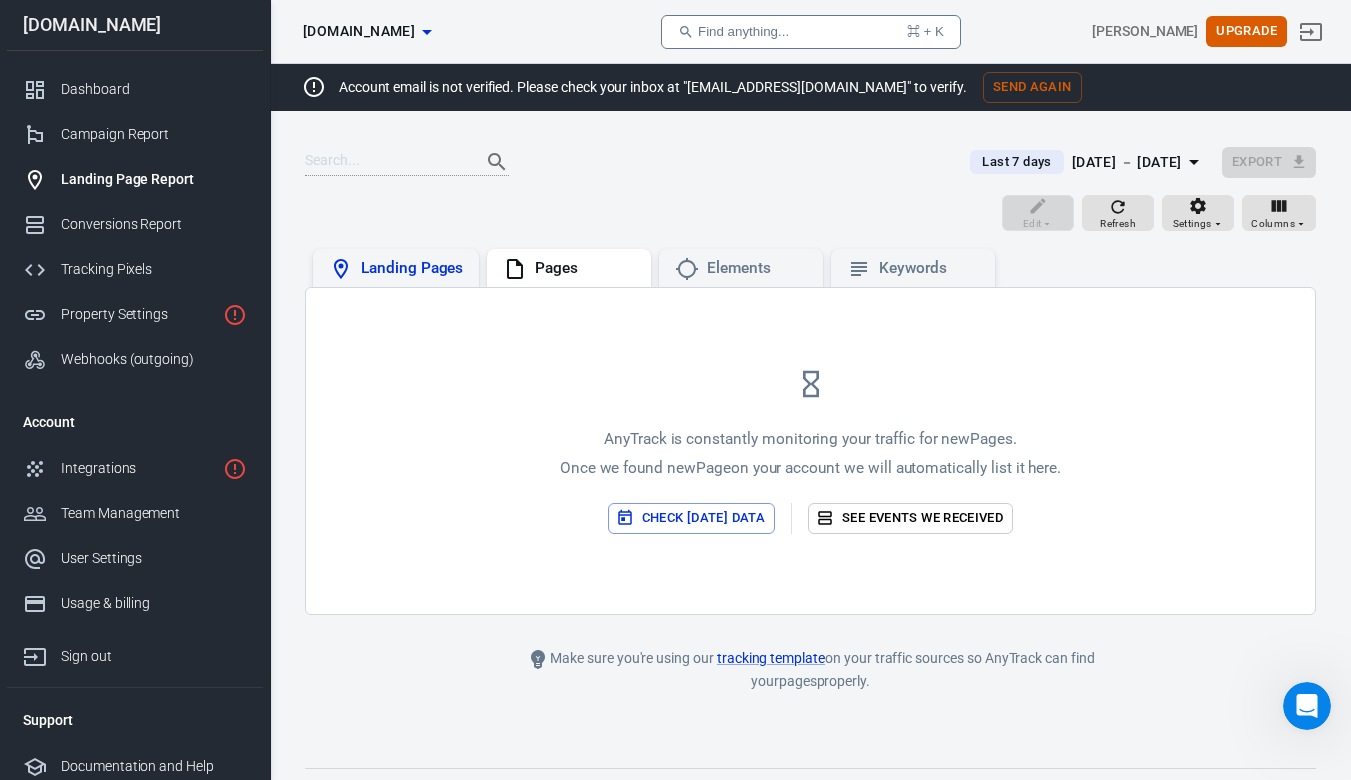click on "Landing Pages" at bounding box center (412, 268) 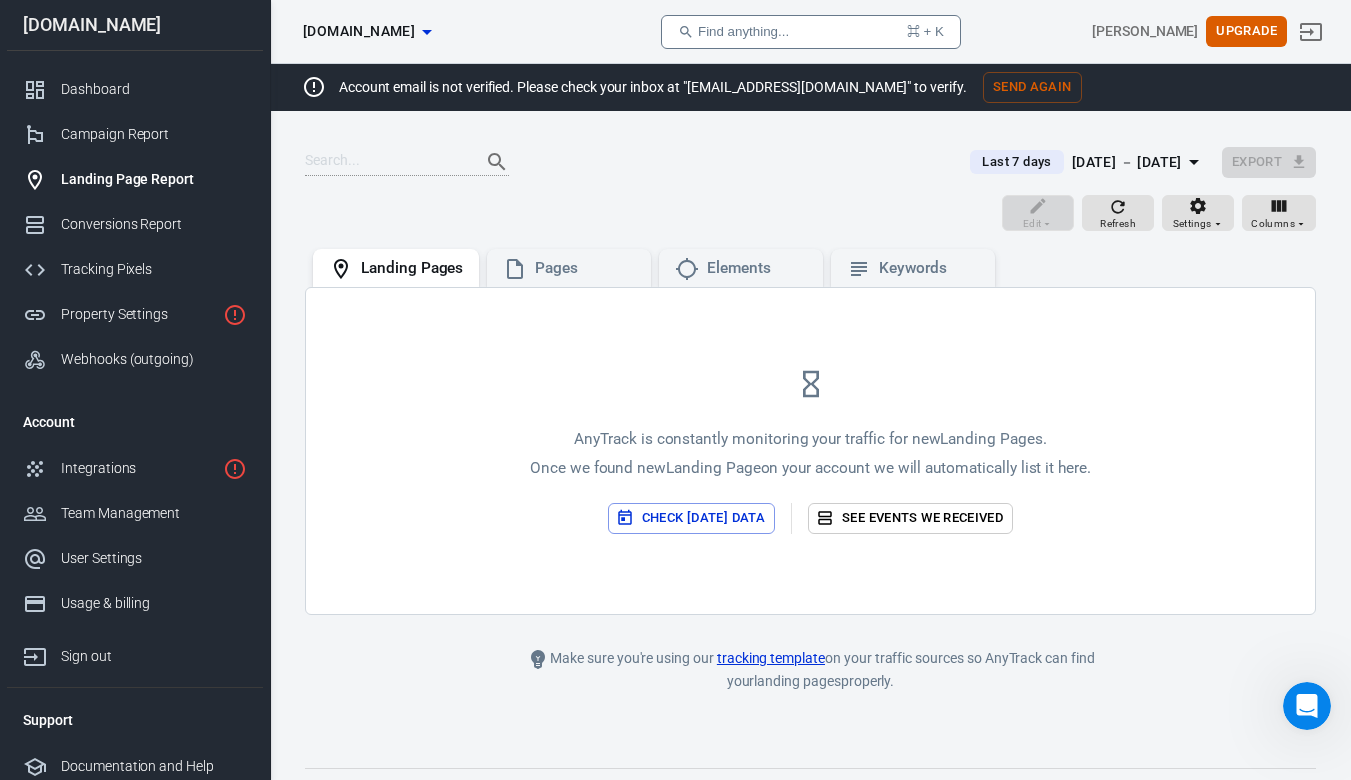 click on "tracking template" at bounding box center [771, 658] 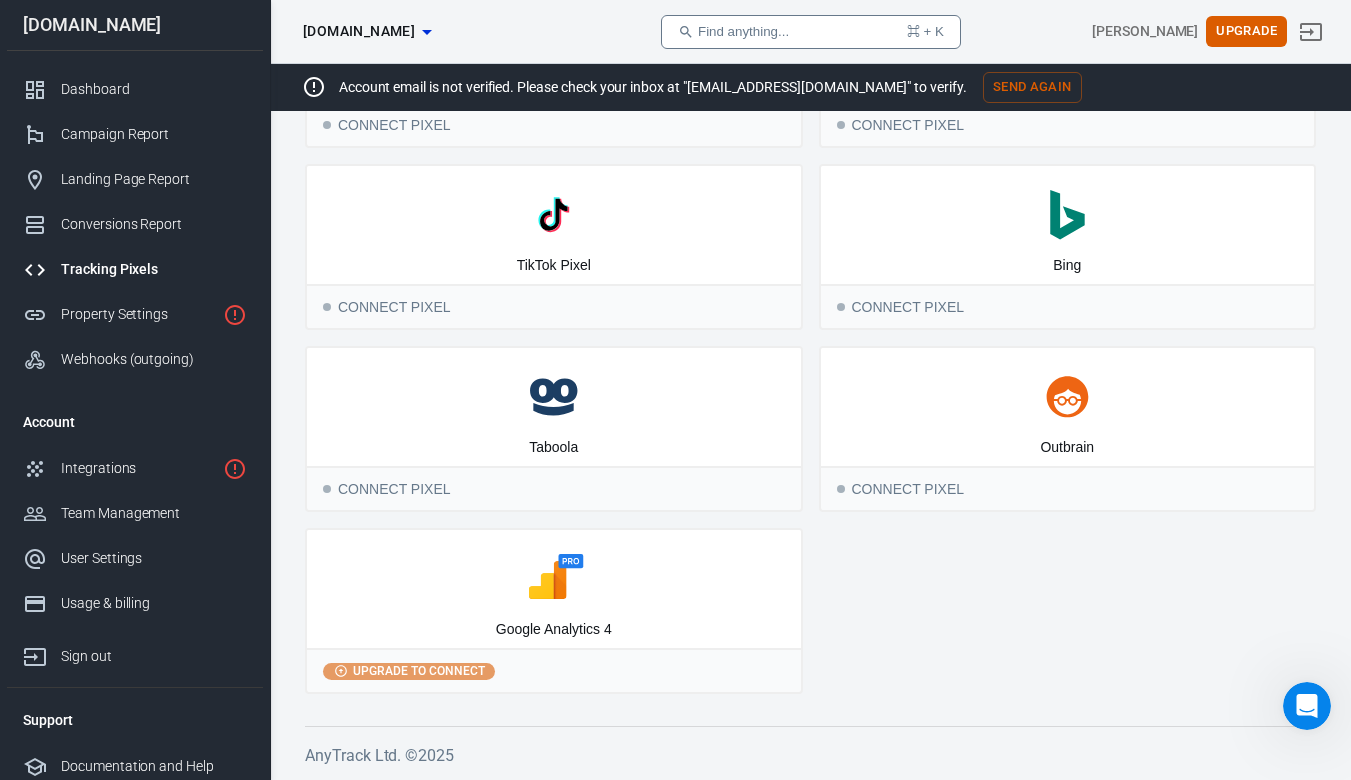 scroll, scrollTop: 0, scrollLeft: 0, axis: both 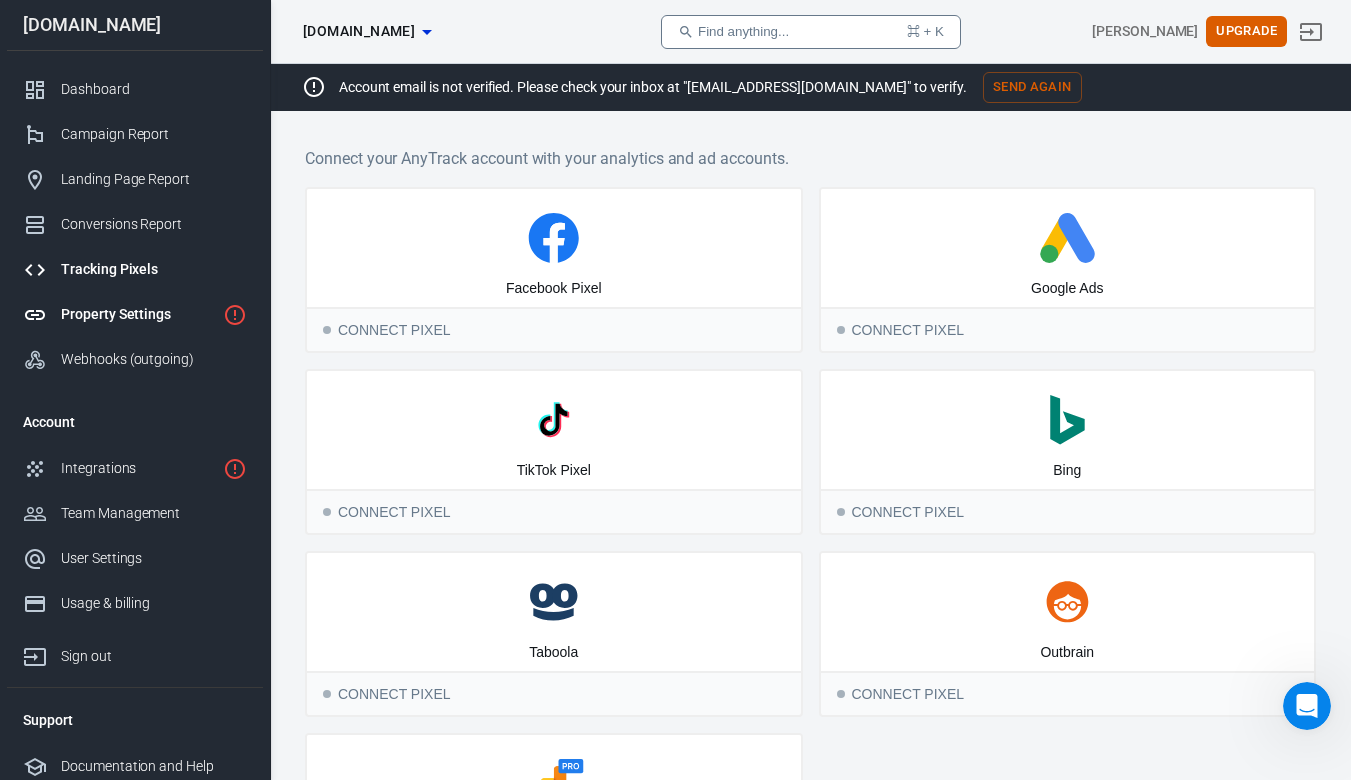 click on "Property Settings" at bounding box center (138, 314) 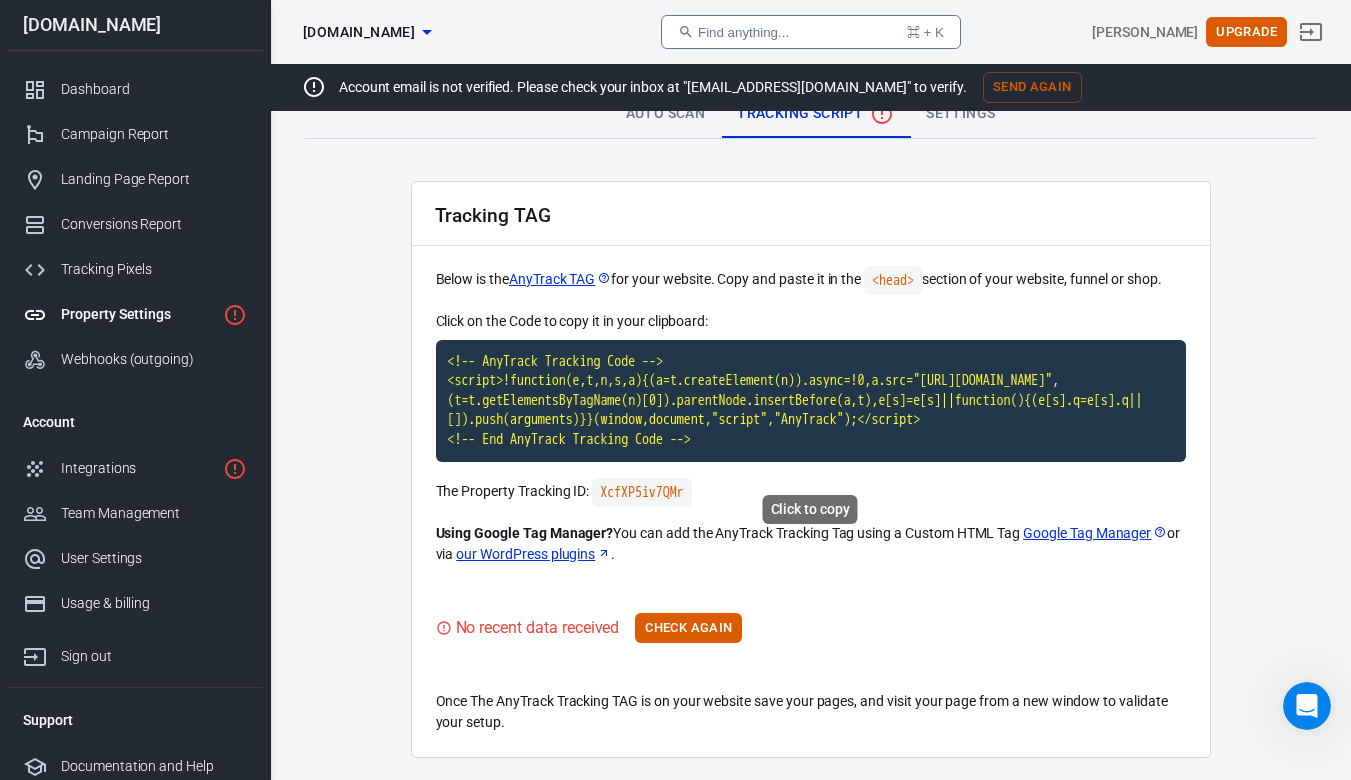 scroll, scrollTop: 0, scrollLeft: 0, axis: both 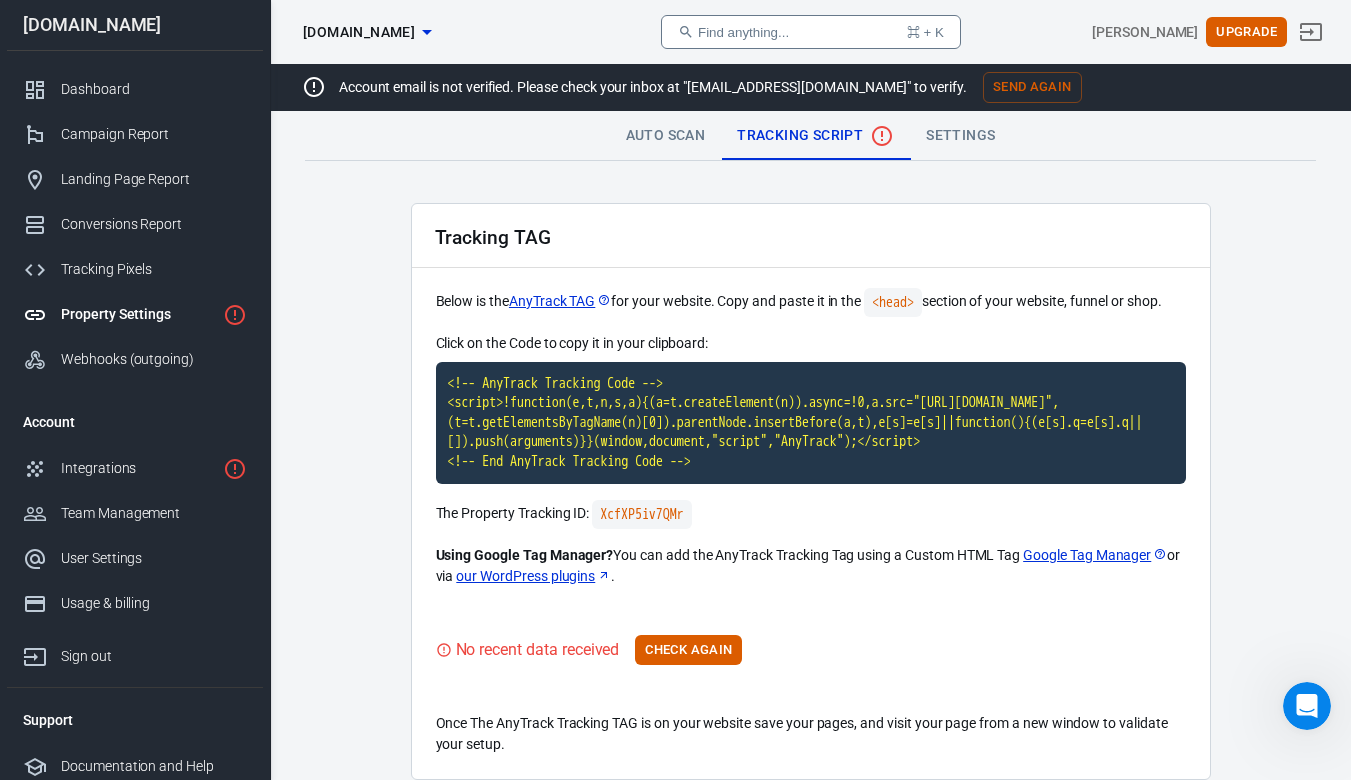 click on "Auto Scan" at bounding box center (666, 136) 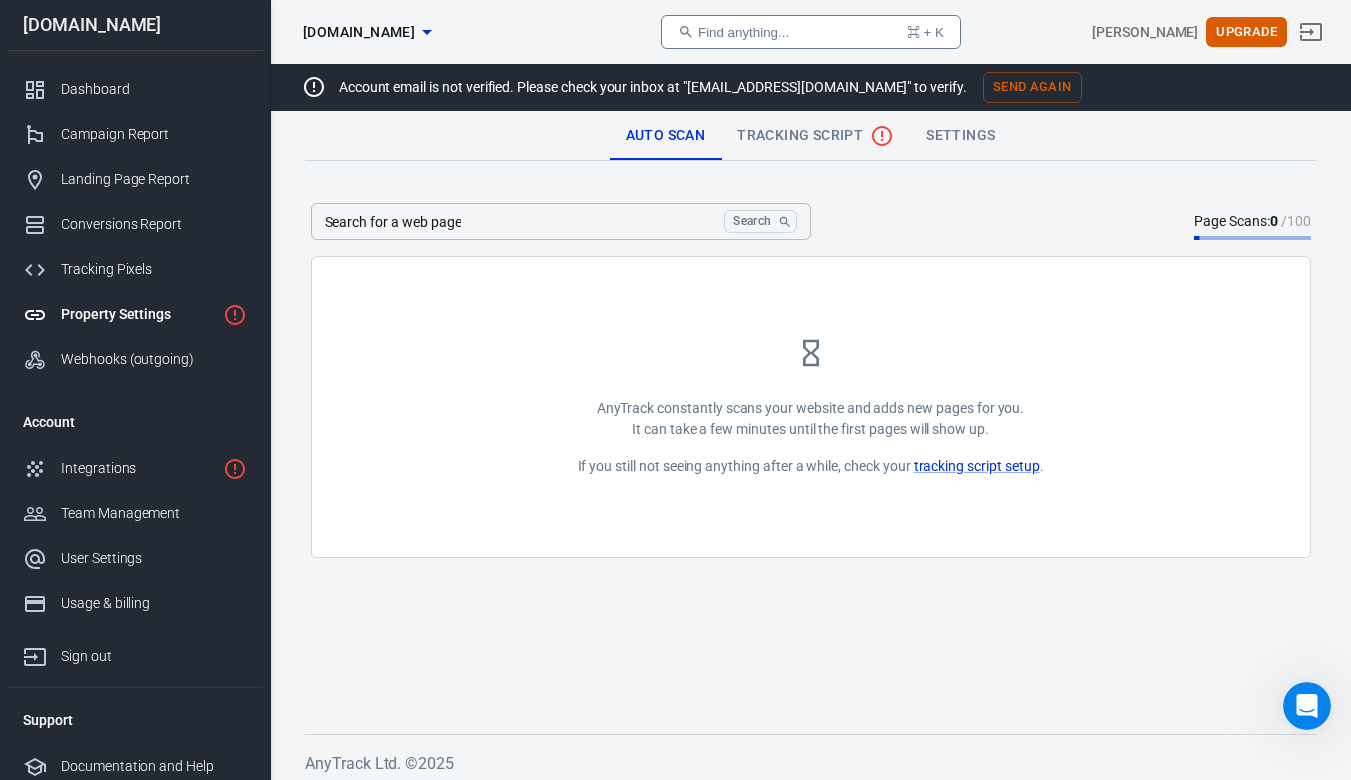 click on "Search" at bounding box center (752, 221) 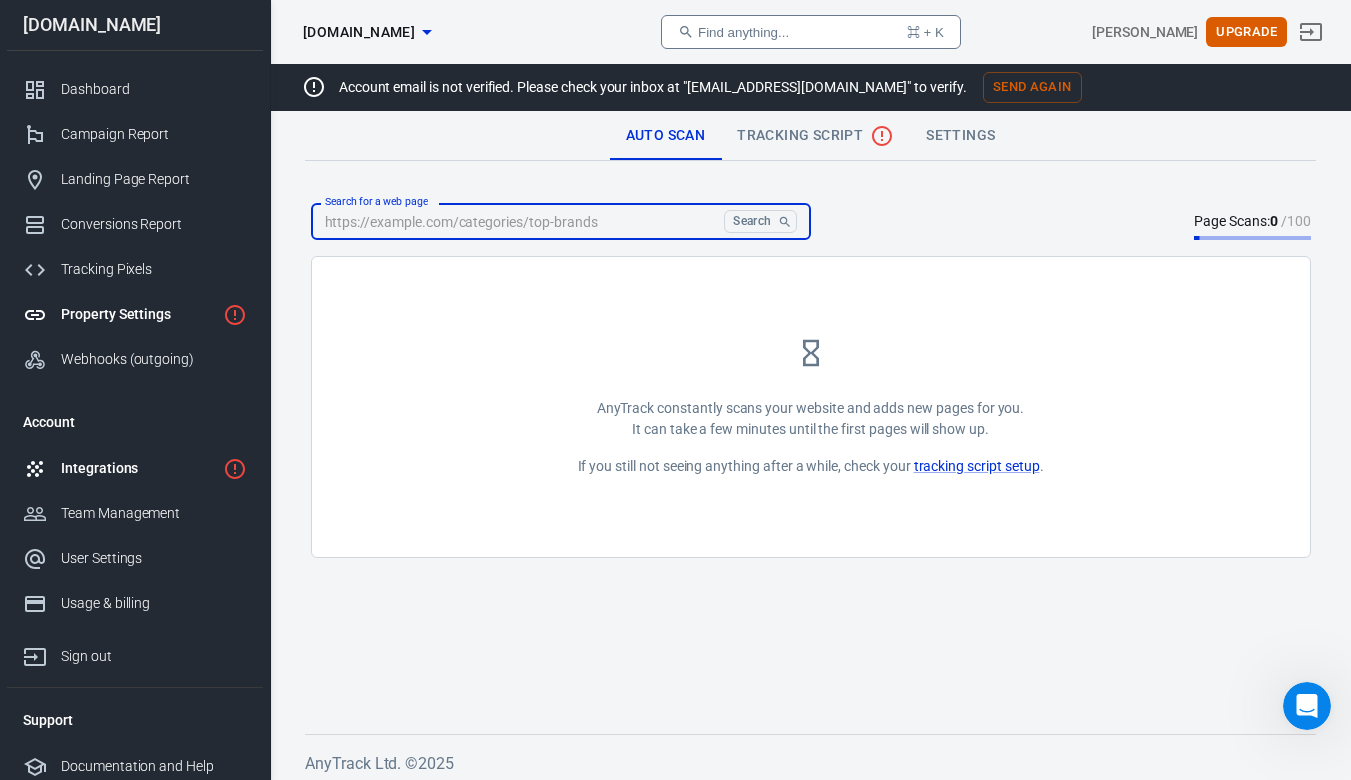 click on "Integrations" at bounding box center [138, 468] 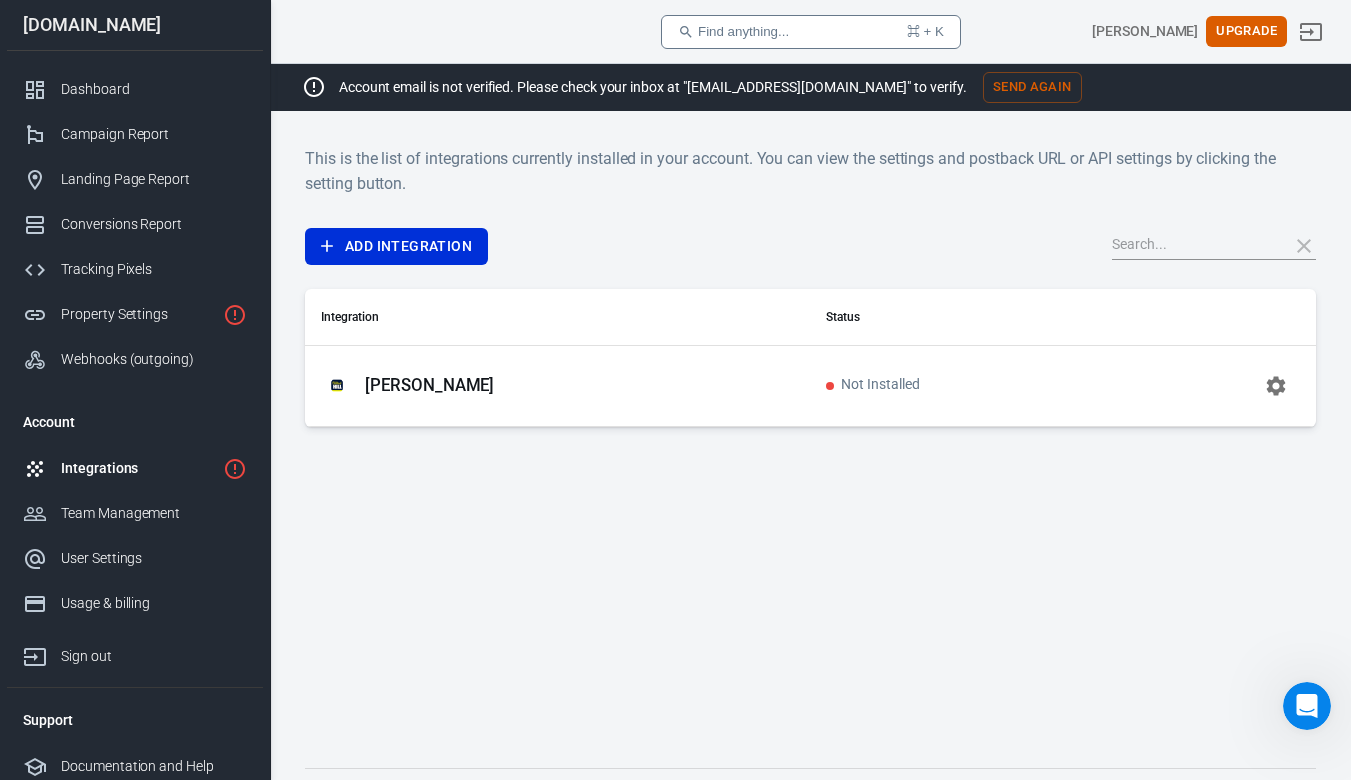 click 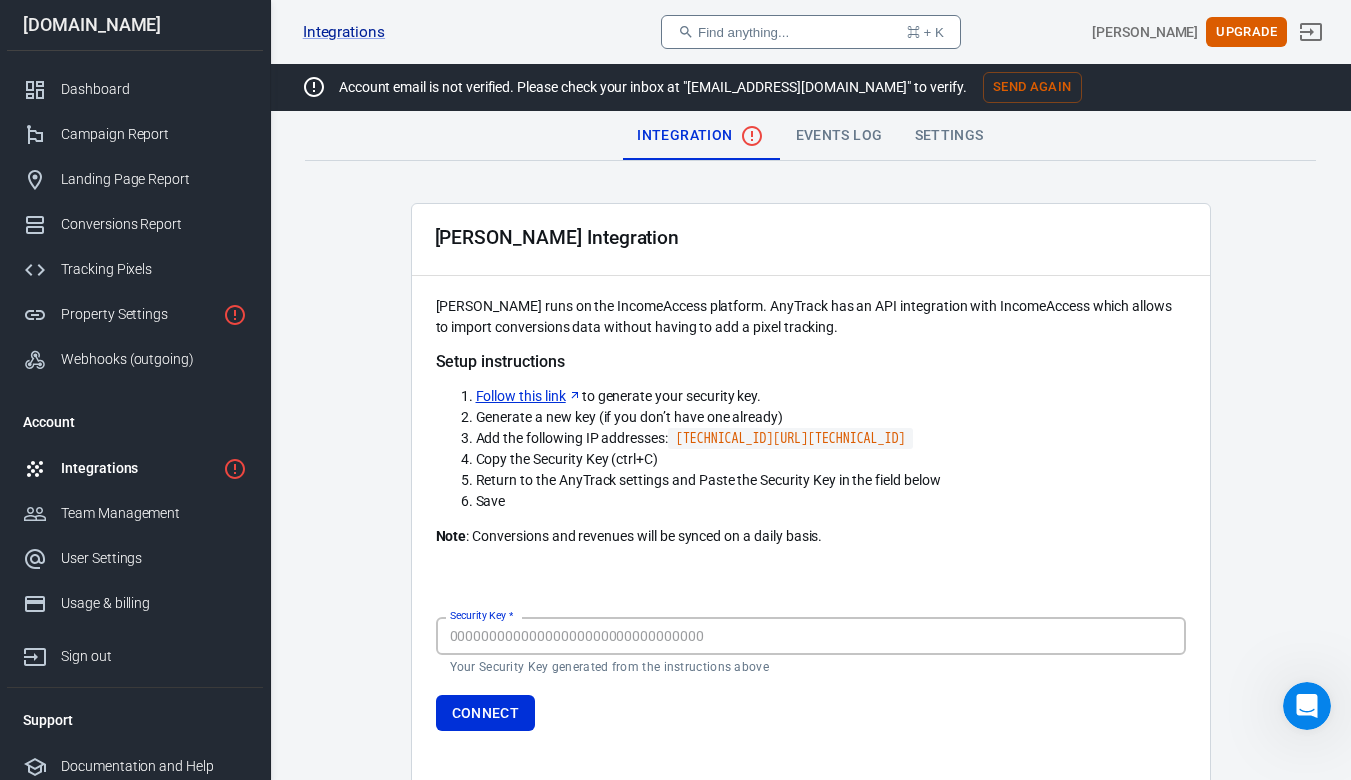 click on "Security Key   *" at bounding box center (811, 635) 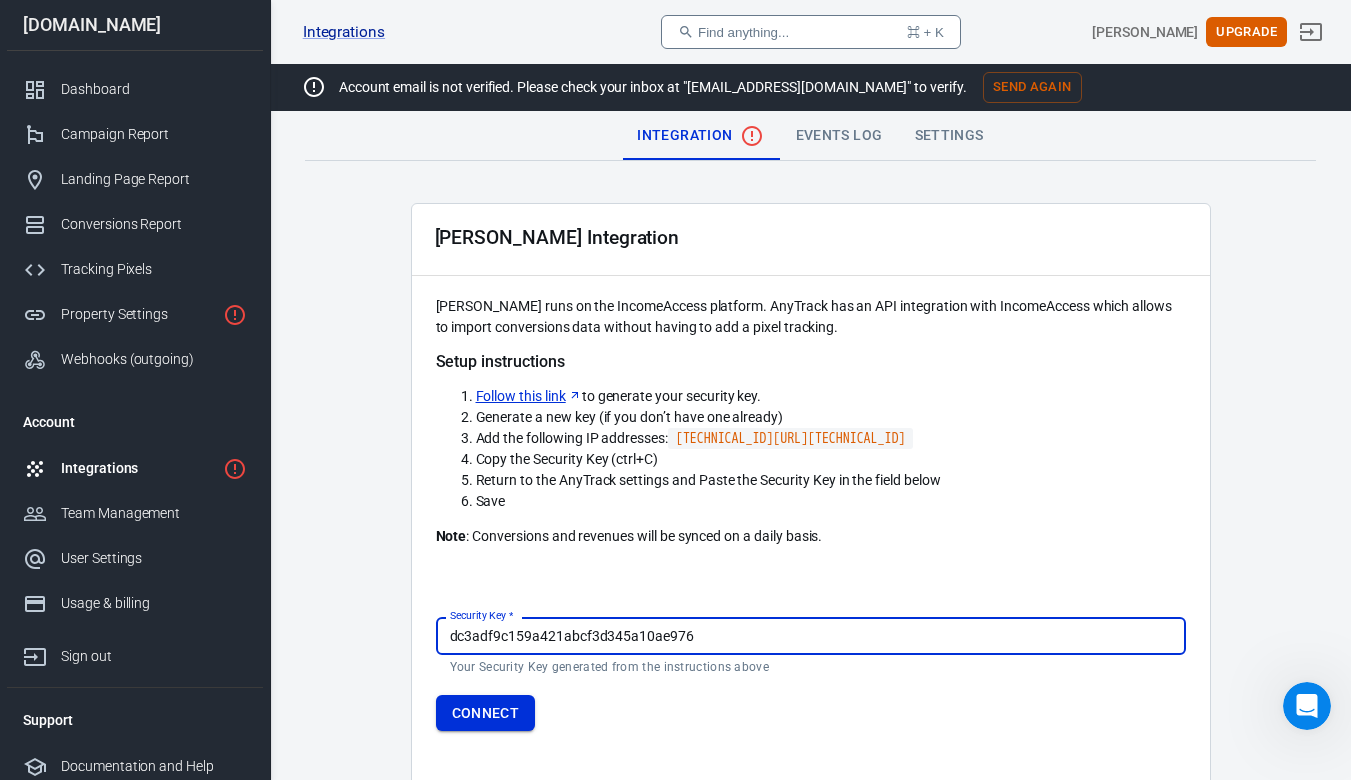 type on "dc3adf9c159a421abcf3d345a10ae976" 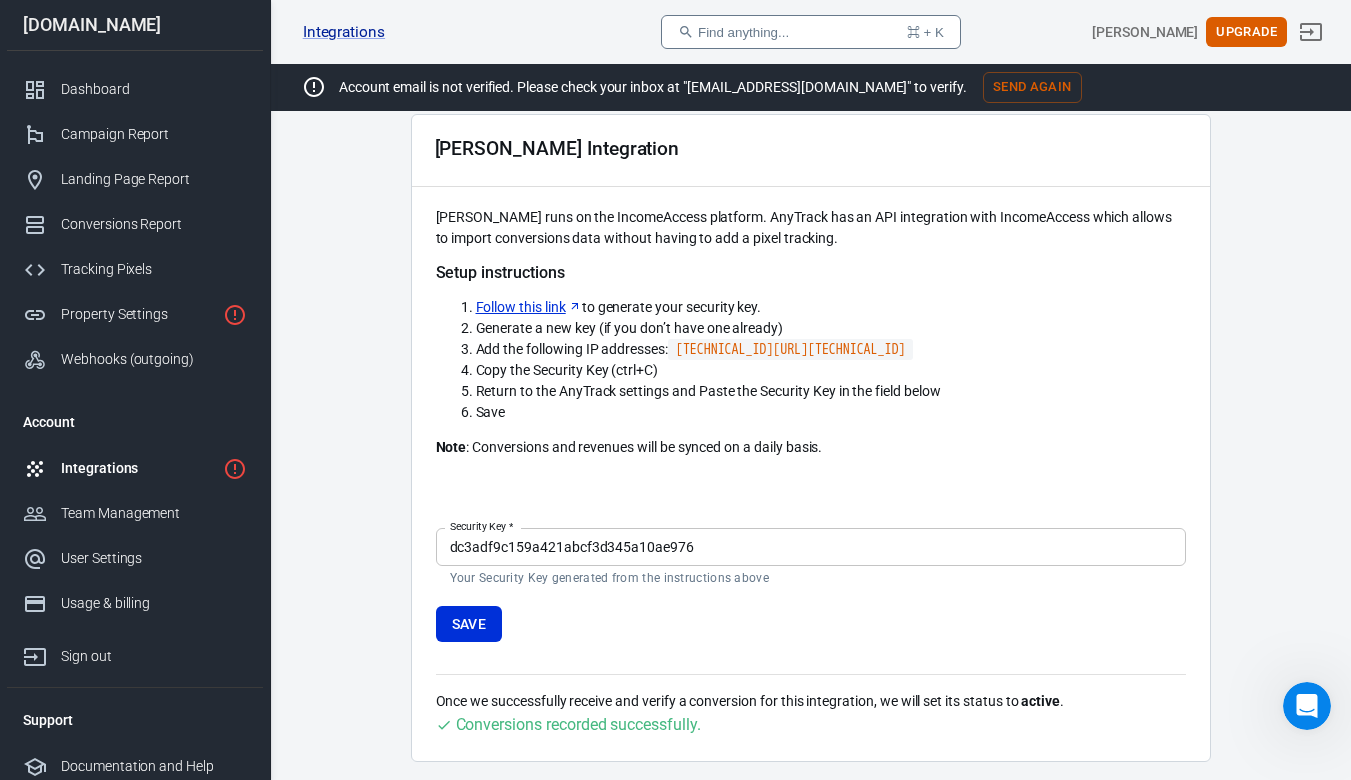 scroll, scrollTop: 88, scrollLeft: 0, axis: vertical 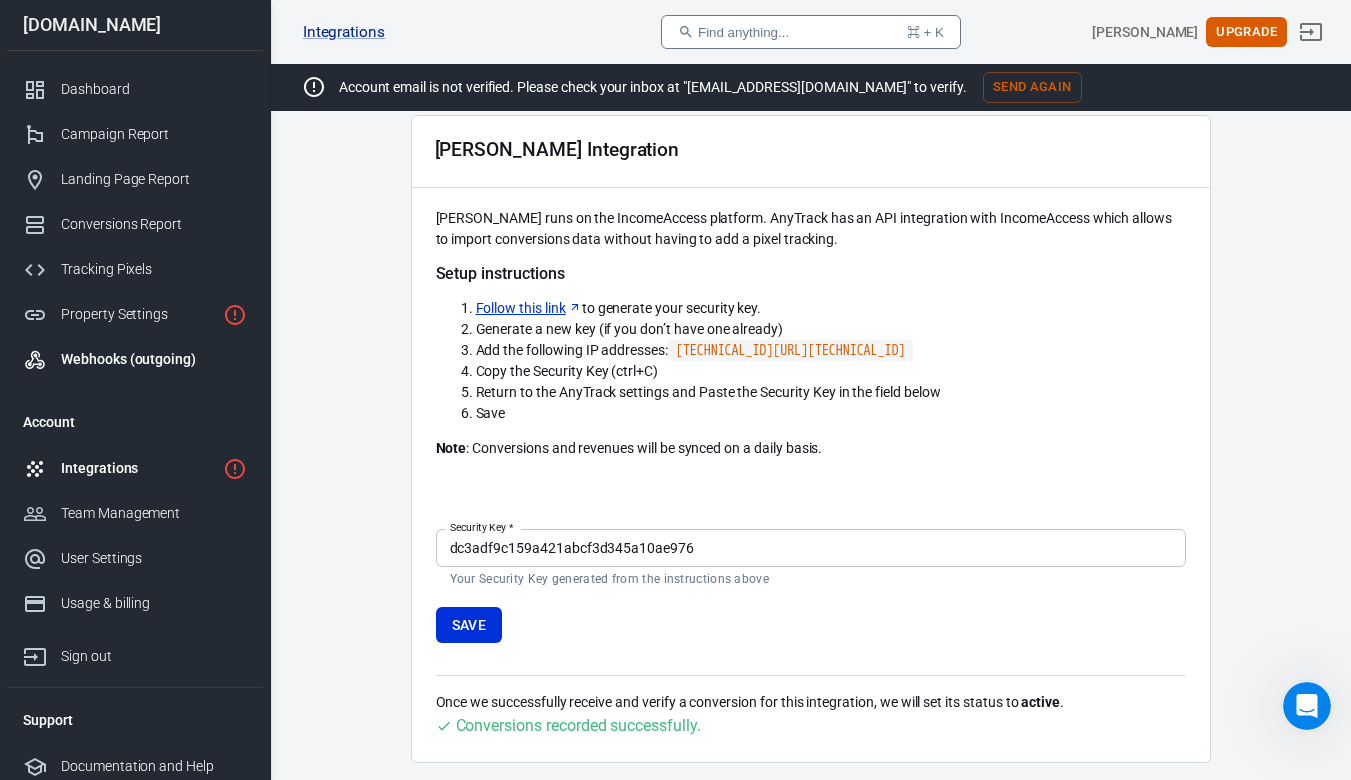 click on "Webhooks (outgoing)" at bounding box center (154, 359) 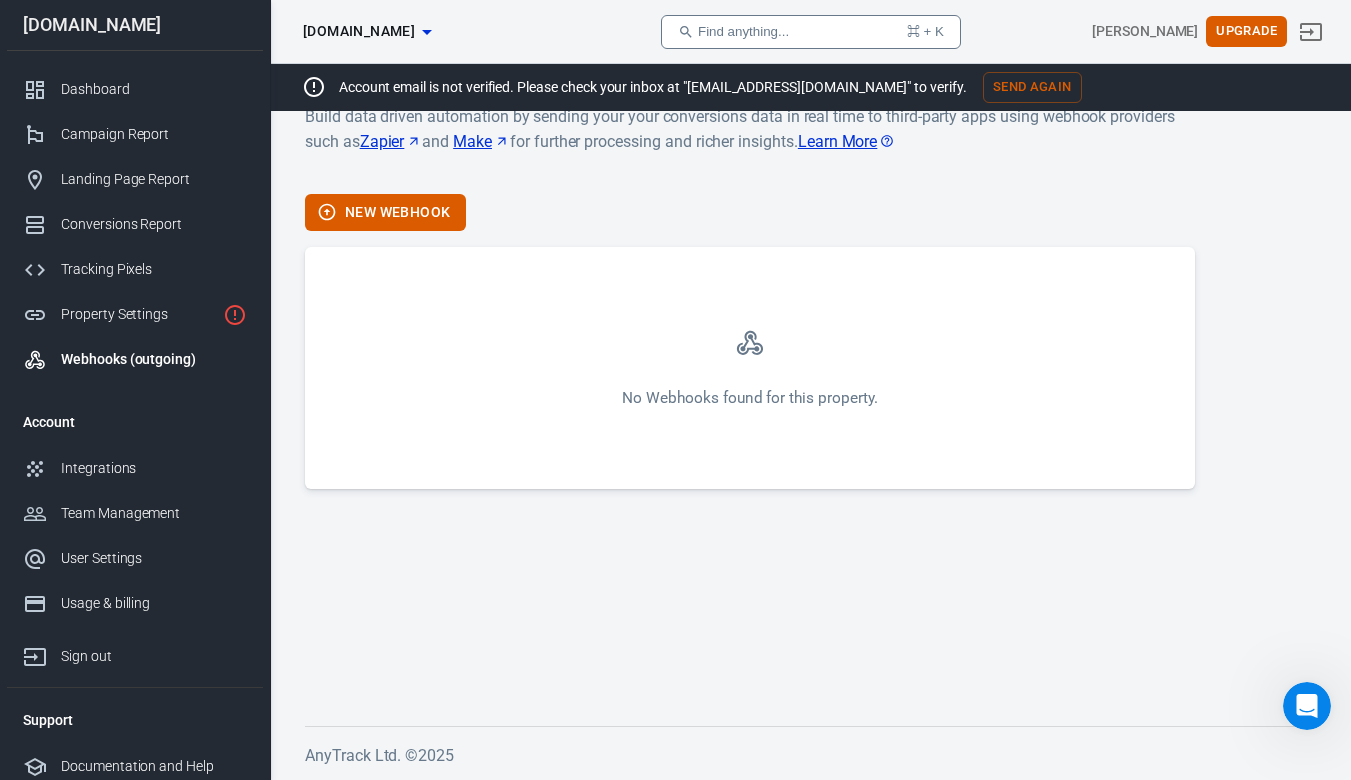 scroll, scrollTop: 0, scrollLeft: 0, axis: both 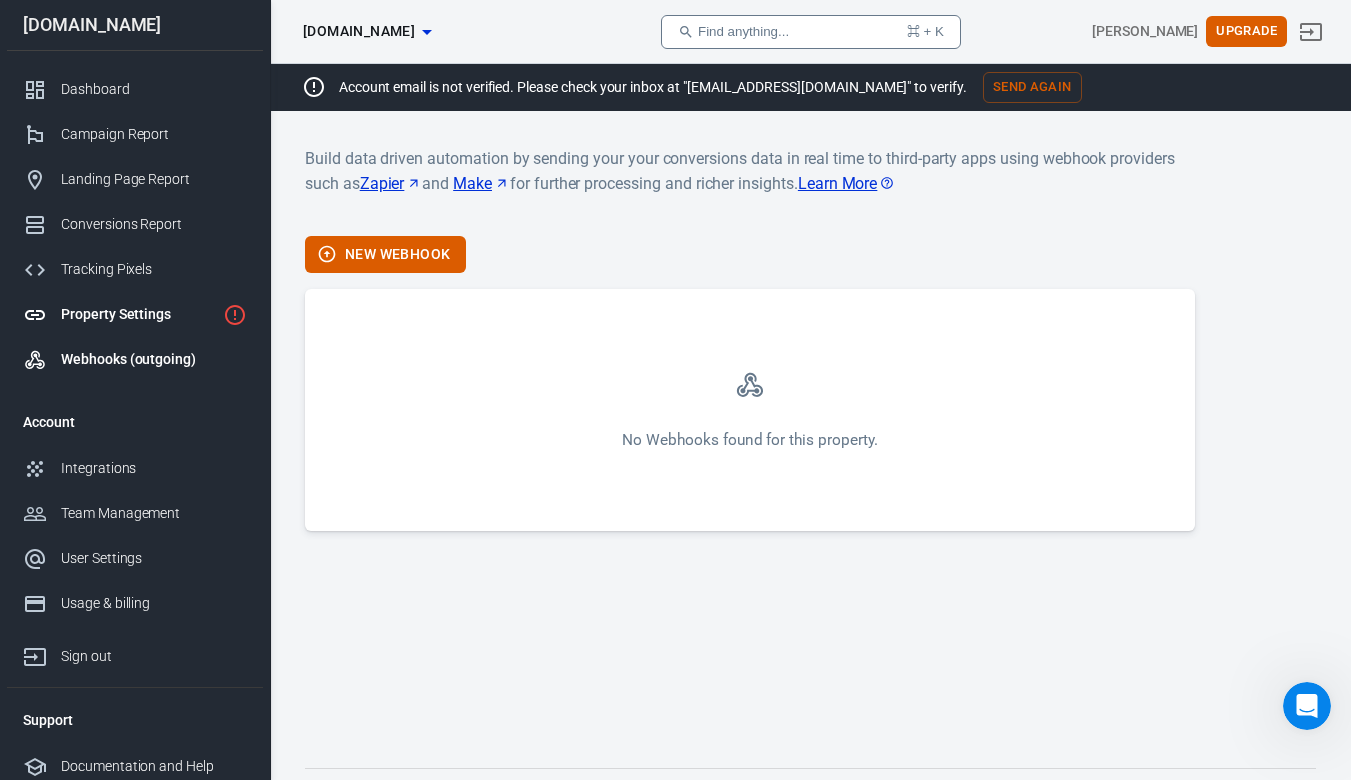 click on "Property Settings" at bounding box center [138, 314] 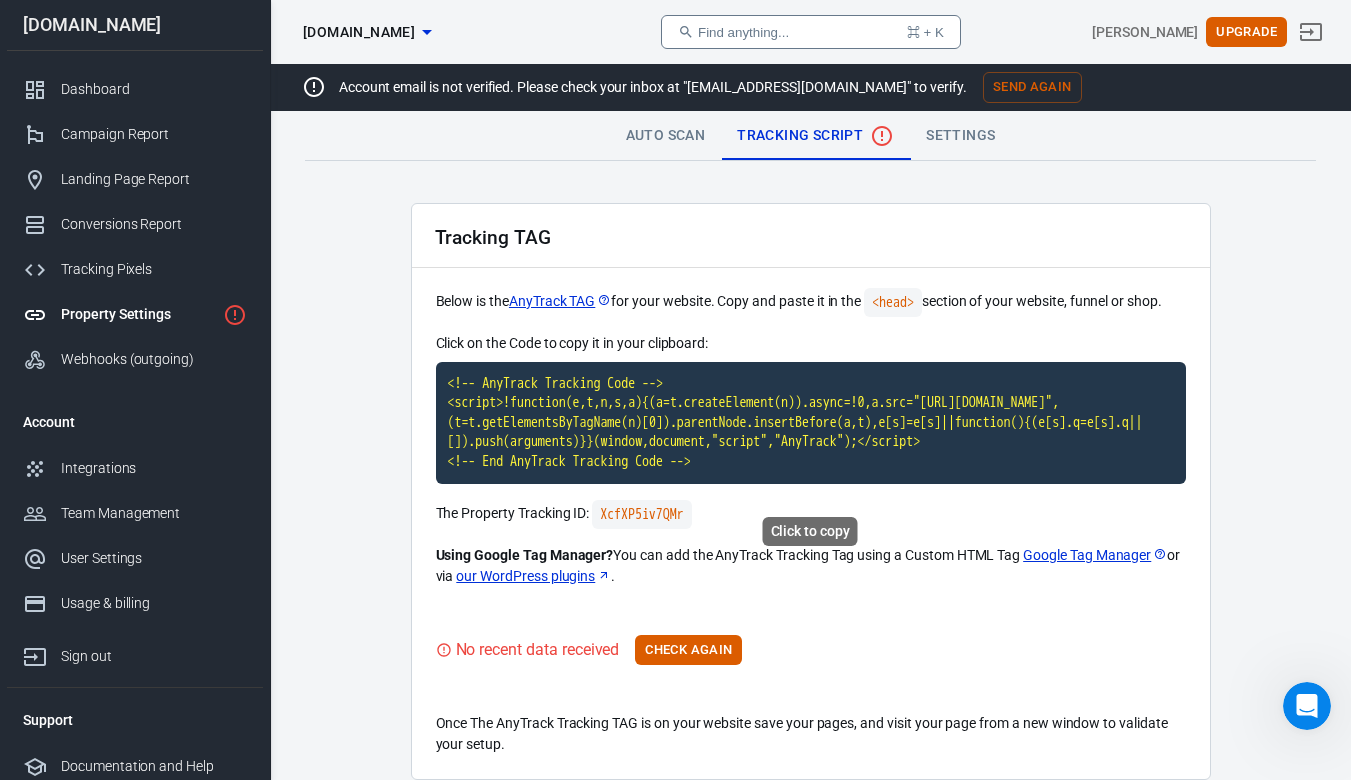 scroll, scrollTop: 106, scrollLeft: 0, axis: vertical 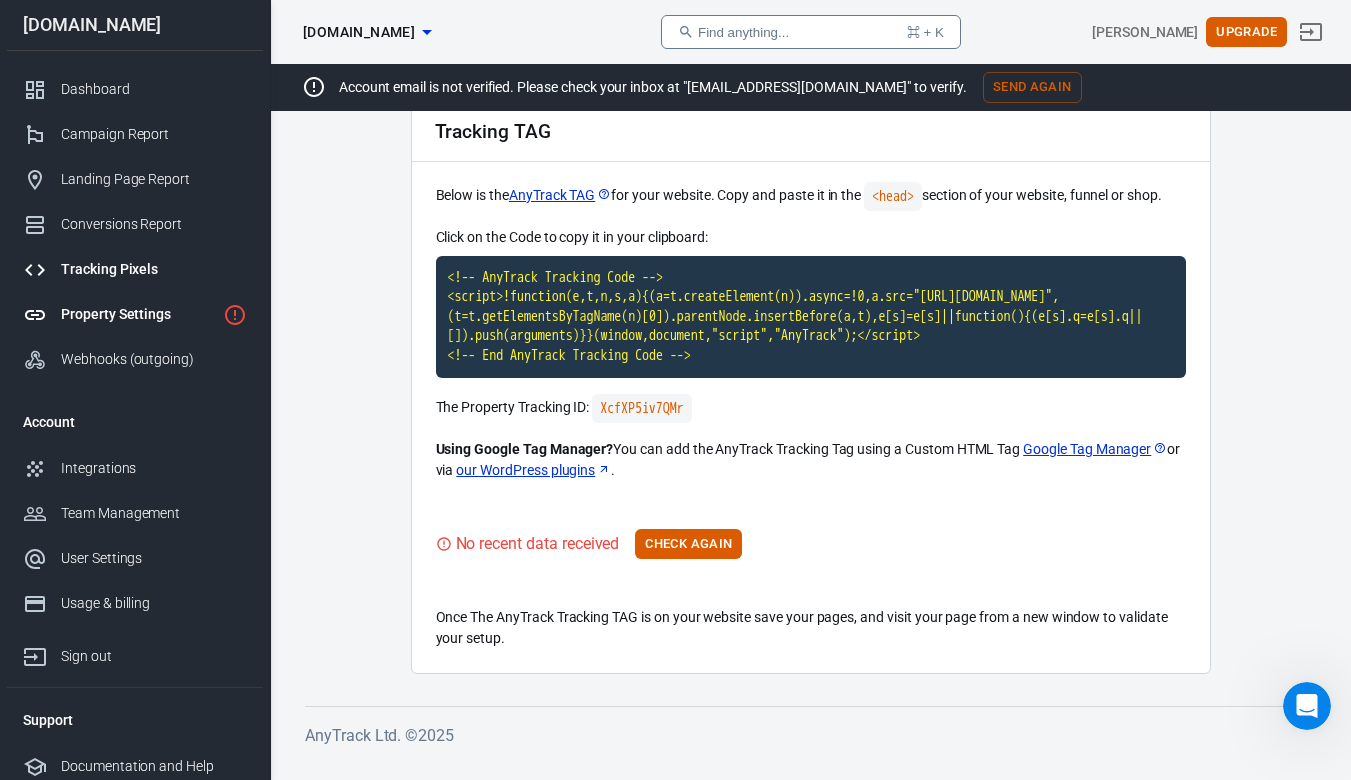 click on "Tracking Pixels" at bounding box center (154, 269) 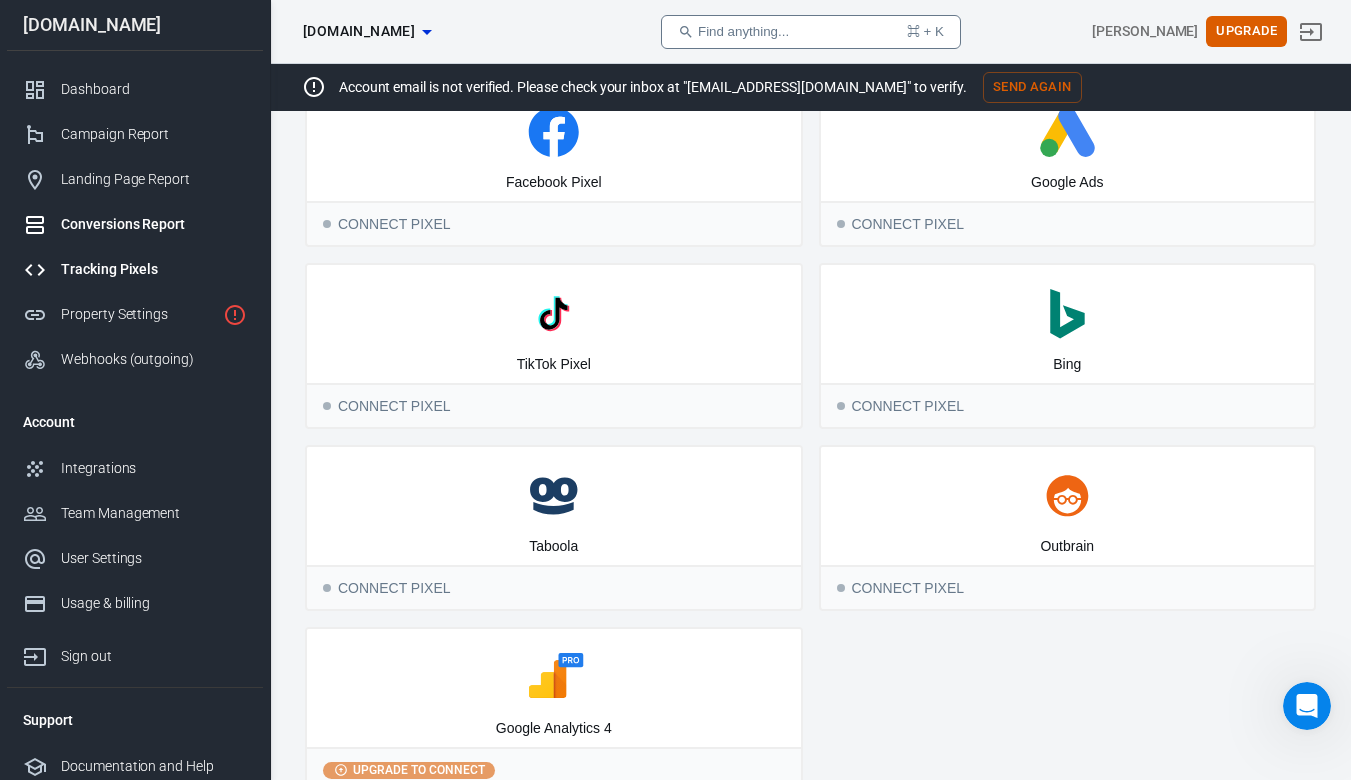 click on "Conversions Report" at bounding box center [154, 224] 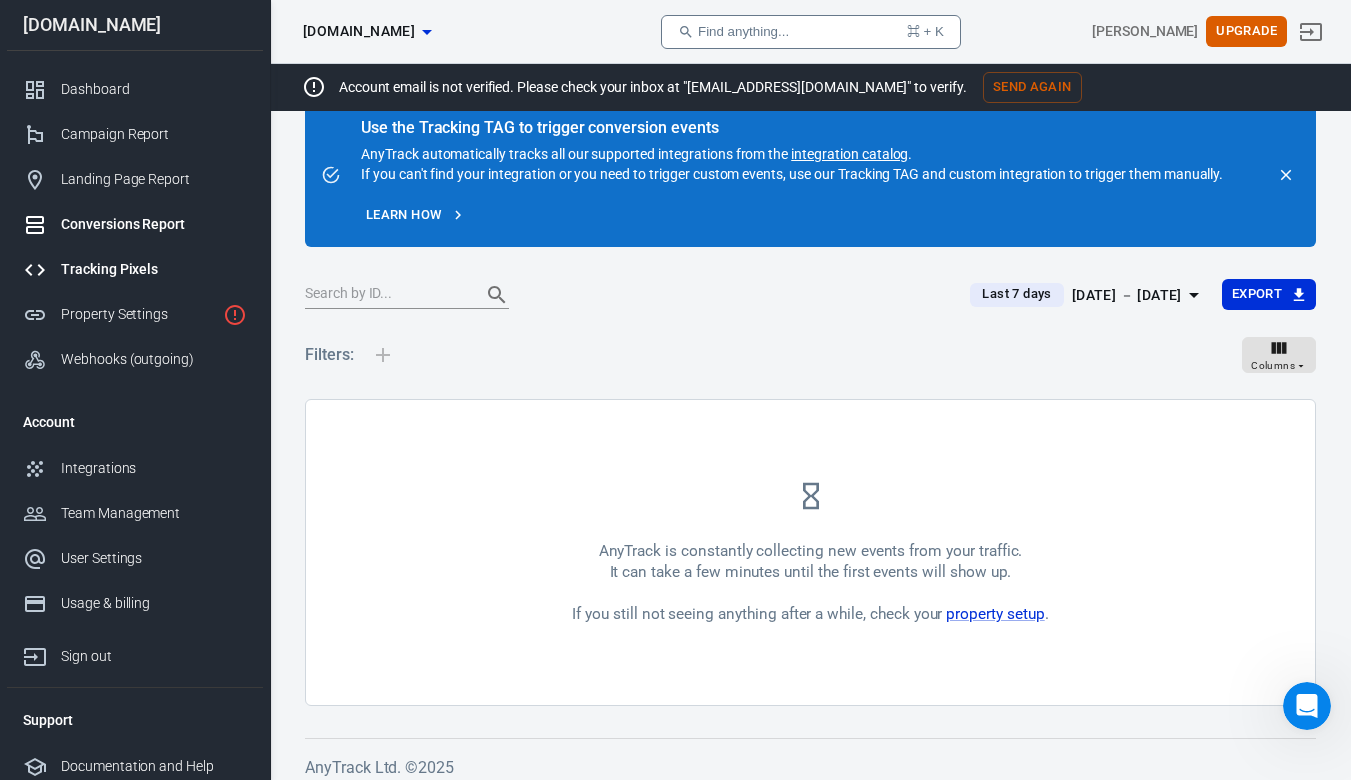 scroll, scrollTop: 54, scrollLeft: 0, axis: vertical 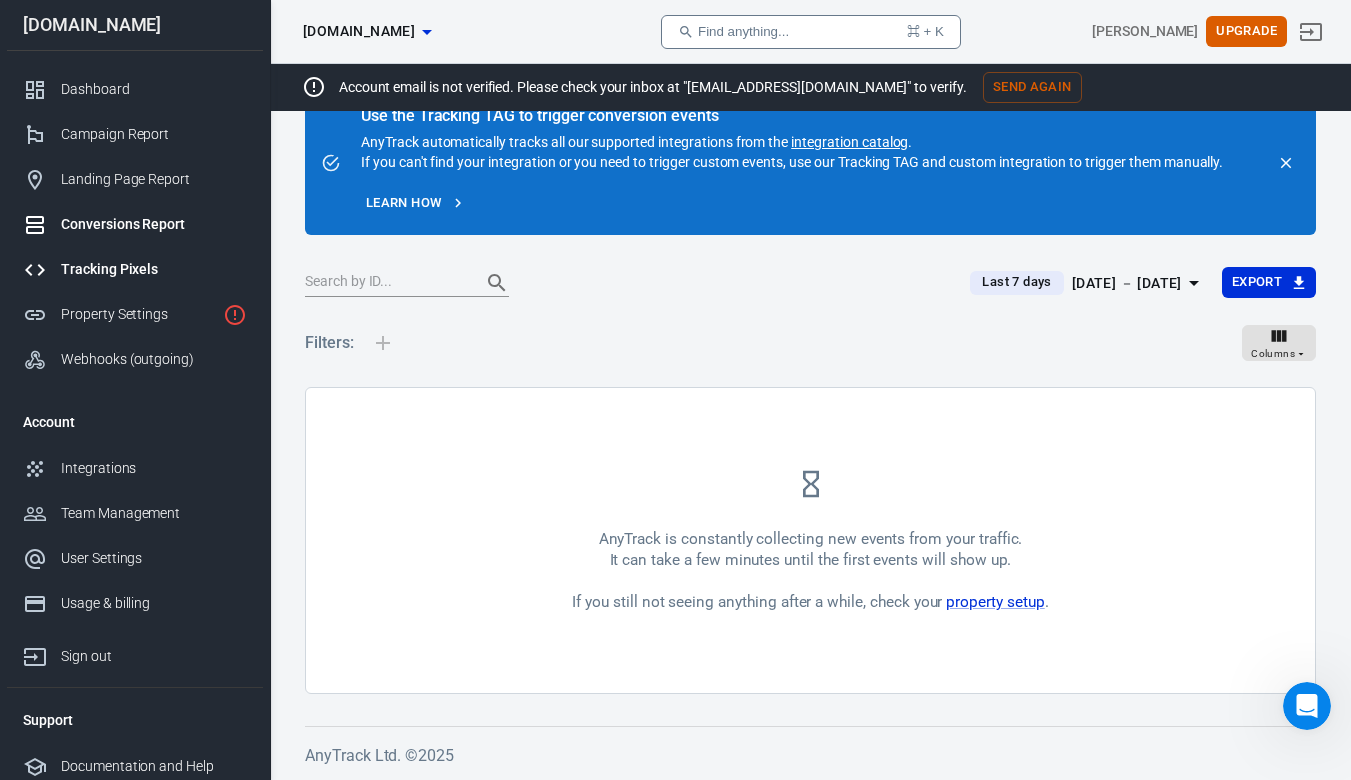 click on "Tracking Pixels" at bounding box center (154, 269) 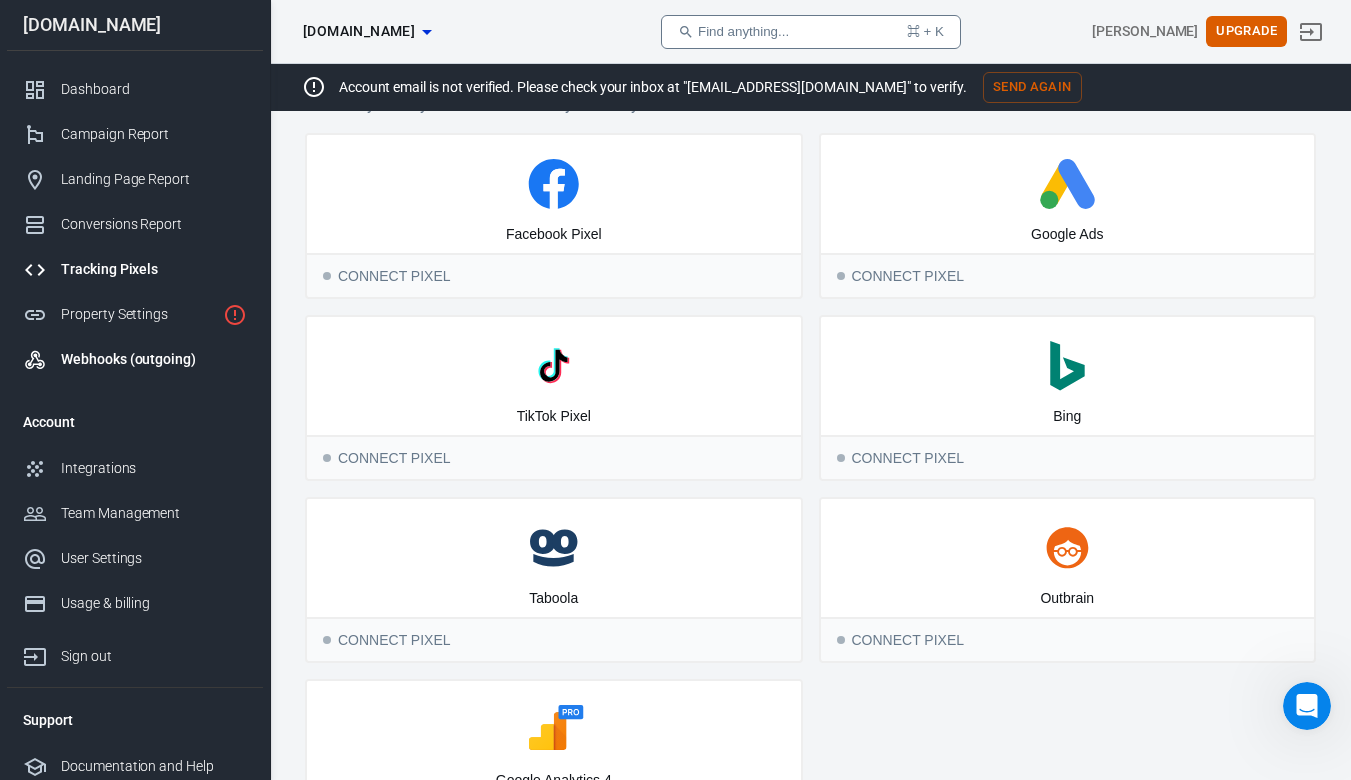 click on "Webhooks (outgoing)" at bounding box center (135, 359) 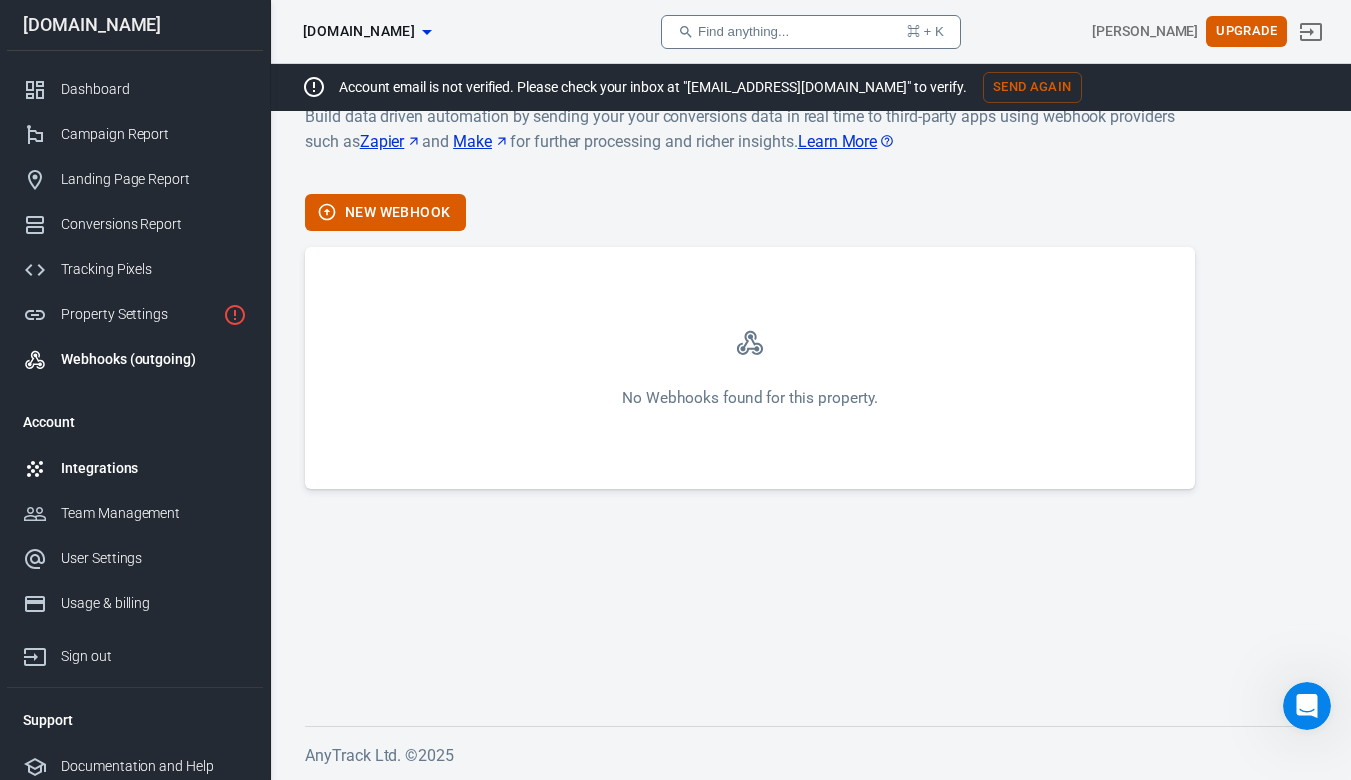 click on "Integrations" at bounding box center (135, 468) 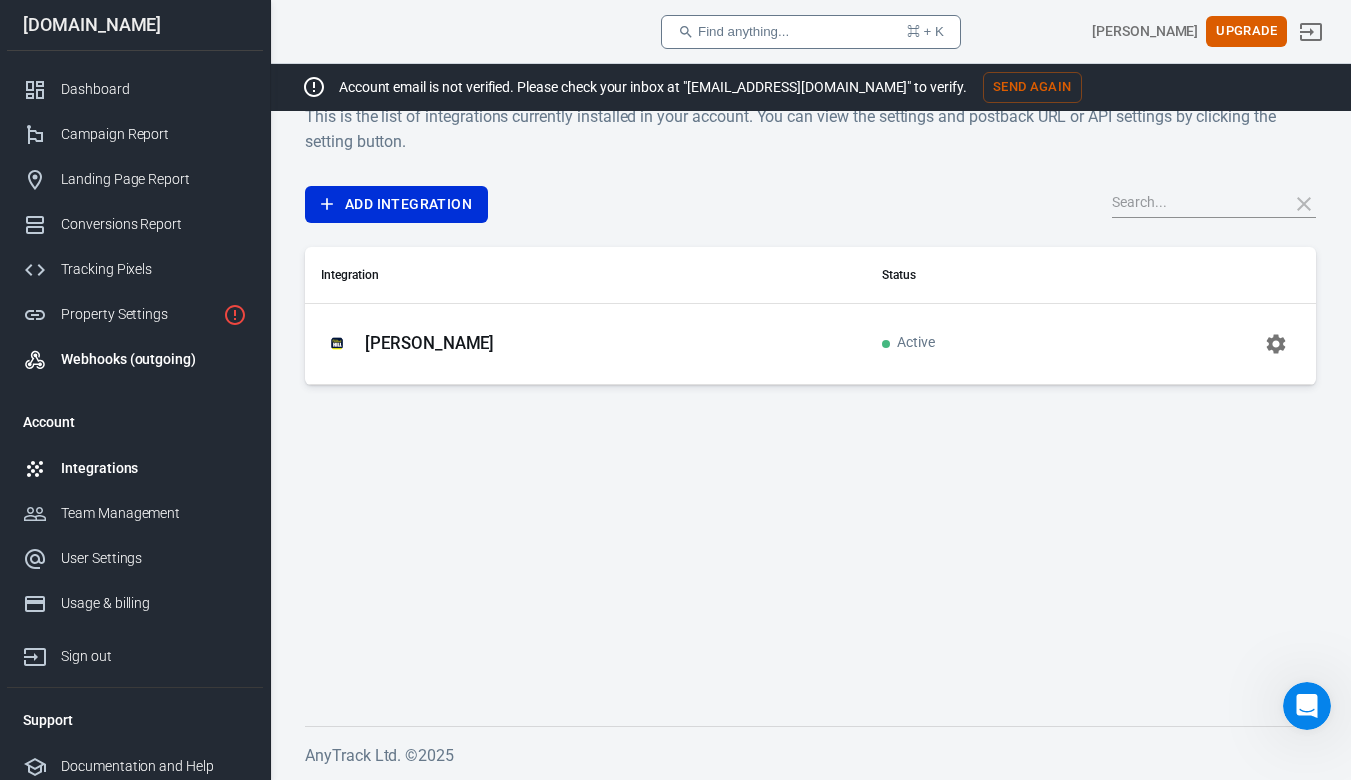 click on "Webhooks (outgoing)" at bounding box center (154, 359) 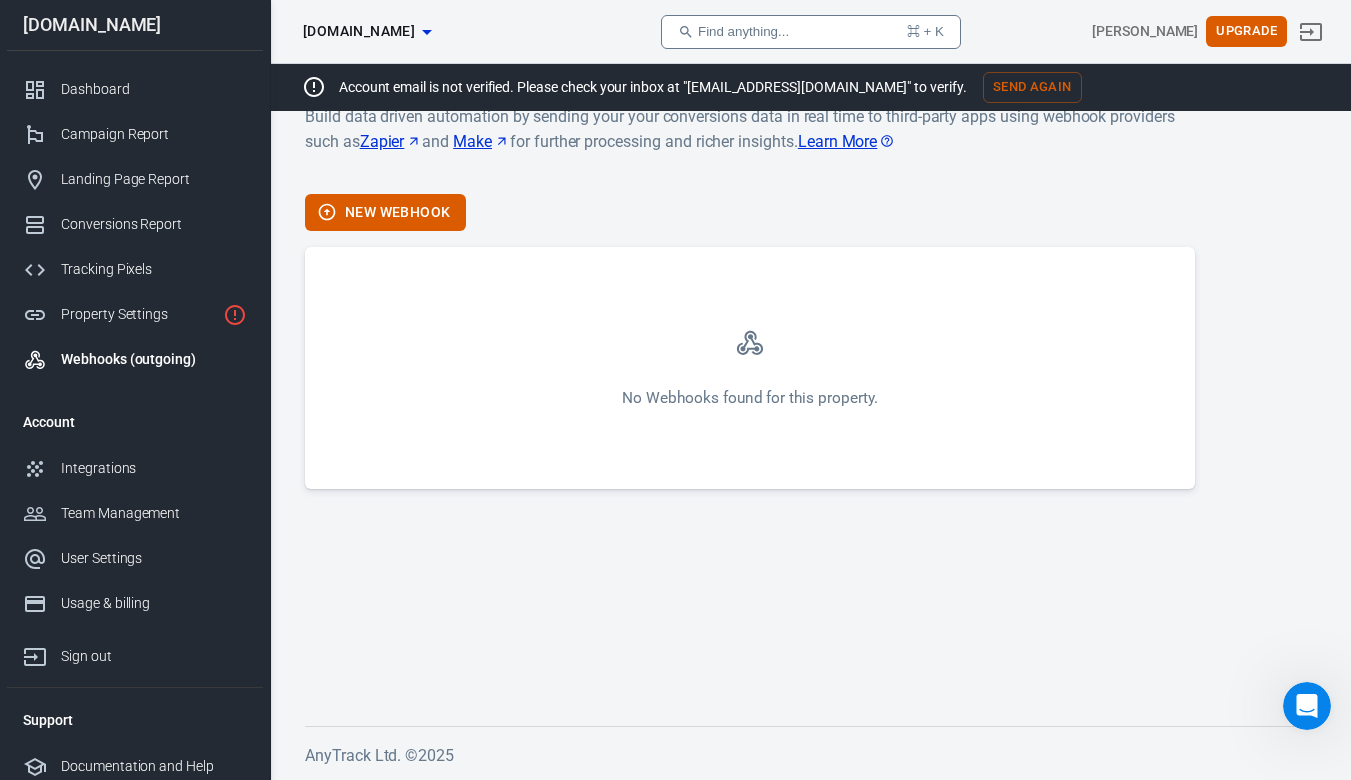 scroll, scrollTop: 0, scrollLeft: 0, axis: both 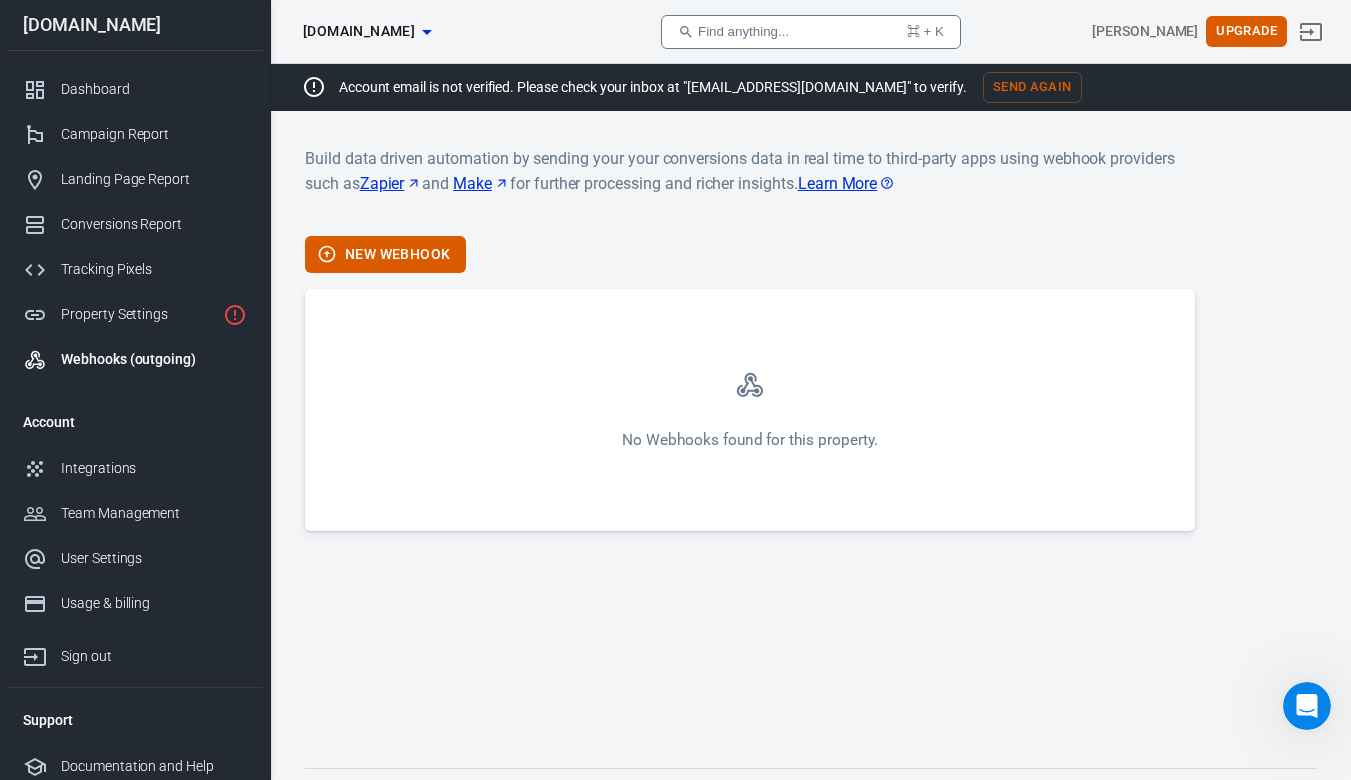 click on "Learn More" at bounding box center [847, 183] 